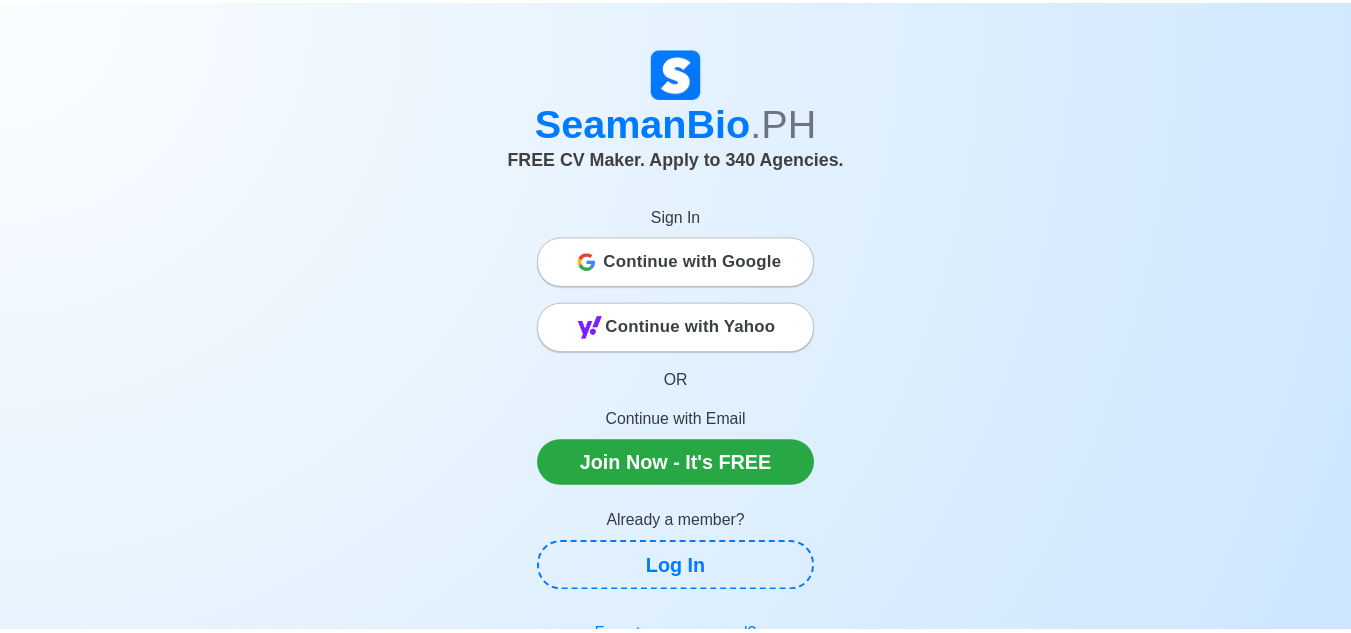 scroll, scrollTop: 0, scrollLeft: 0, axis: both 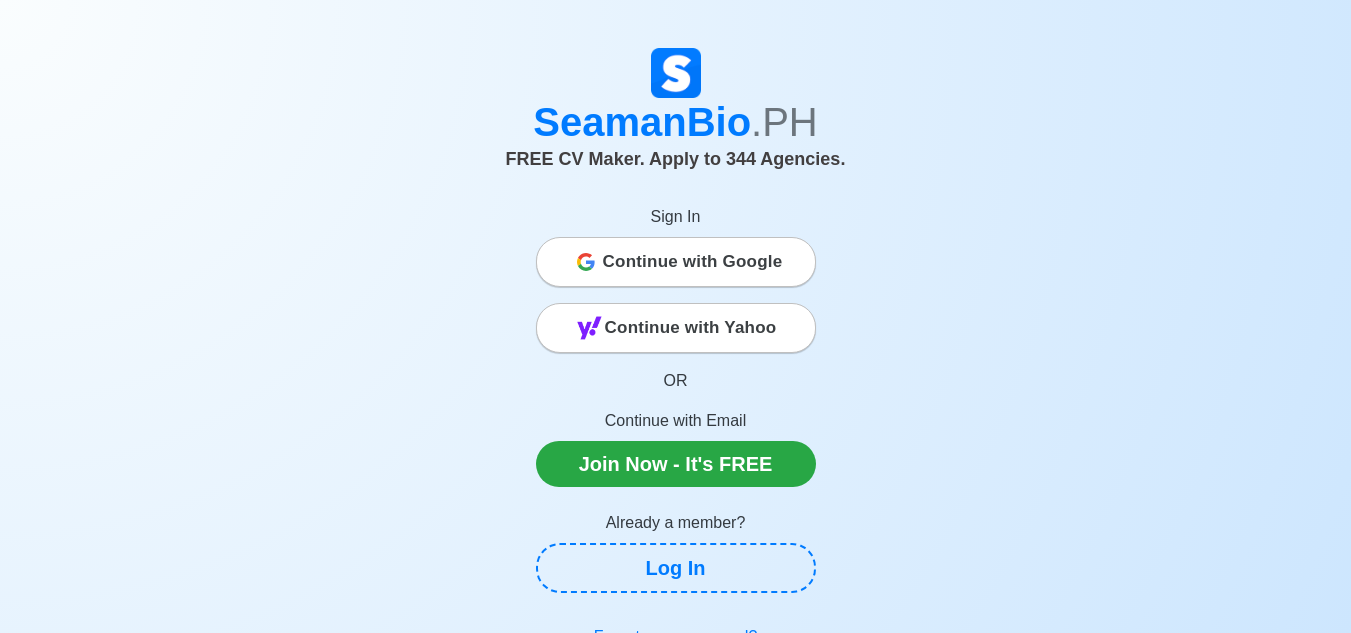 click on "Continue with Google" at bounding box center (693, 262) 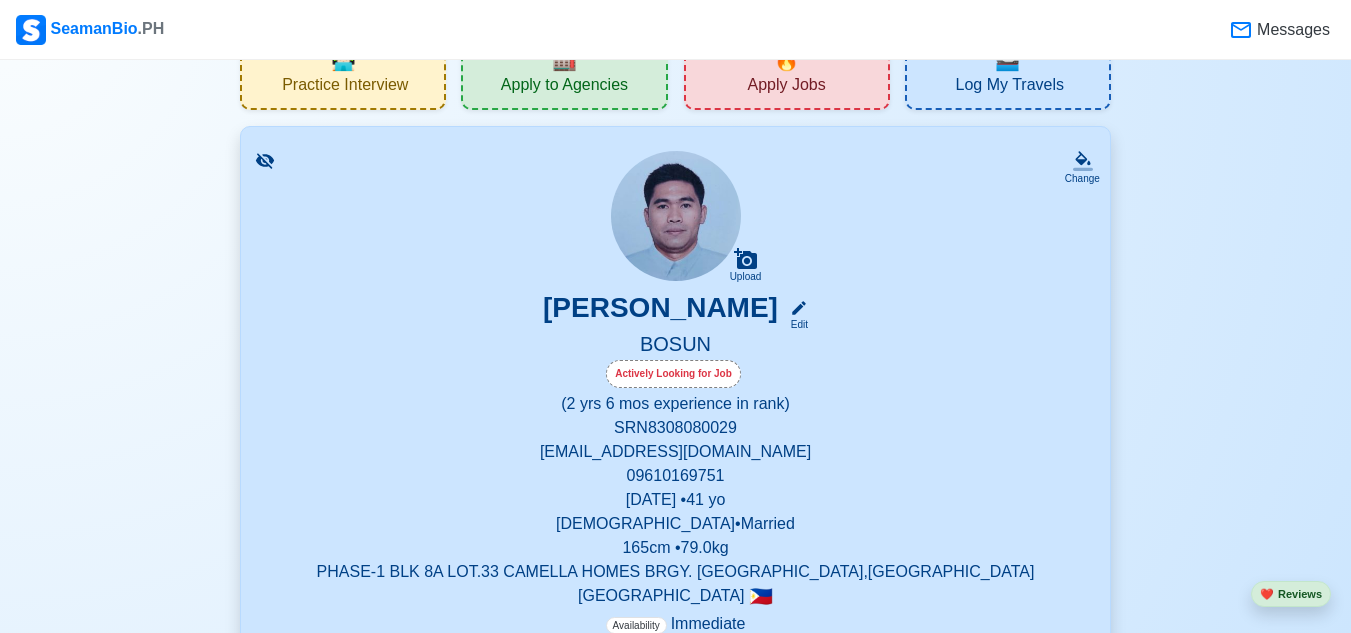 scroll, scrollTop: 100, scrollLeft: 0, axis: vertical 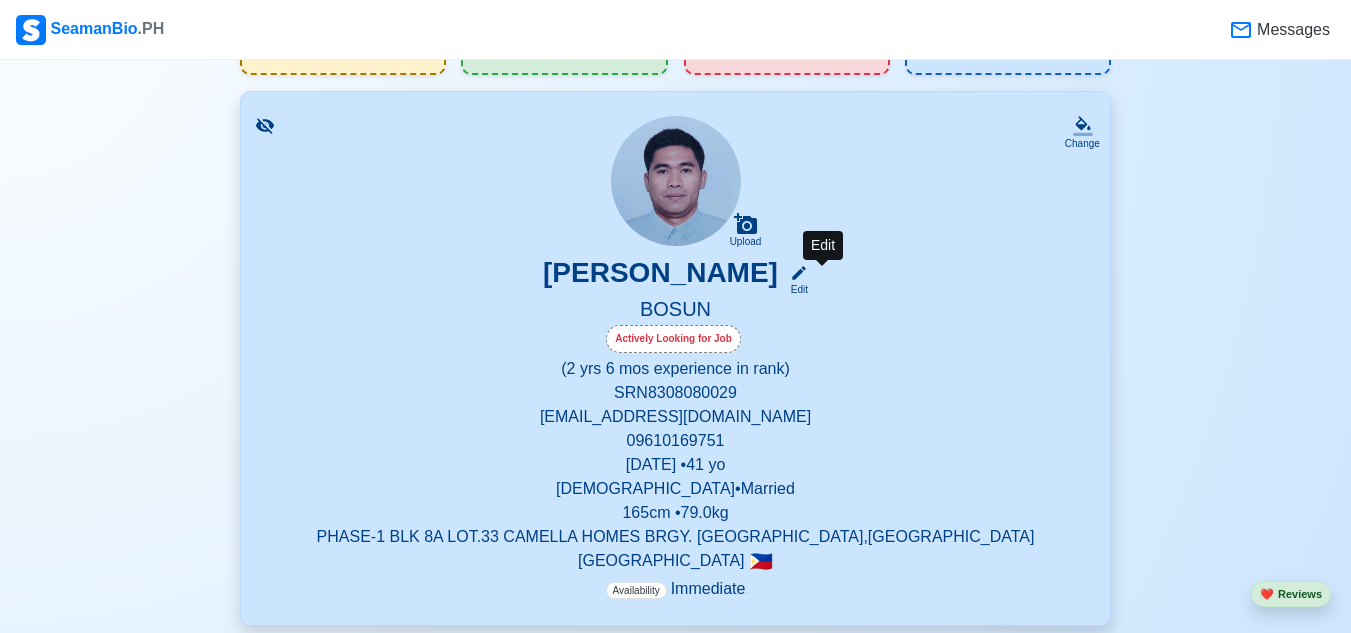 click on "Edit" at bounding box center (795, 289) 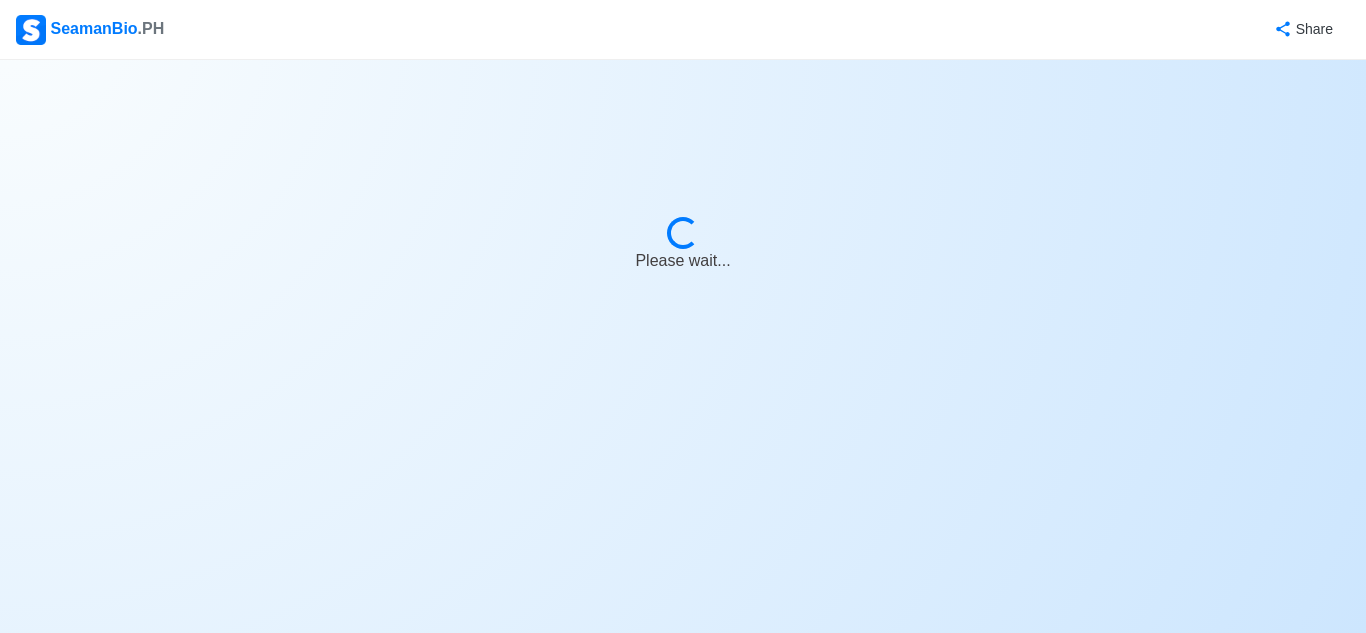 select on "Actively Looking for Job" 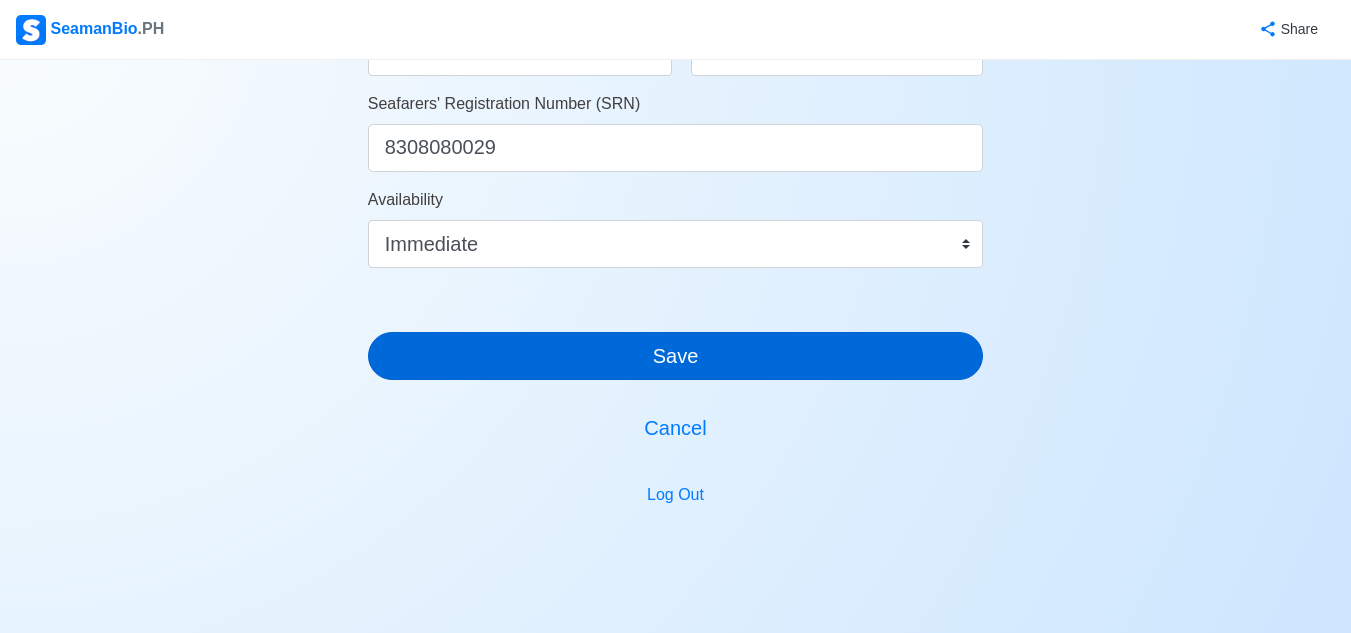 scroll, scrollTop: 1199, scrollLeft: 0, axis: vertical 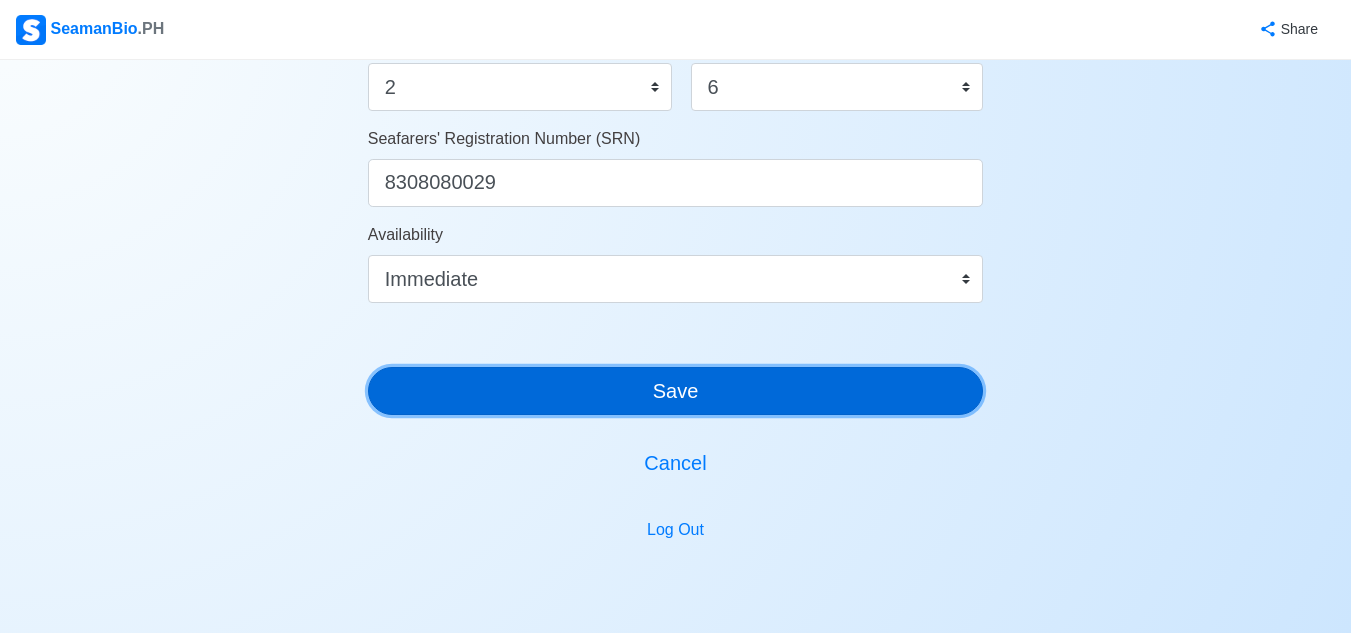 click on "Save" at bounding box center (676, 391) 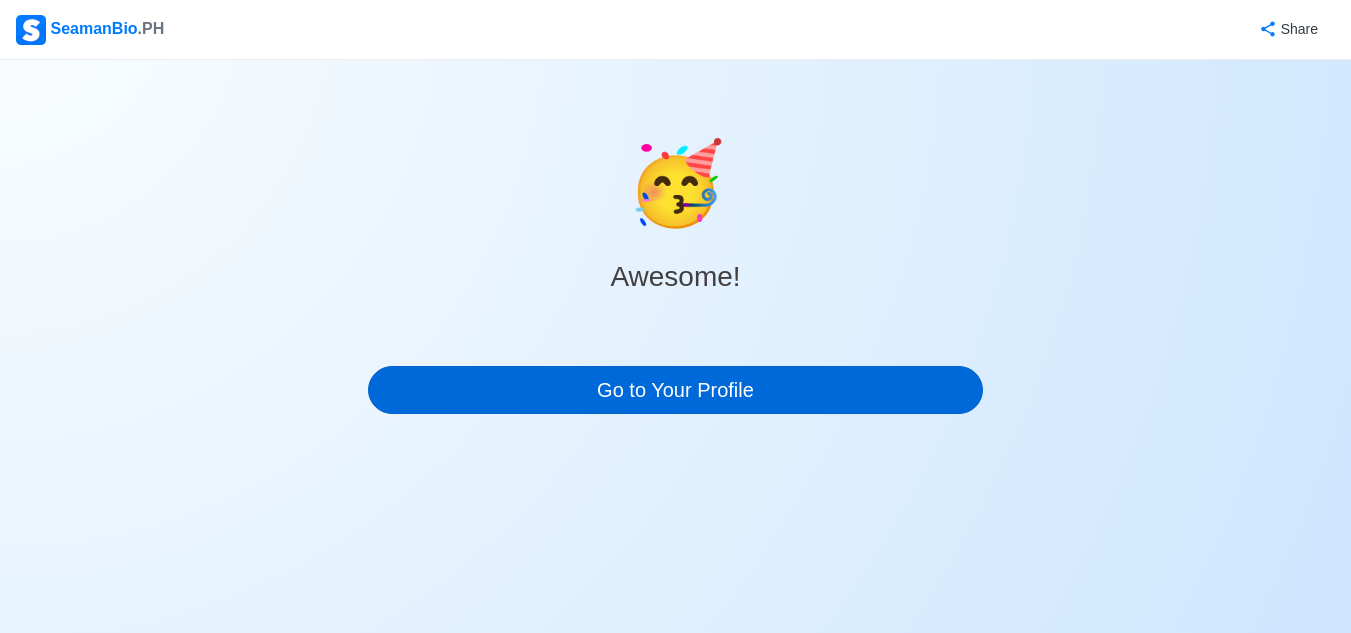 scroll, scrollTop: 0, scrollLeft: 0, axis: both 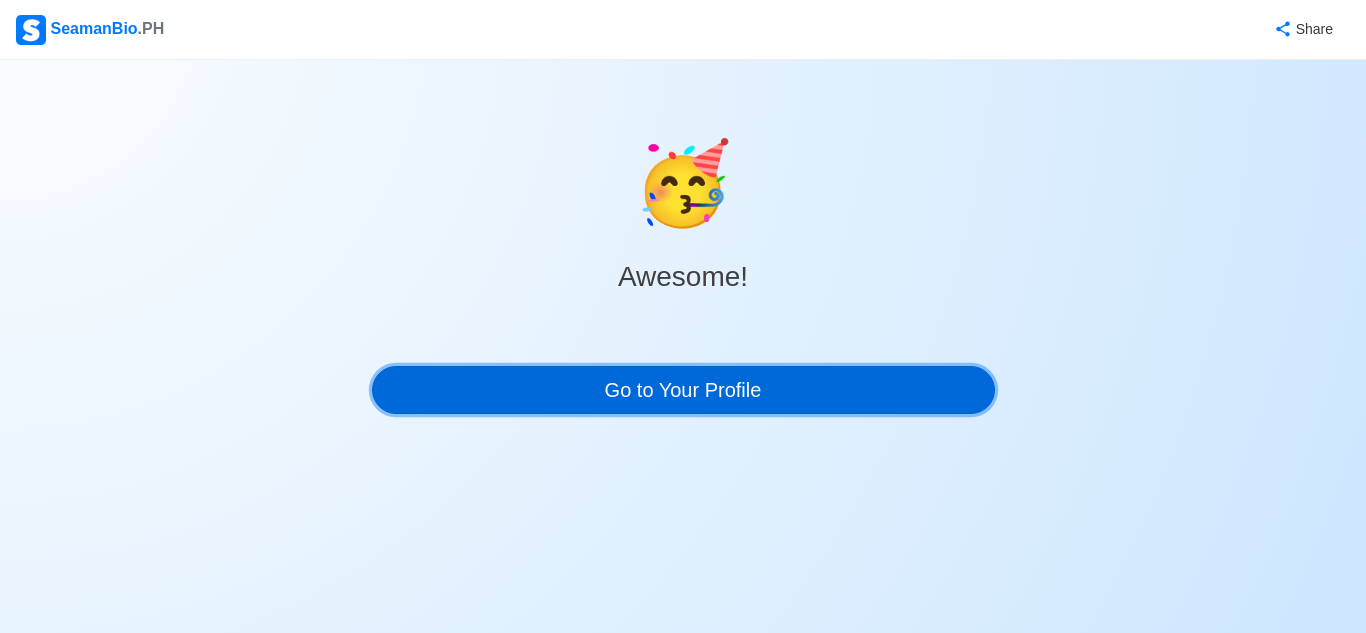 click on "Go to Your Profile" at bounding box center [683, 390] 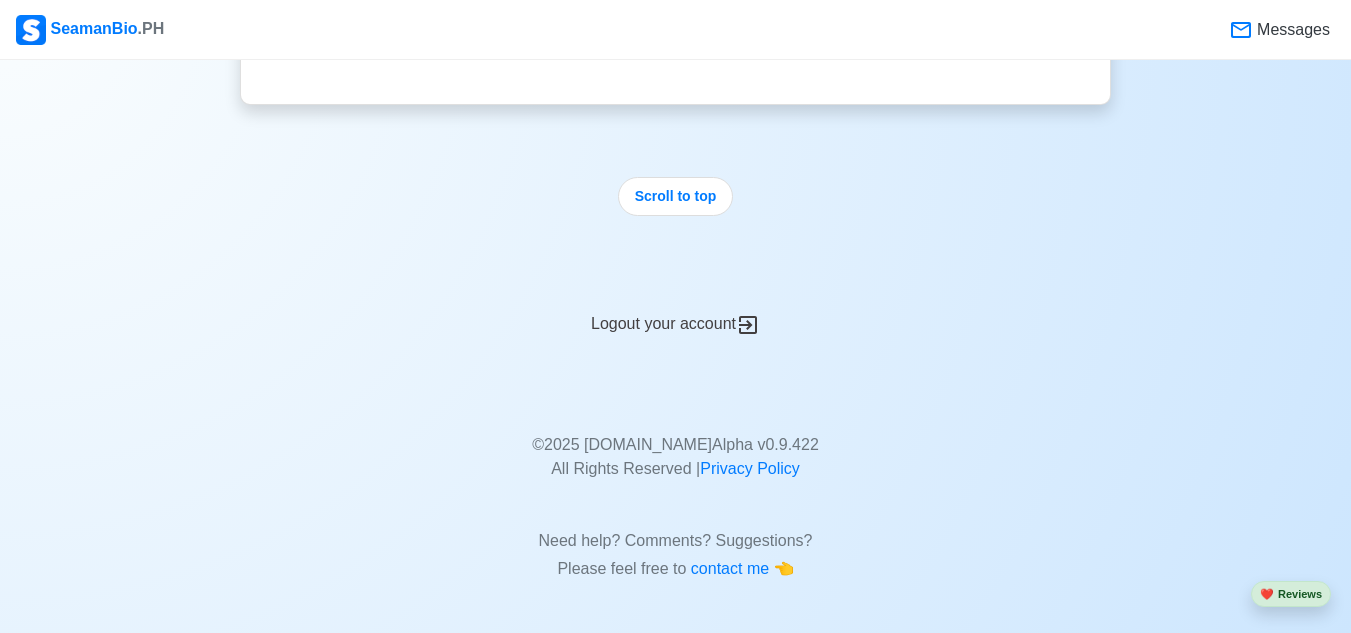 scroll, scrollTop: 2860, scrollLeft: 0, axis: vertical 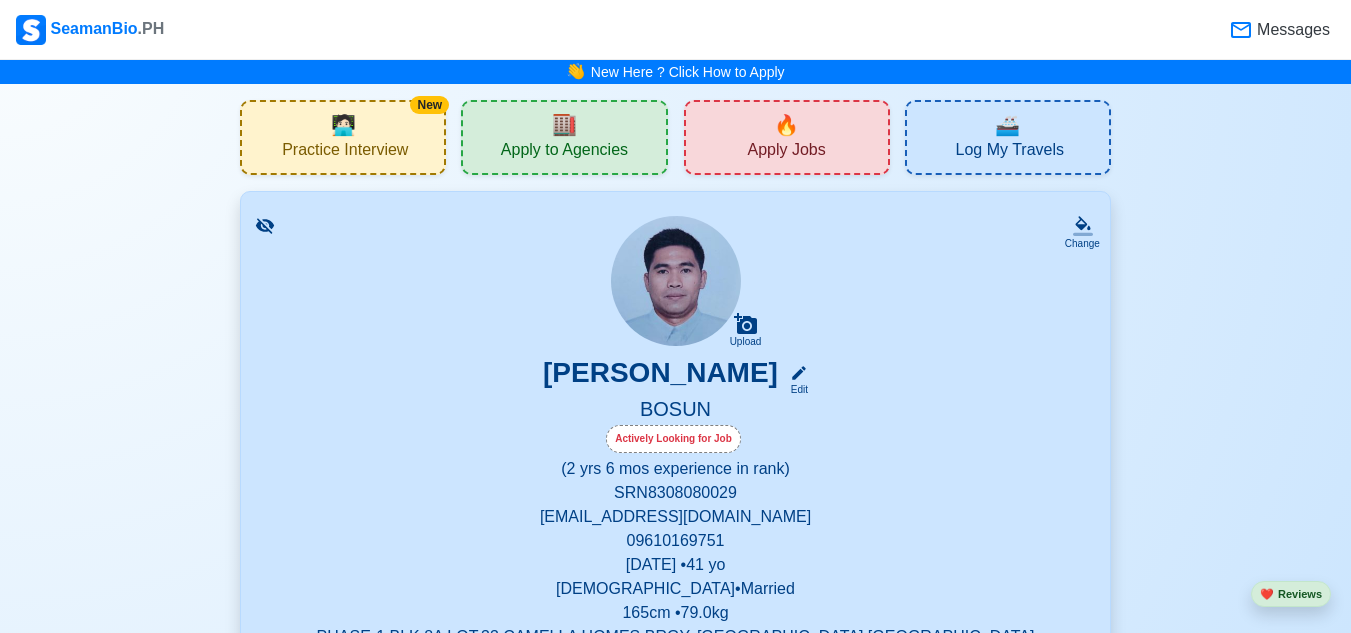 click on "Upload BERNARD Q. GABUYO Edit BOSUN Actively Looking for Job (2 yrs 6 mos experience in rank) SRN  8308080029 bgabuyo08@gmail.com 09610169751 August 8, 1983   •  41   yo Male  •  Married 165  cm •  79.0  kg PHASE-1 BLK 8A LOT.33 CAMELLA HOMES BRGY. MALIWALO TARLAC CITY,PHILIPPINESINES Philippines   🇵🇭 Availability Immediate" at bounding box center [675, 458] 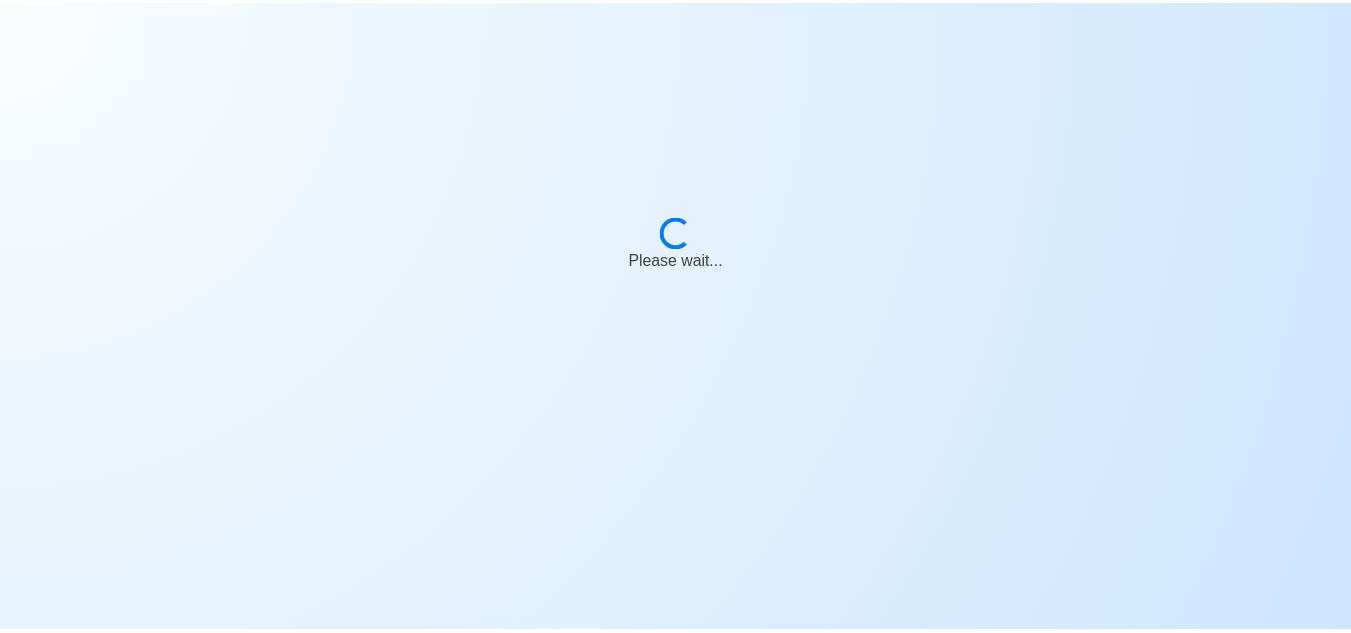 scroll, scrollTop: 0, scrollLeft: 0, axis: both 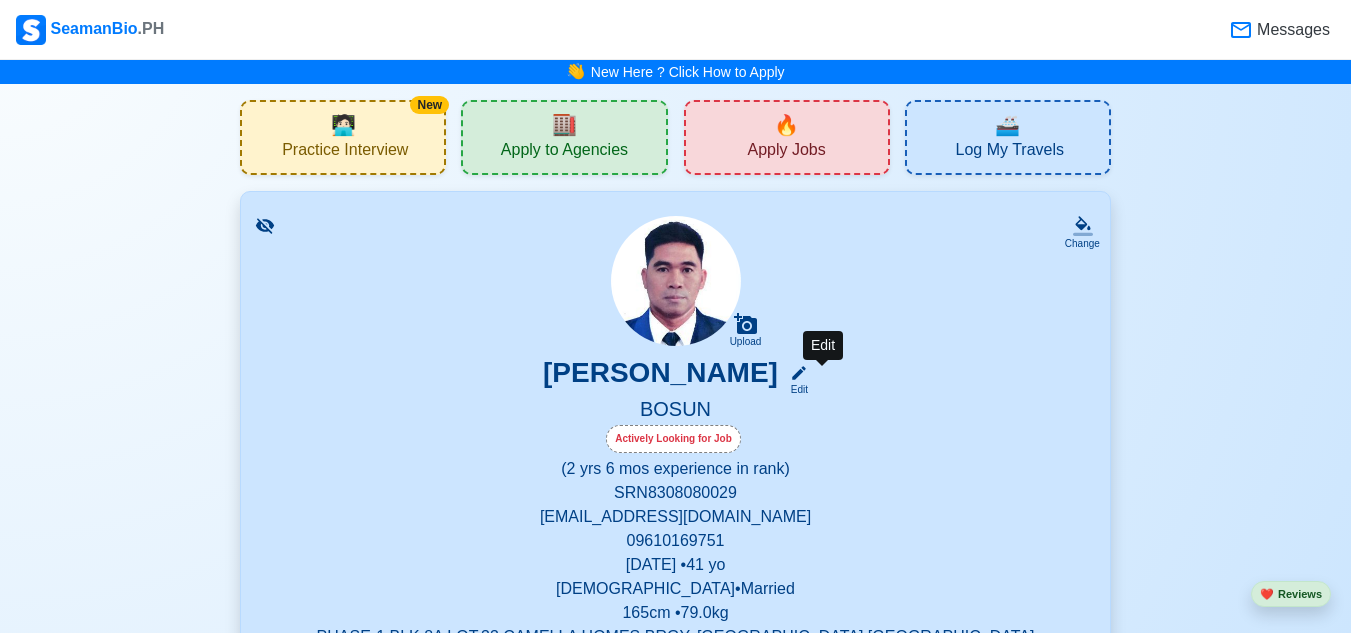 click on "Edit" at bounding box center [795, 389] 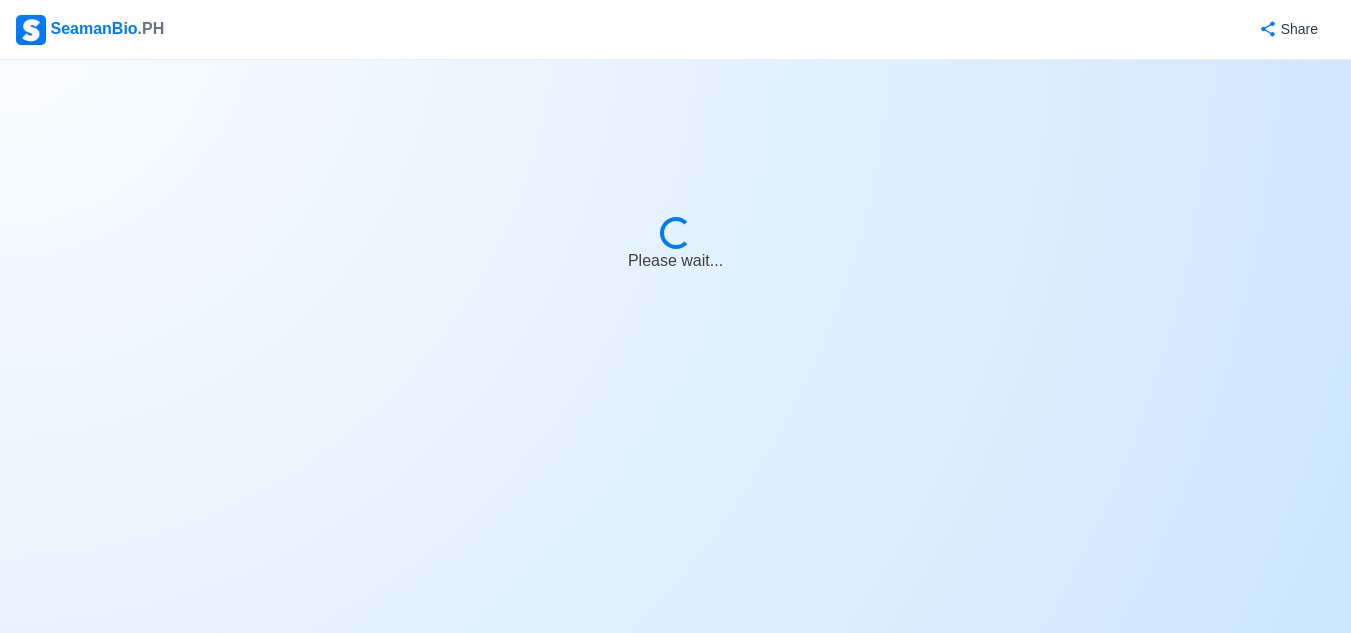 select on "Actively Looking for Job" 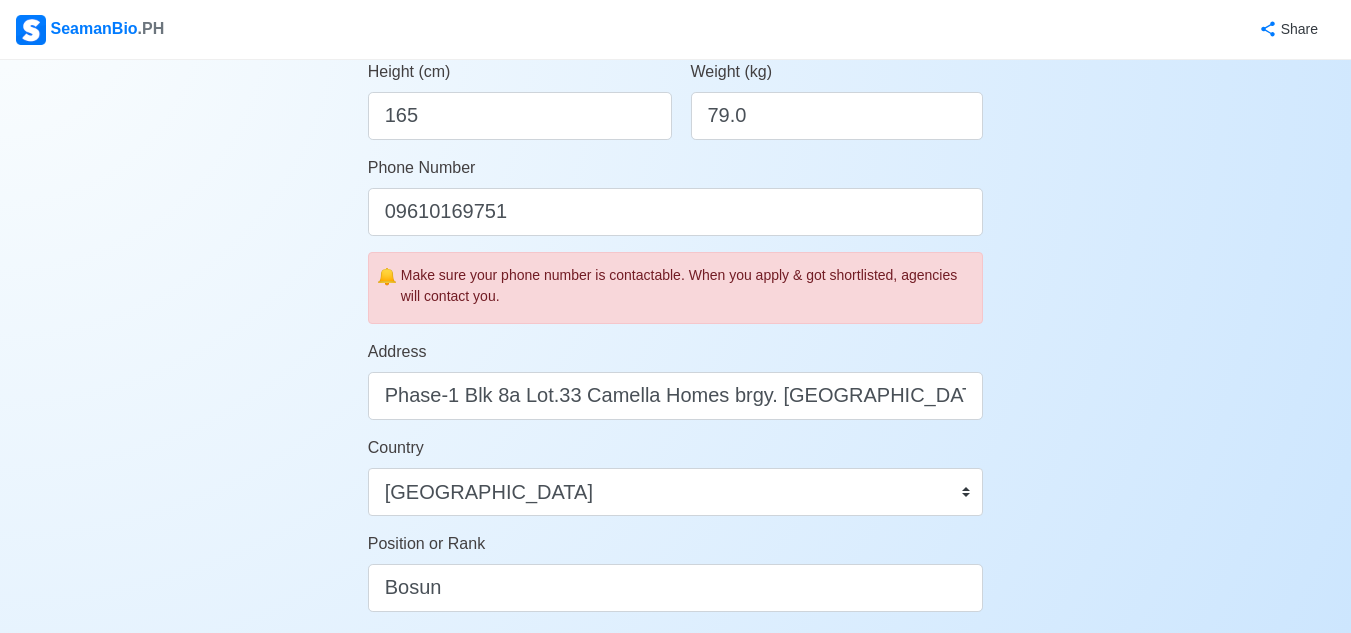 scroll, scrollTop: 800, scrollLeft: 0, axis: vertical 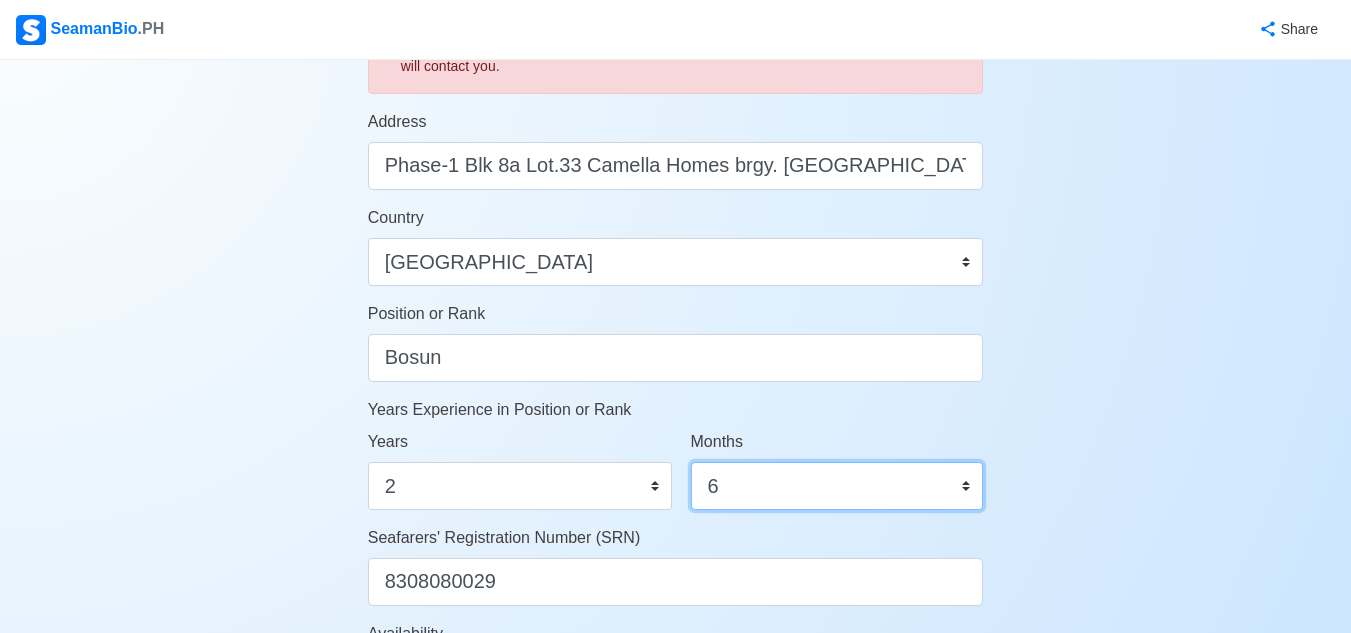 click on "0 1 2 3 4 5 6 7 8 9 10 11" at bounding box center (837, 486) 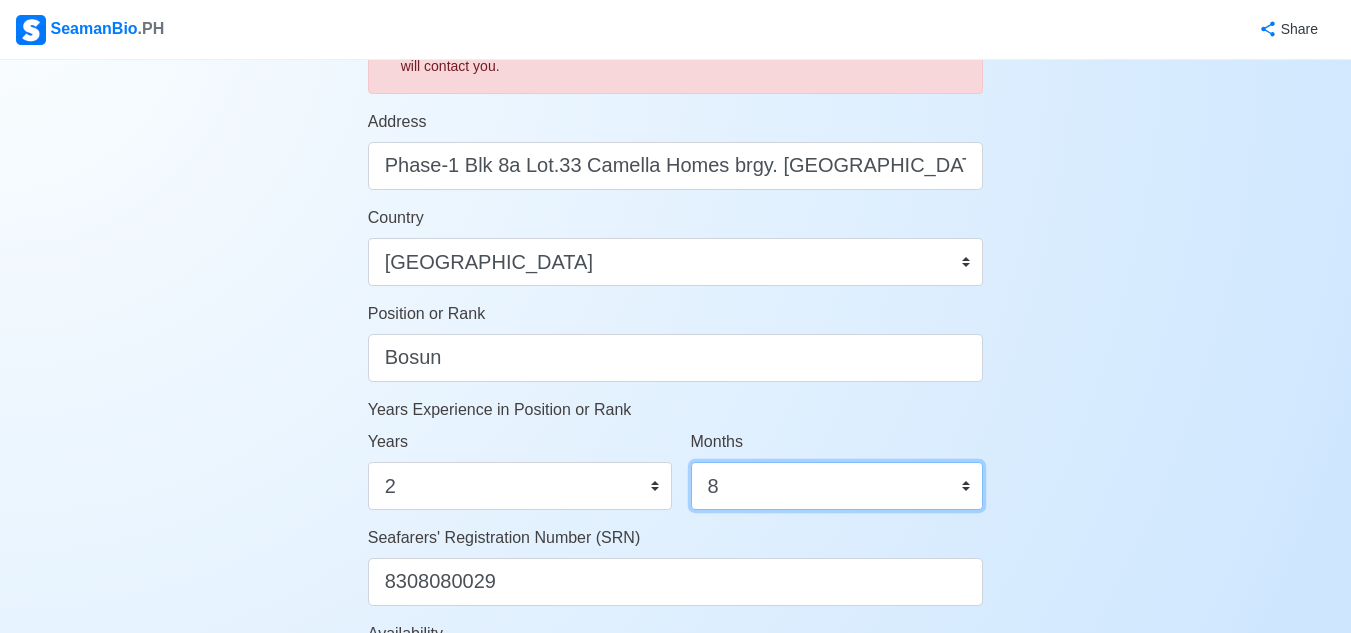 click on "0 1 2 3 4 5 6 7 8 9 10 11" at bounding box center (837, 486) 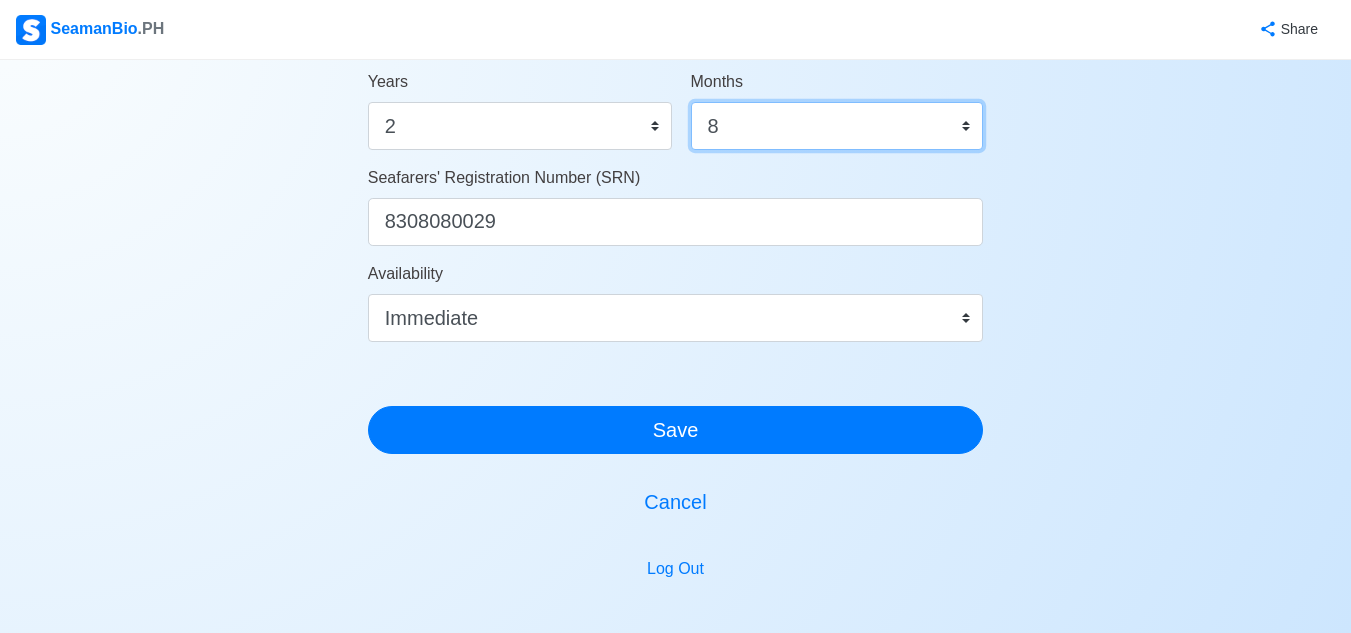 scroll, scrollTop: 1200, scrollLeft: 0, axis: vertical 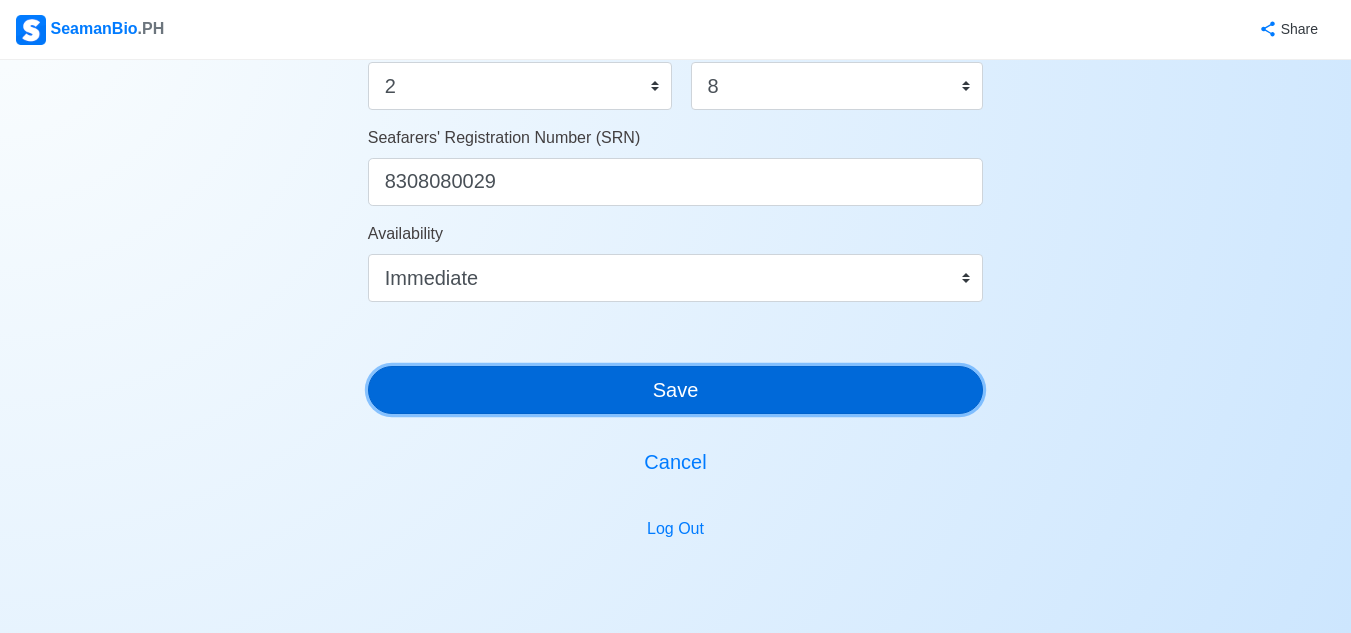 click on "Save" at bounding box center (676, 390) 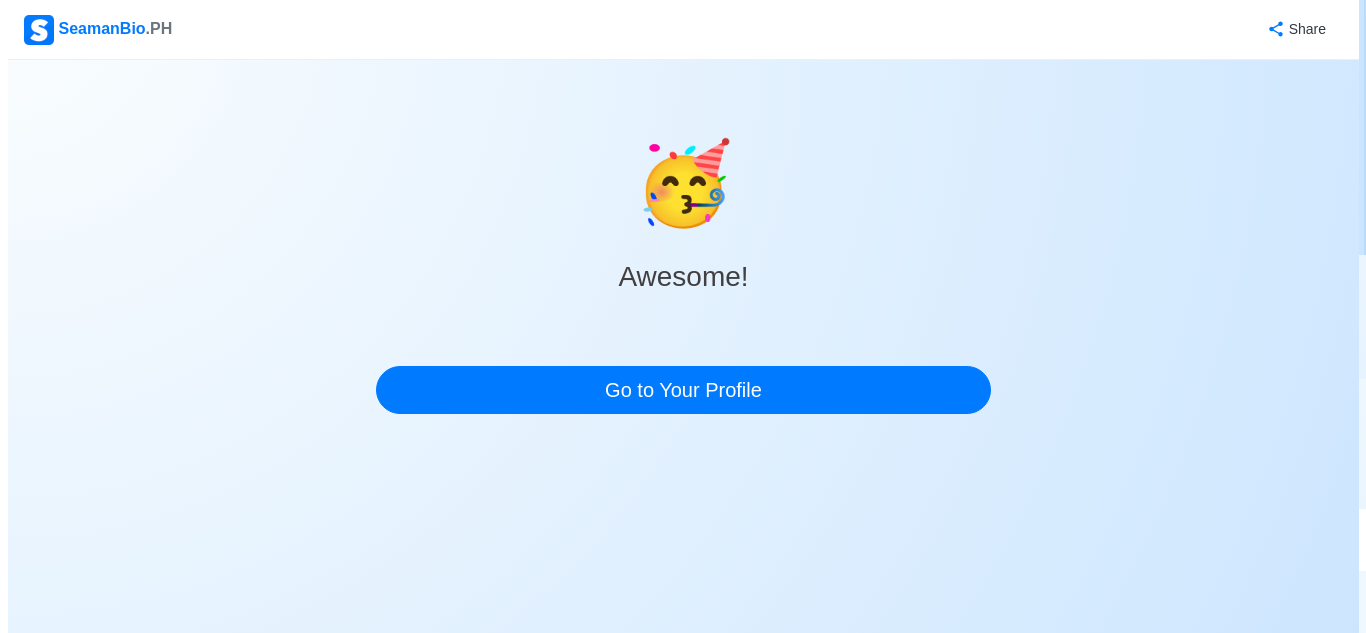 scroll, scrollTop: 0, scrollLeft: 0, axis: both 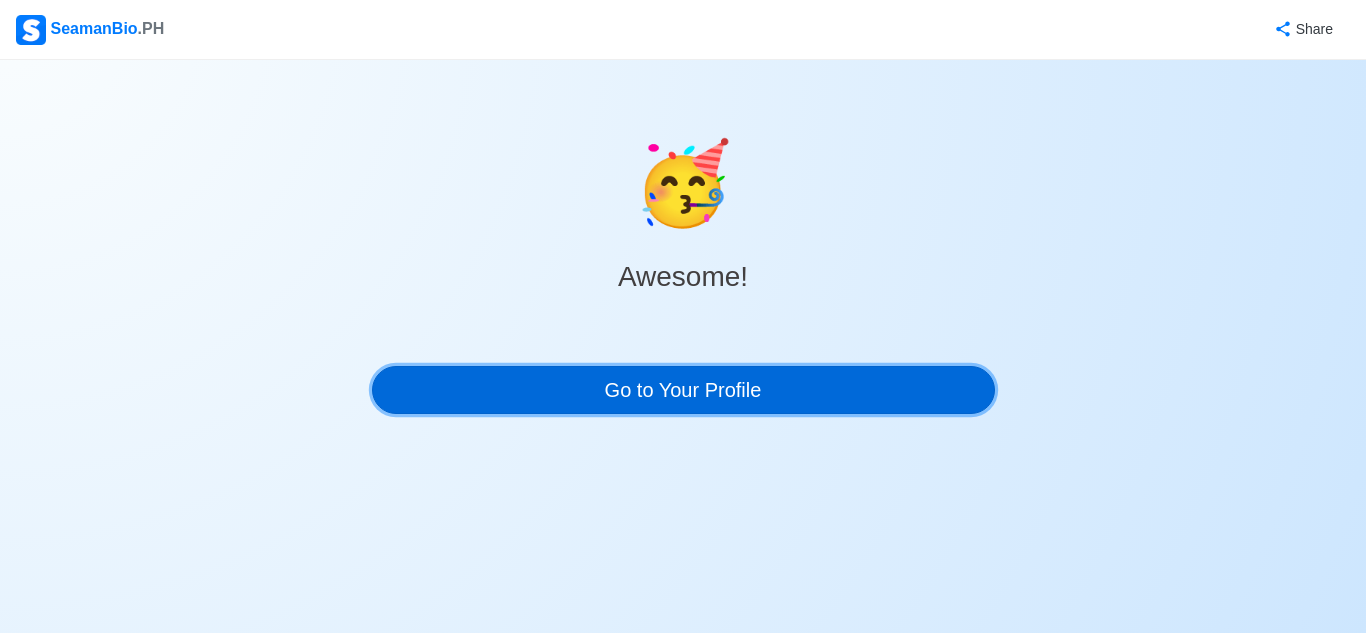 click on "Go to Your Profile" at bounding box center (683, 390) 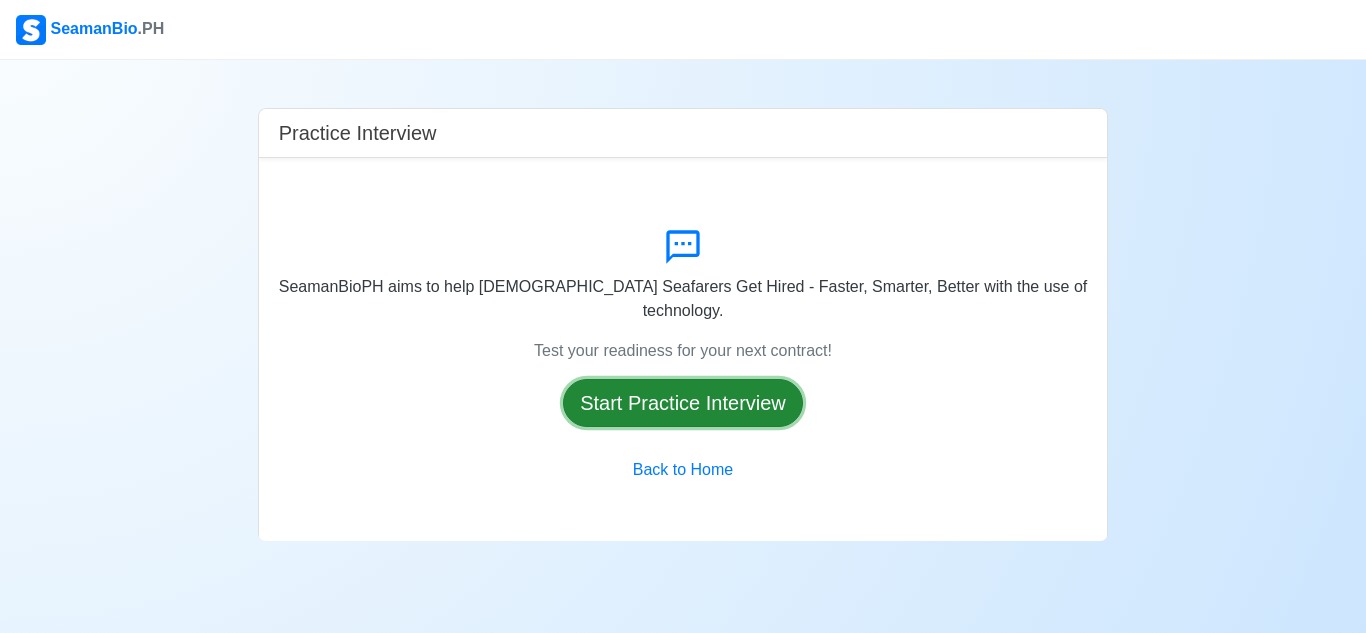 click on "Start Practice Interview" at bounding box center (683, 403) 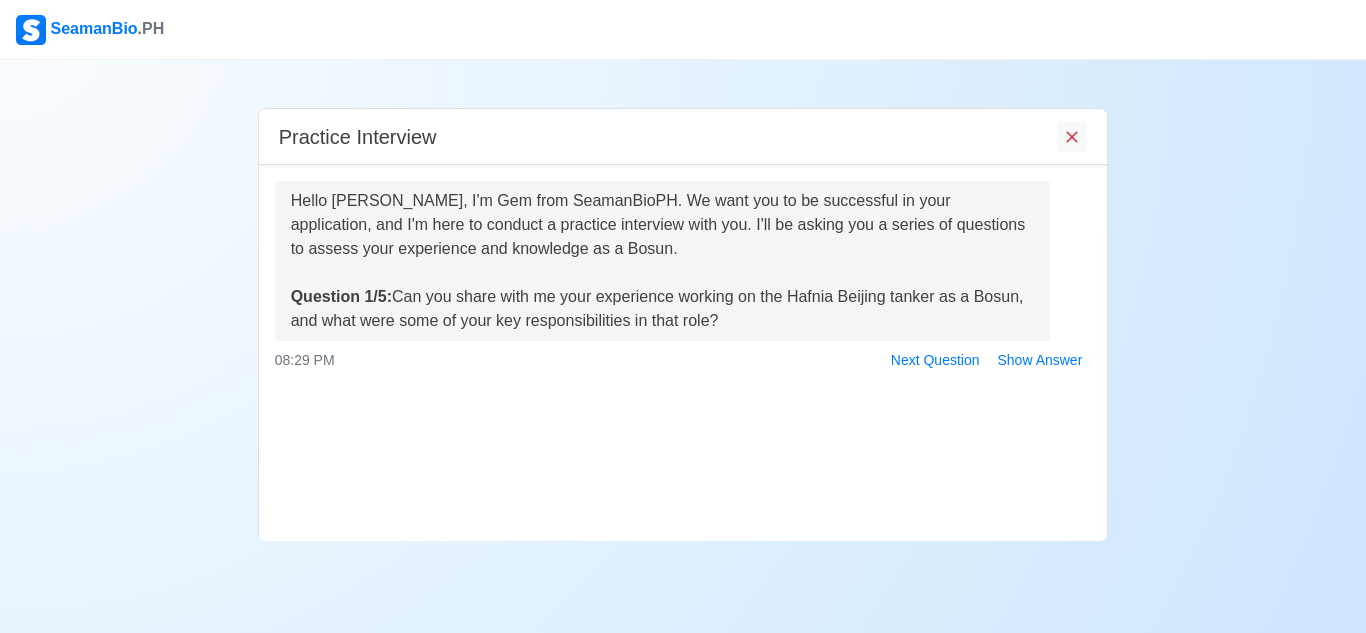 scroll, scrollTop: 97, scrollLeft: 0, axis: vertical 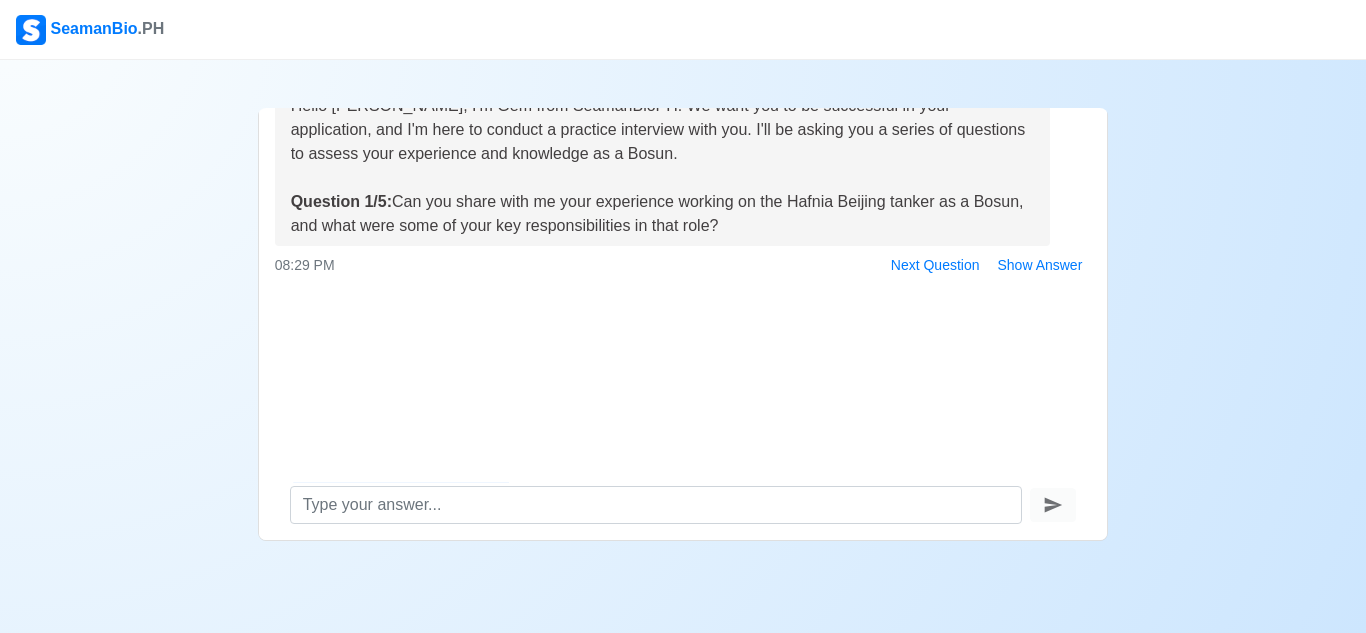 click on "Hello [PERSON_NAME], I'm Gem from SeamanBioPH. We want you to be successful in your application, and I'm here to conduct a practice interview with you. I'll be asking you a series of questions to assess your experience and knowledge as a Bosun.  Question 1/5:  Can you share with me your experience working on the Hafnia Beijing tanker as a Bosun, and what were some of your key responsibilities in that role?" at bounding box center (663, 166) 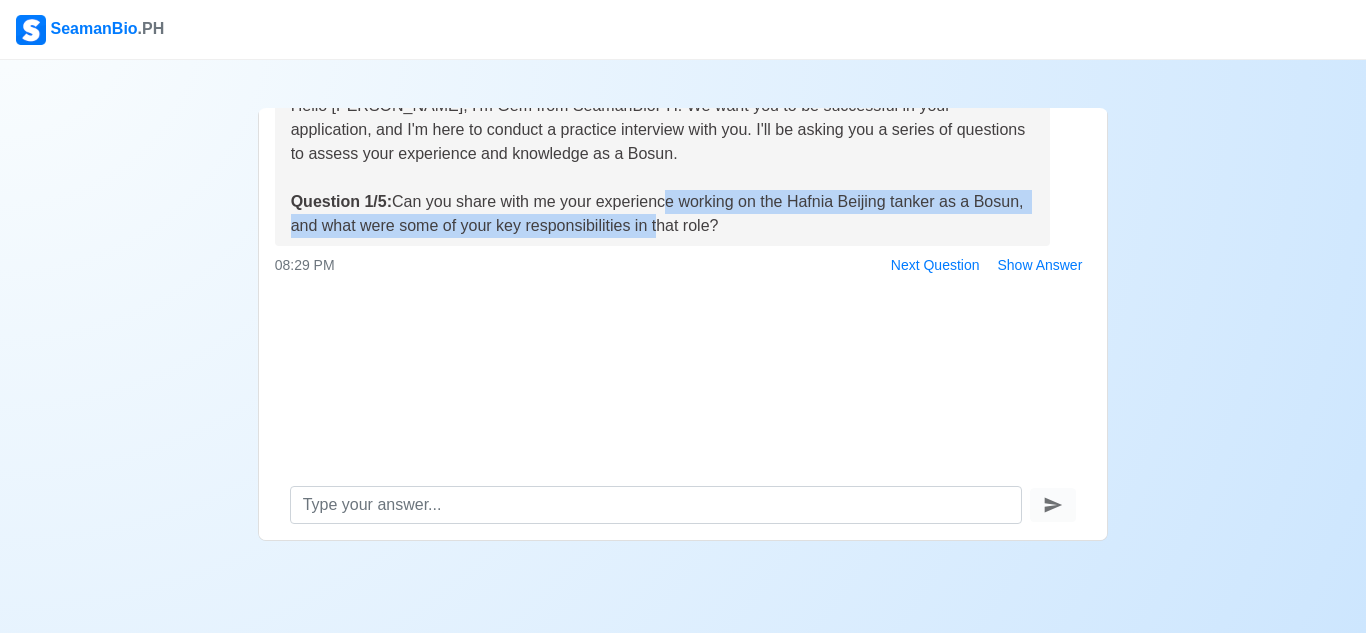 drag, startPoint x: 653, startPoint y: 235, endPoint x: 653, endPoint y: 260, distance: 25 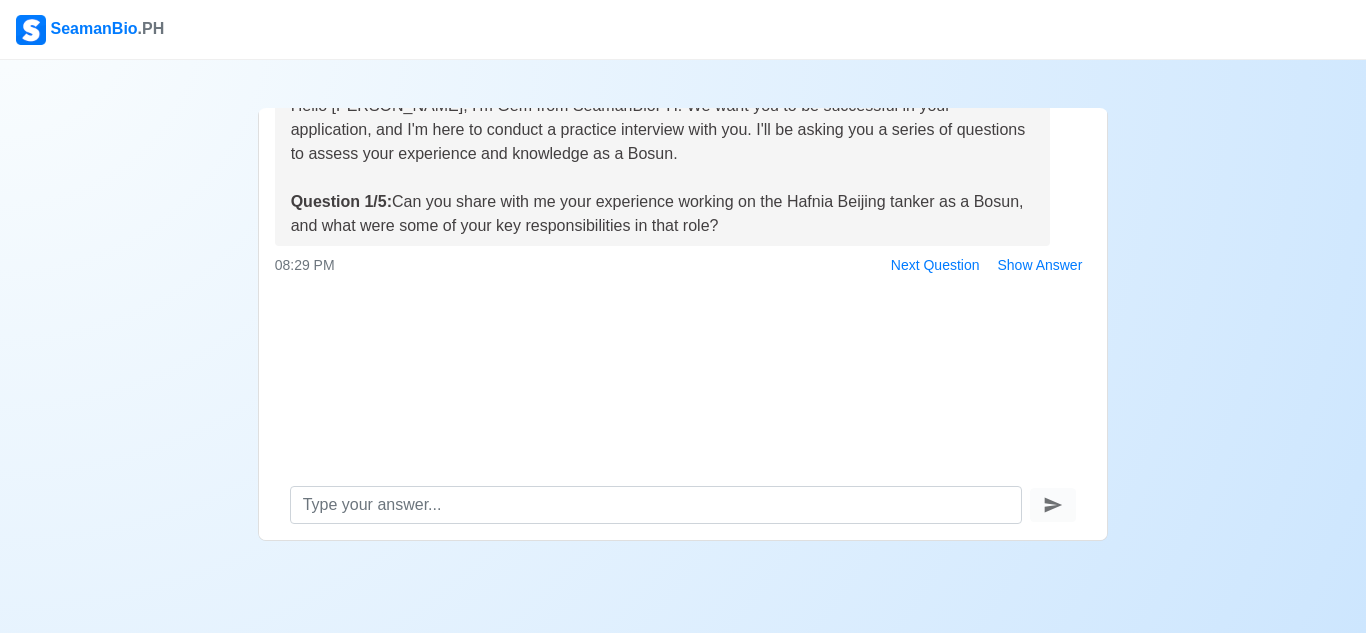 drag, startPoint x: 652, startPoint y: 283, endPoint x: 653, endPoint y: 267, distance: 16.03122 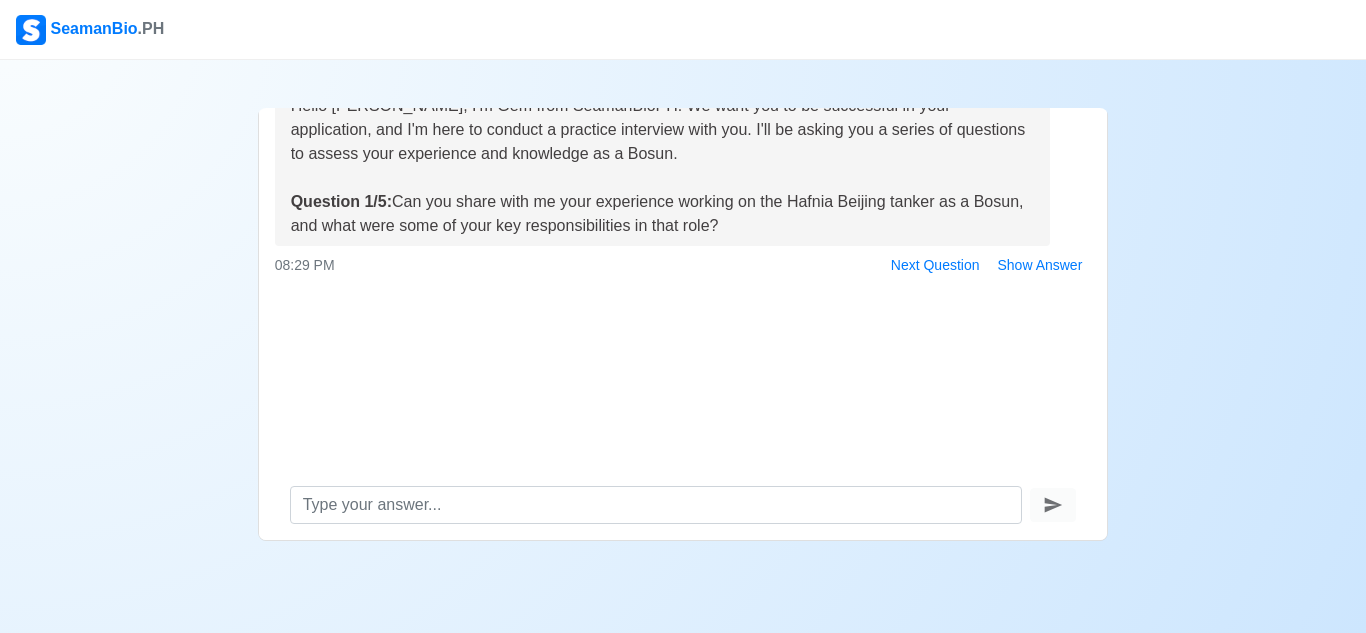 click at bounding box center (683, 317) 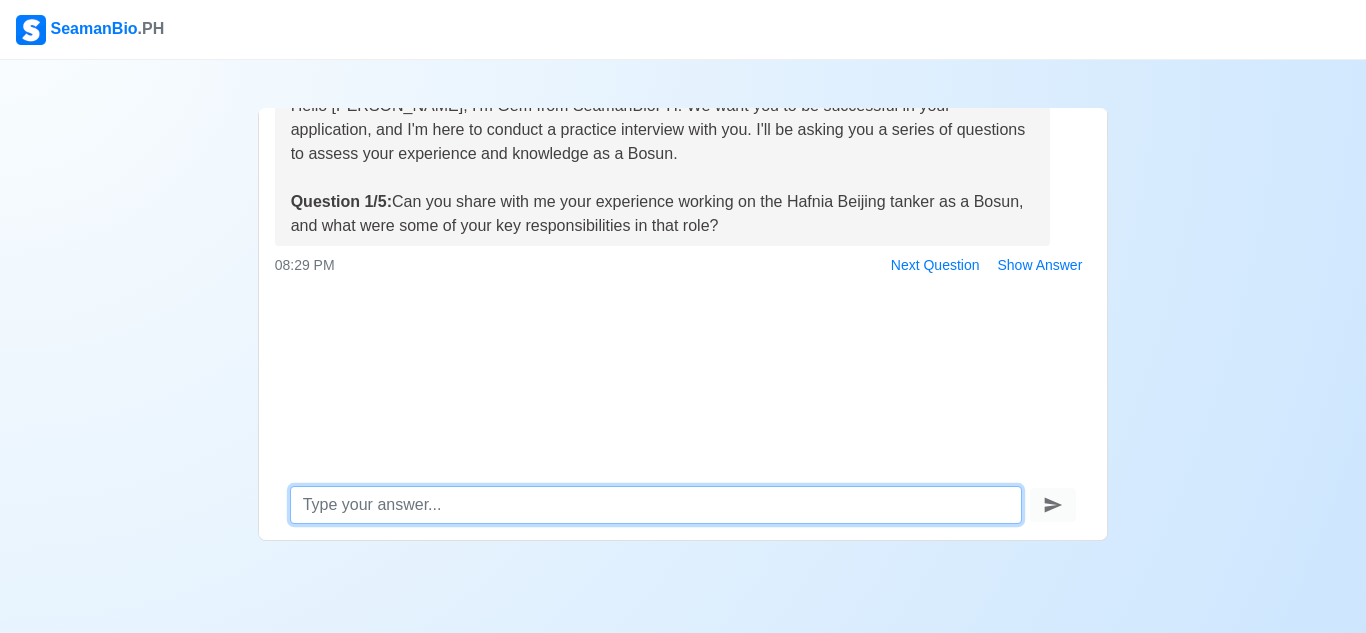 click at bounding box center [656, 505] 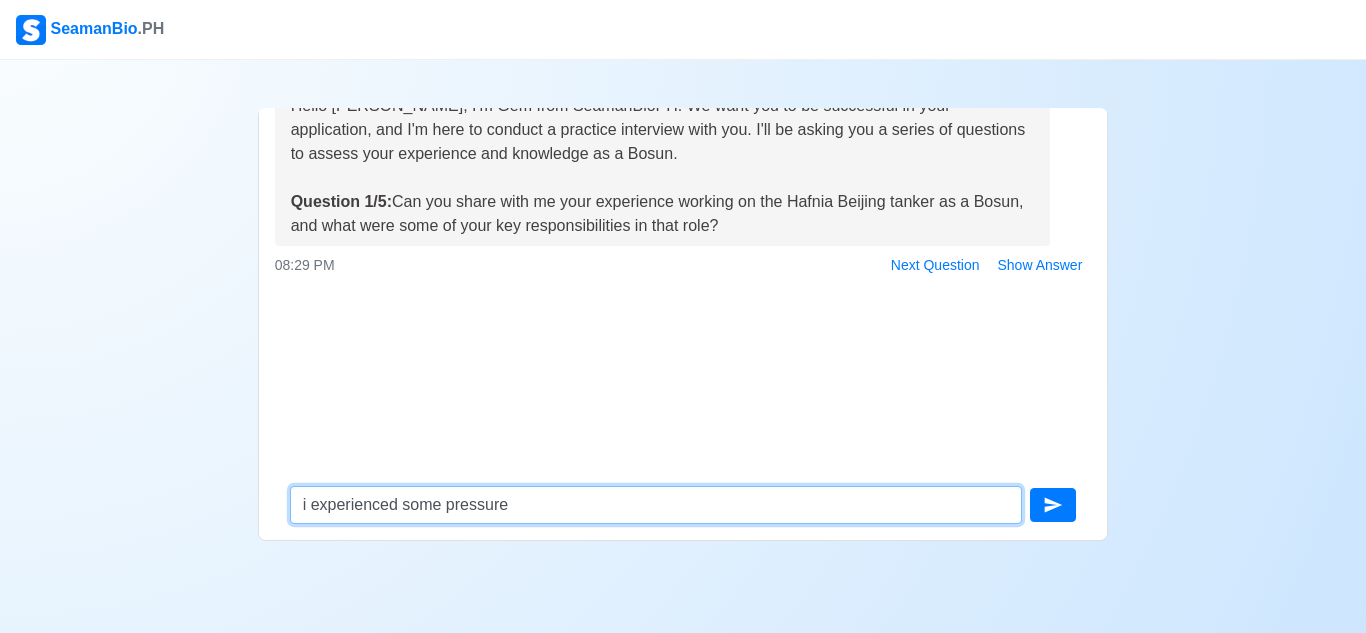 click on "i experienced some pressure" at bounding box center [656, 505] 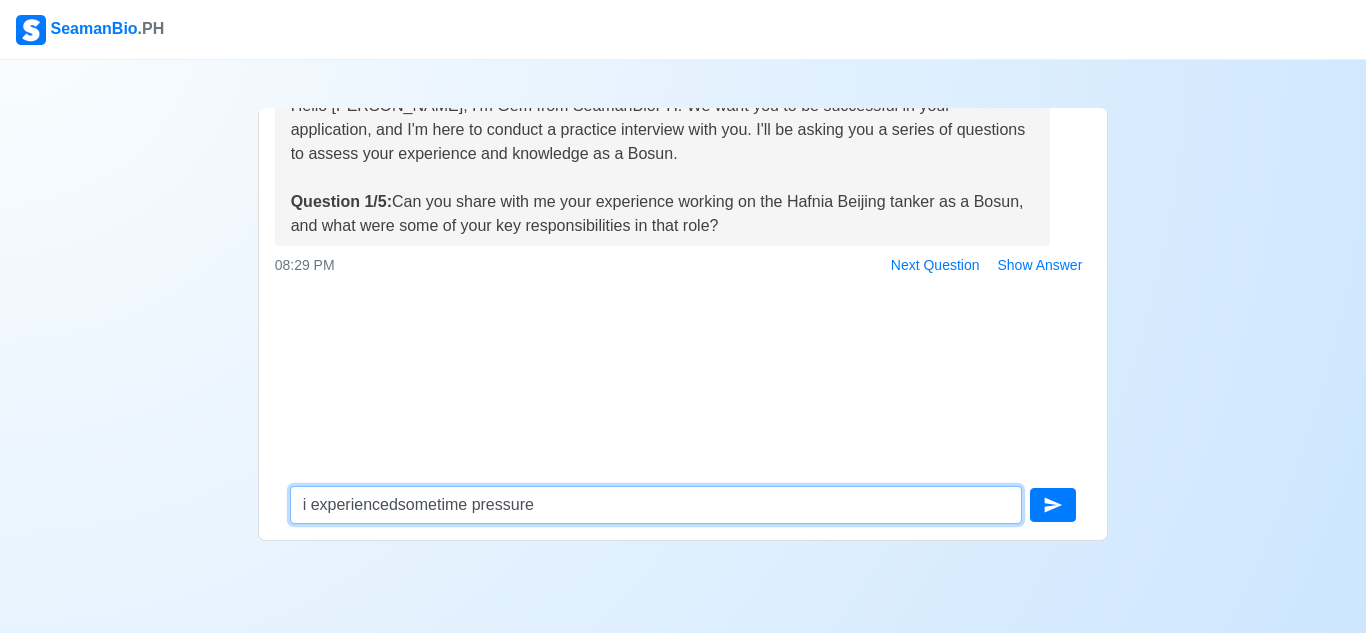 click on "i experiencedsometime pressure" at bounding box center [656, 505] 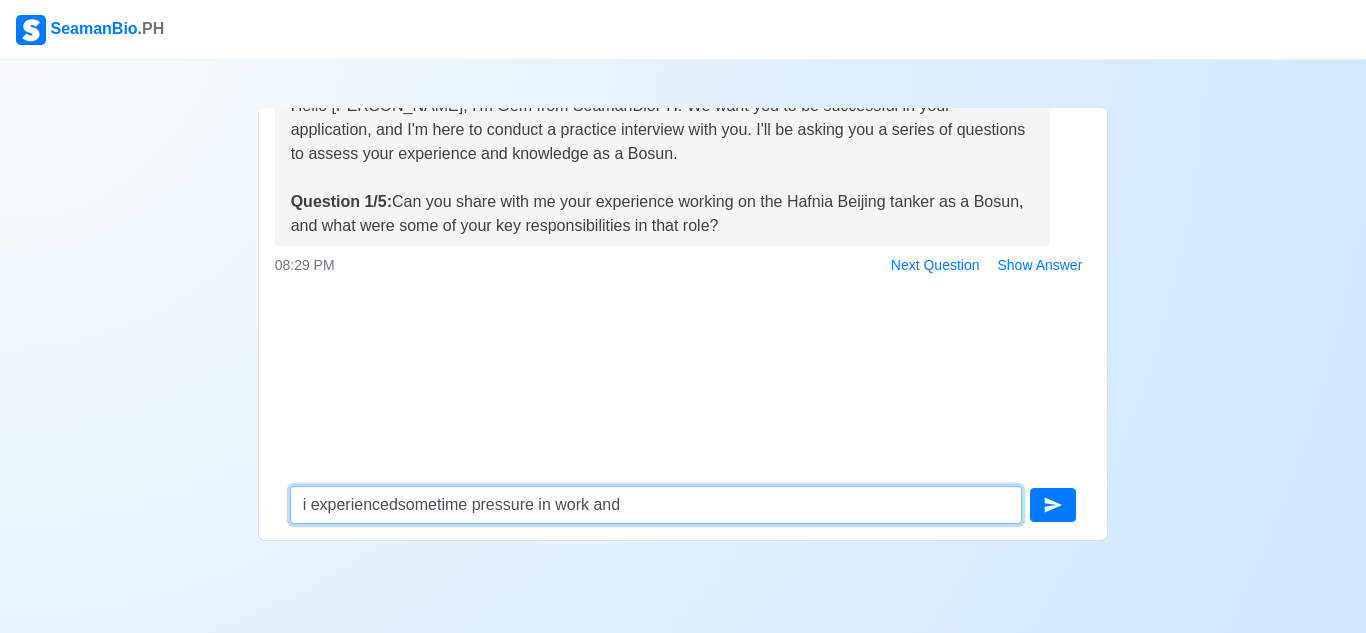 click on "i experiencedsometime pressure in work and" at bounding box center [656, 505] 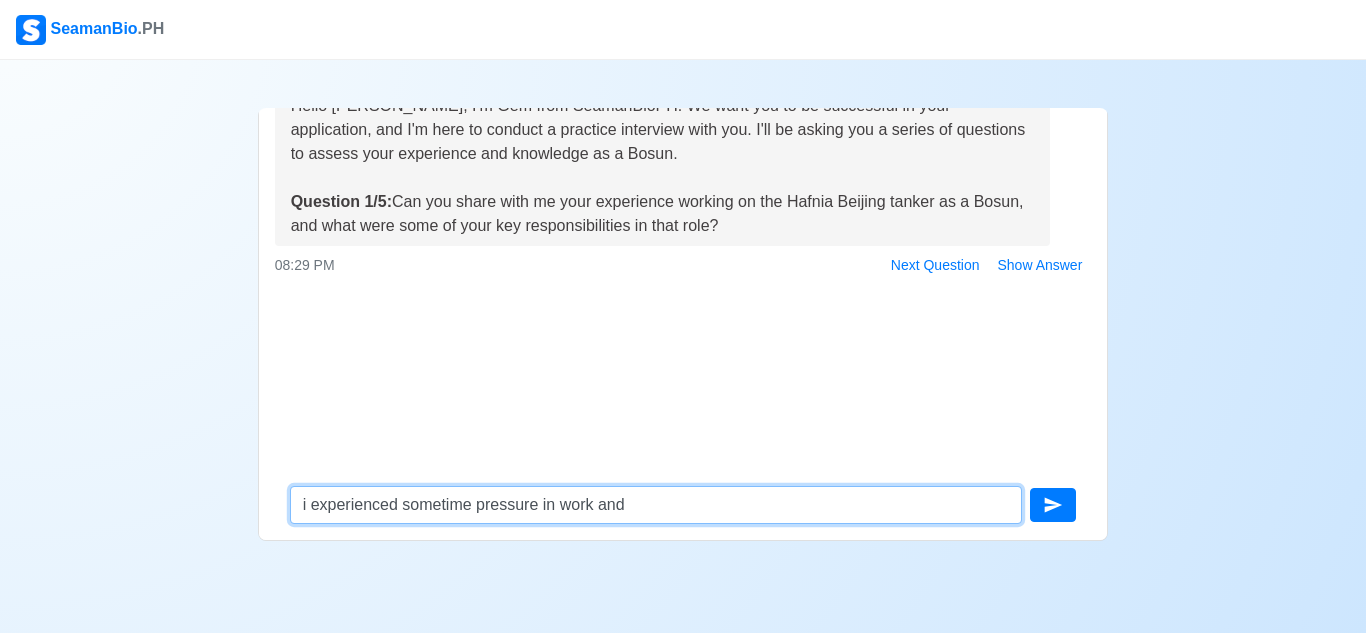 click on "i experienced sometime pressure in work and" at bounding box center [656, 505] 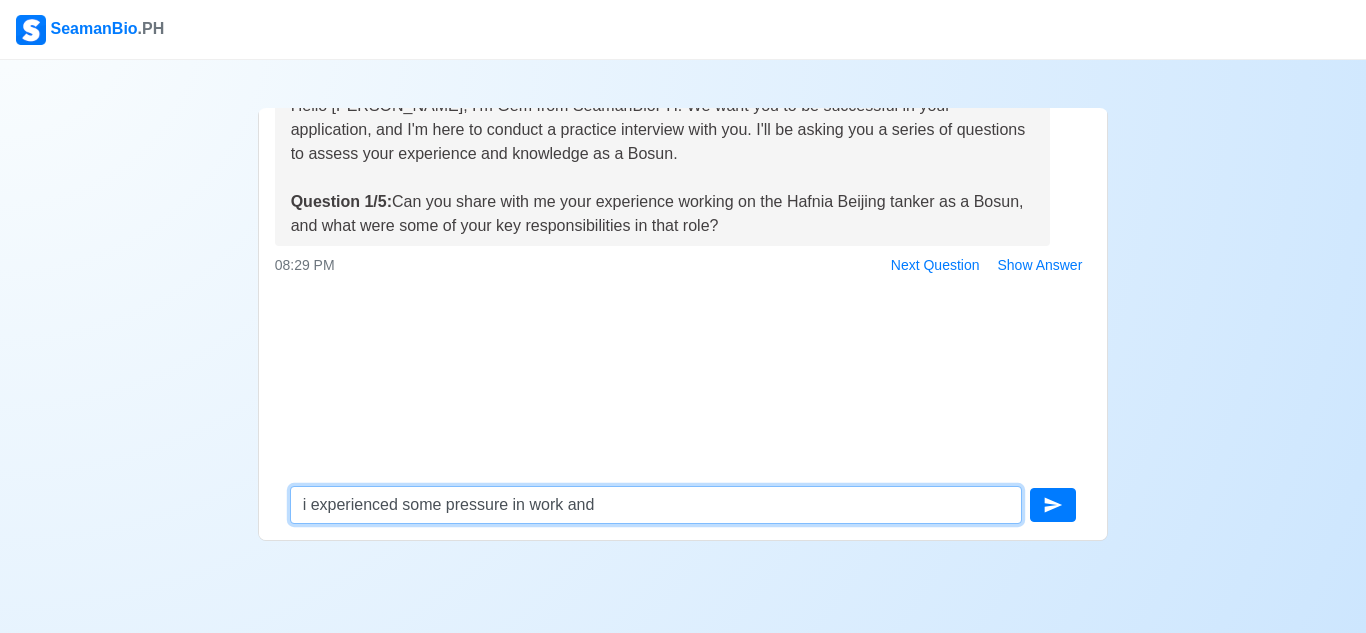 click on "i experienced some pressure in work and" at bounding box center (656, 505) 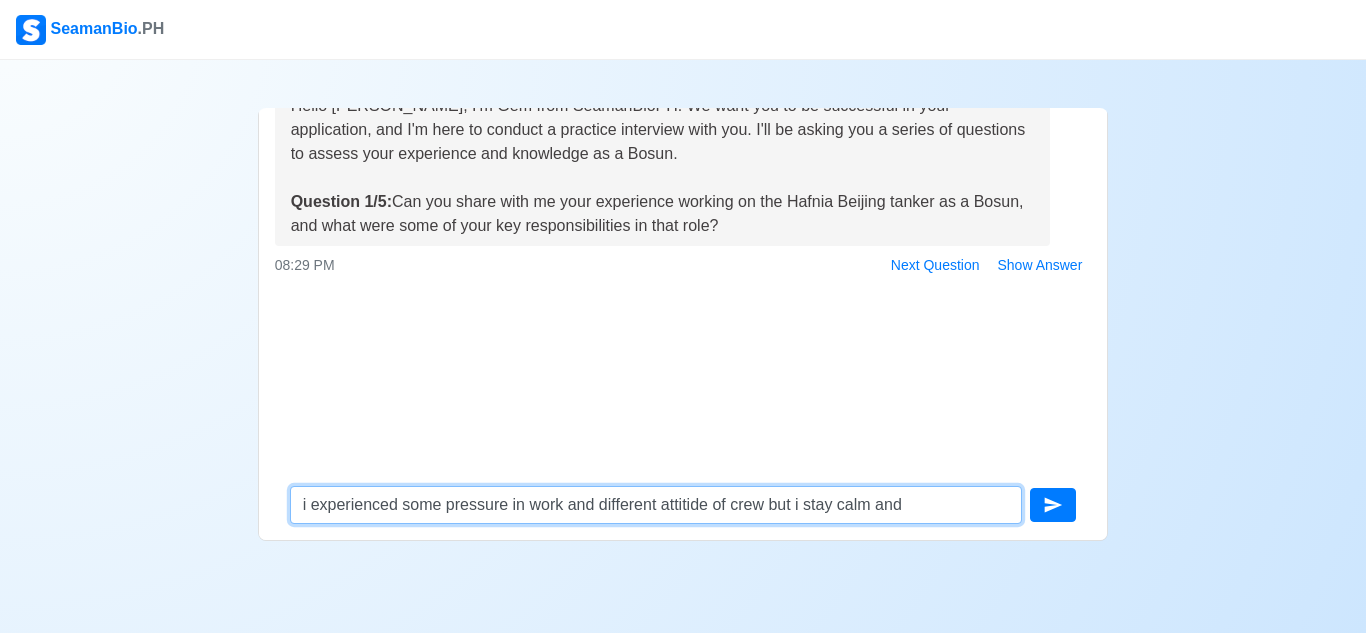click on "i experienced some pressure in work and different attitide of crew but i stay calm and" at bounding box center [656, 505] 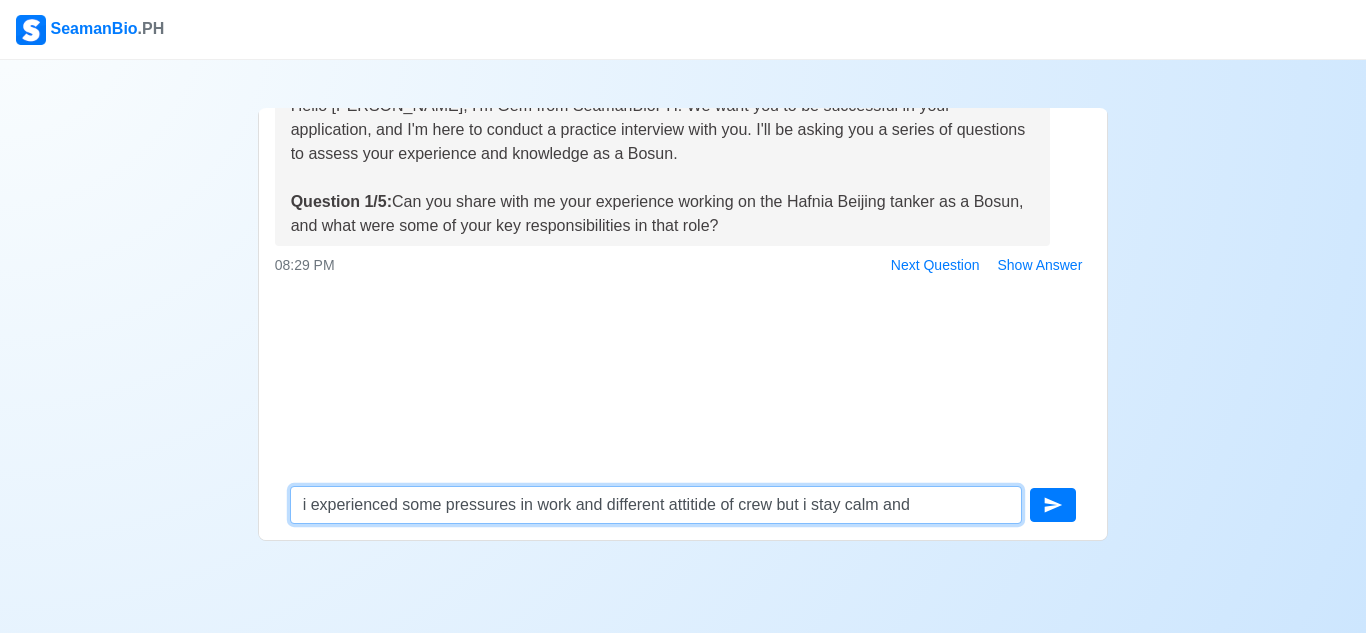 click on "i experienced some pressures in work and different attitide of crew but i stay calm and" at bounding box center (656, 505) 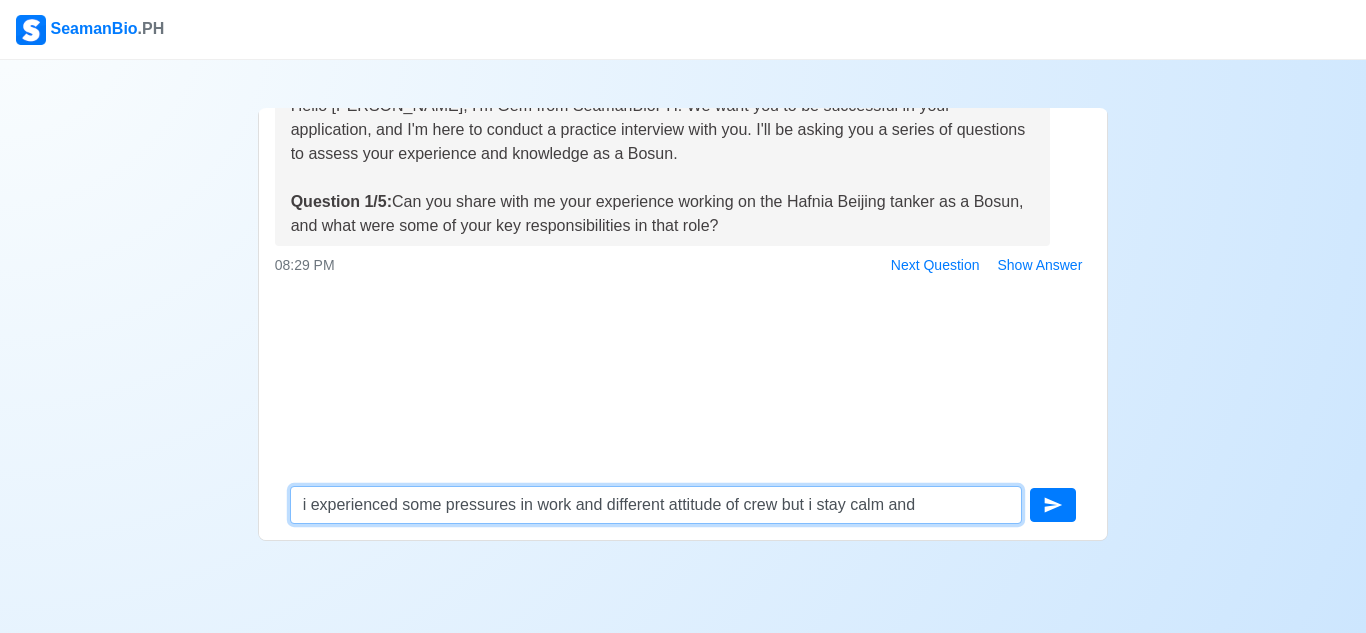 click on "i experienced some pressures in work and different attitude of crew but i stay calm and" at bounding box center (656, 505) 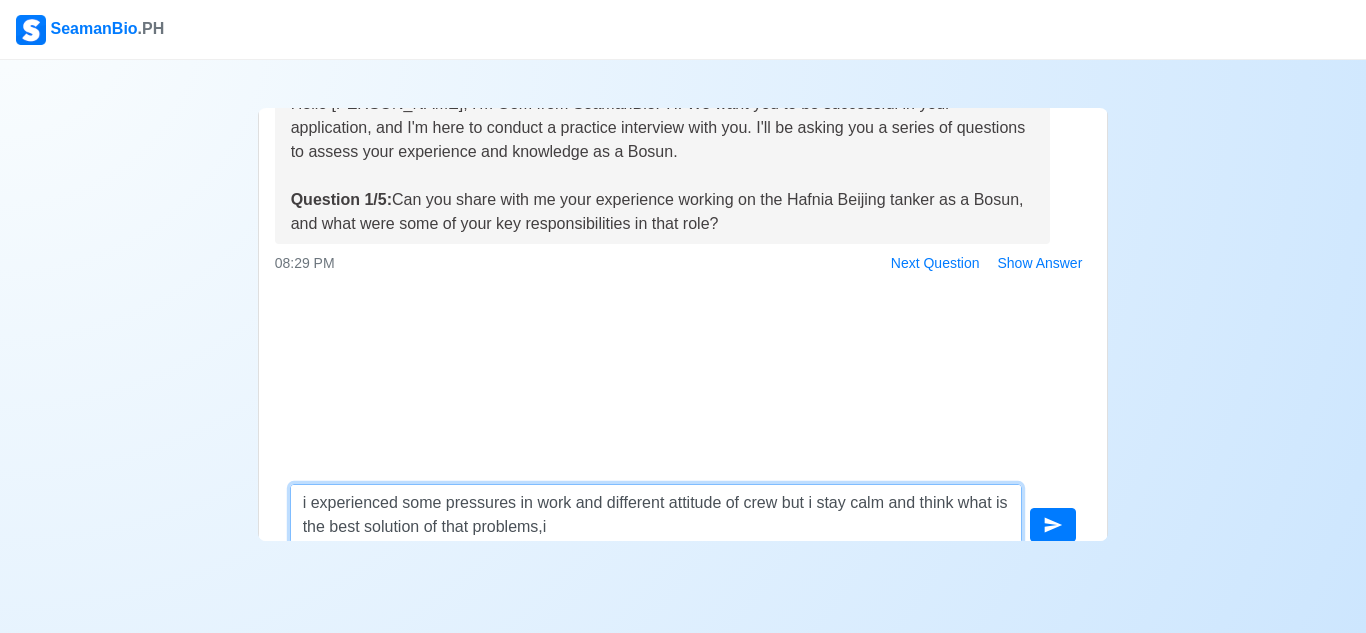 click on "i experienced some pressures in work and different attitude of crew but i stay calm and think what is the best solution of that problems,i" at bounding box center (656, 514) 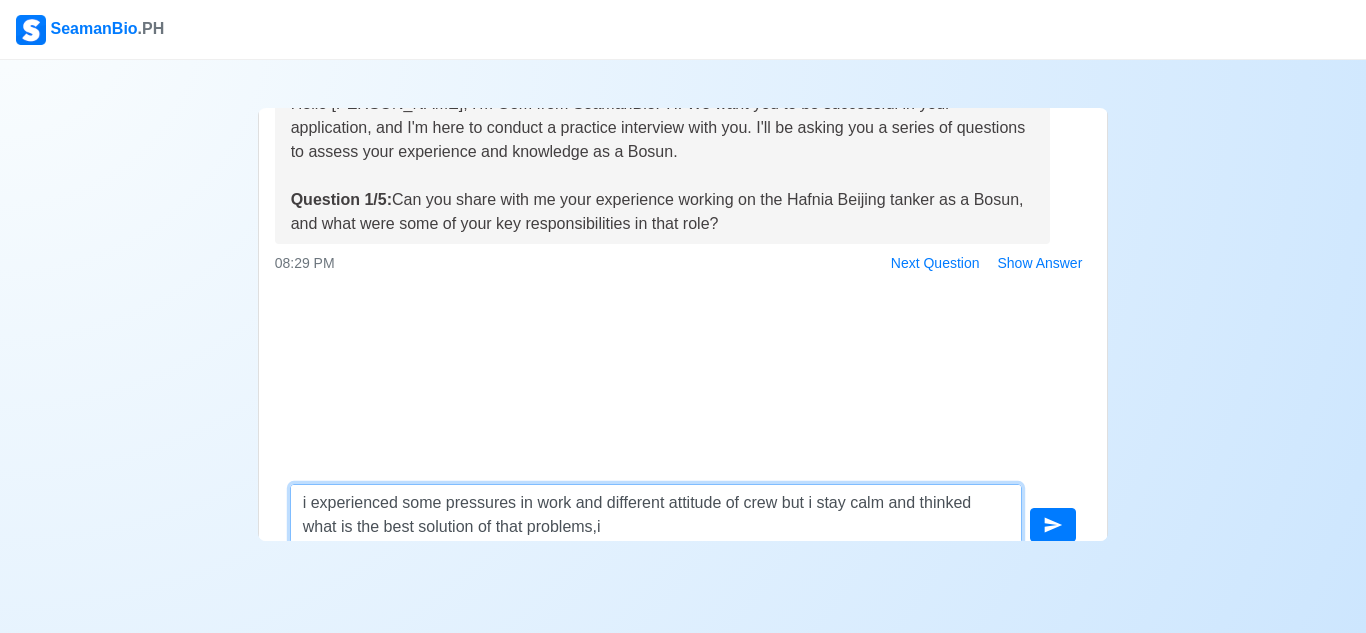 click on "i experienced some pressures in work and different attitude of crew but i stay calm and thinked what is the best solution of that problems,i" at bounding box center [656, 514] 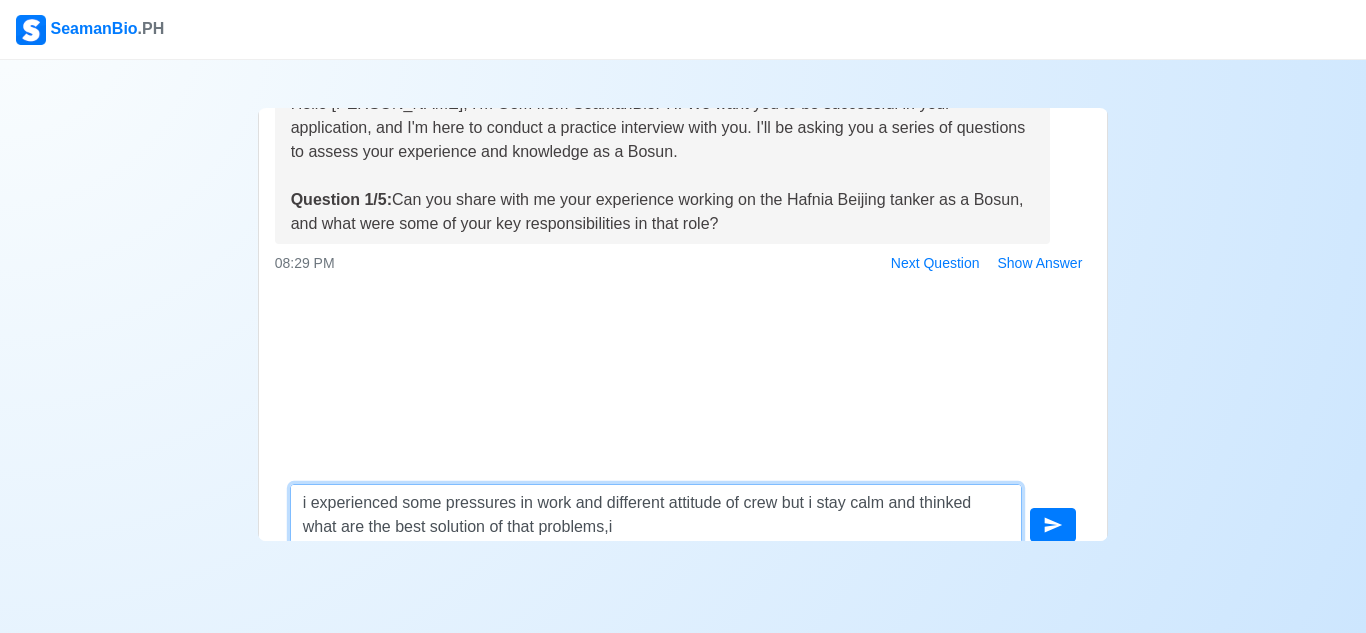 click on "i experienced some pressures in work and different attitude of crew but i stay calm and thinked what are the best solution of that problems,i" at bounding box center (656, 514) 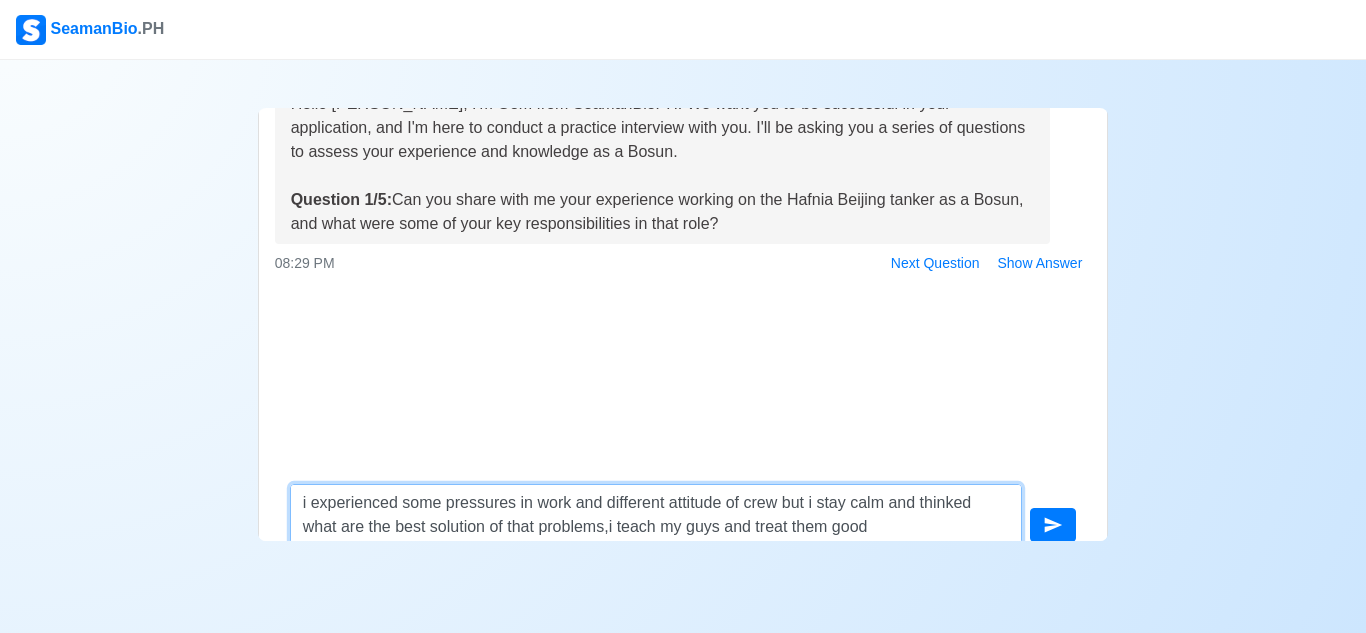 click on "i experienced some pressures in work and different attitude of crew but i stay calm and thinked what are the best solution of that problems,i teach my guys and treat them good" at bounding box center [656, 514] 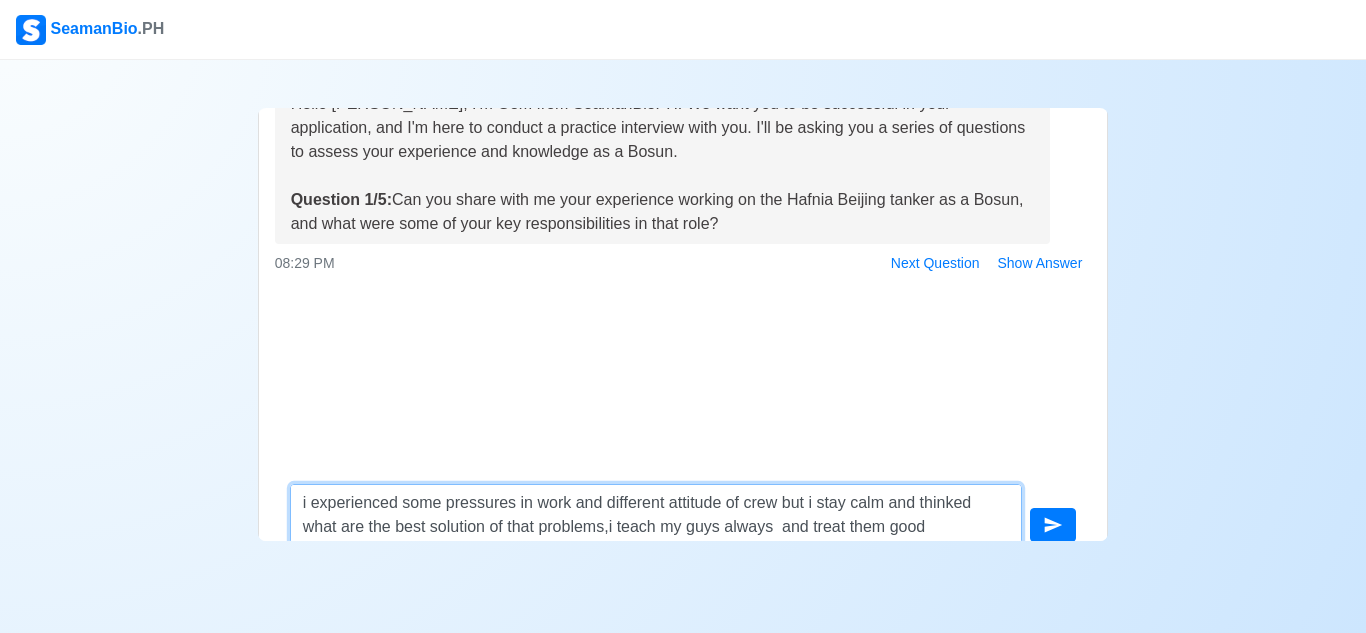 click on "i experienced some pressures in work and different attitude of crew but i stay calm and thinked what are the best solution of that problems,i teach my guys always  and treat them good" at bounding box center [656, 514] 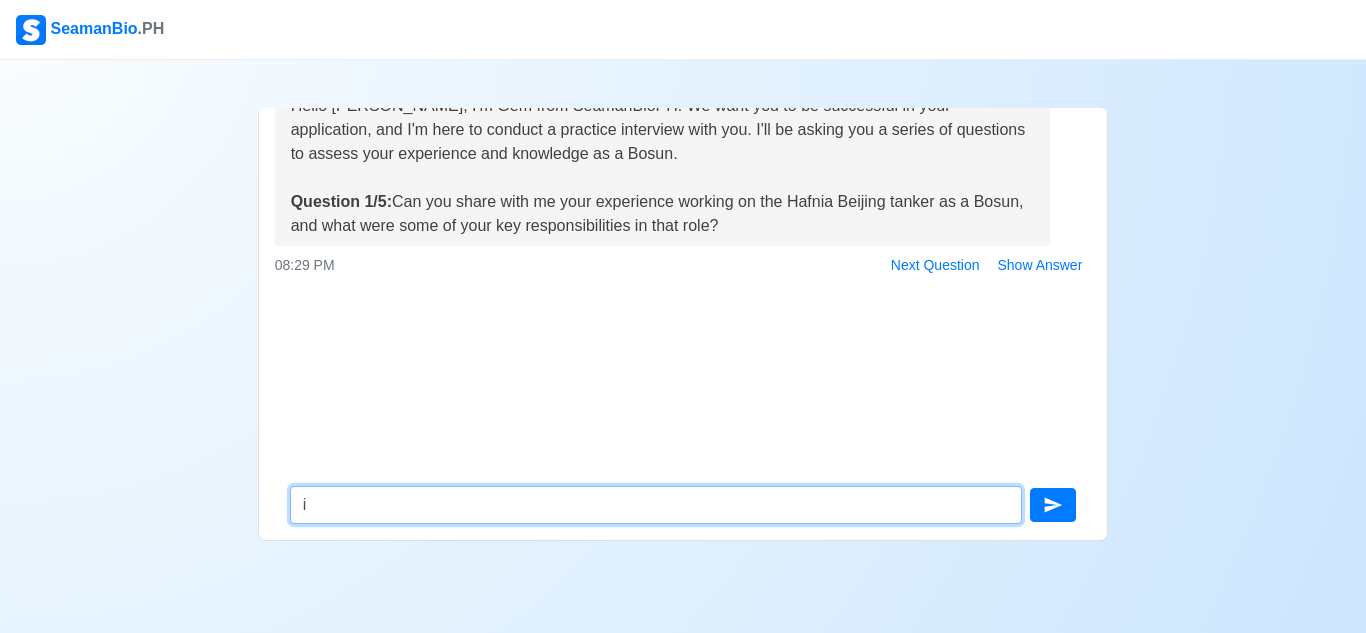 type on "i" 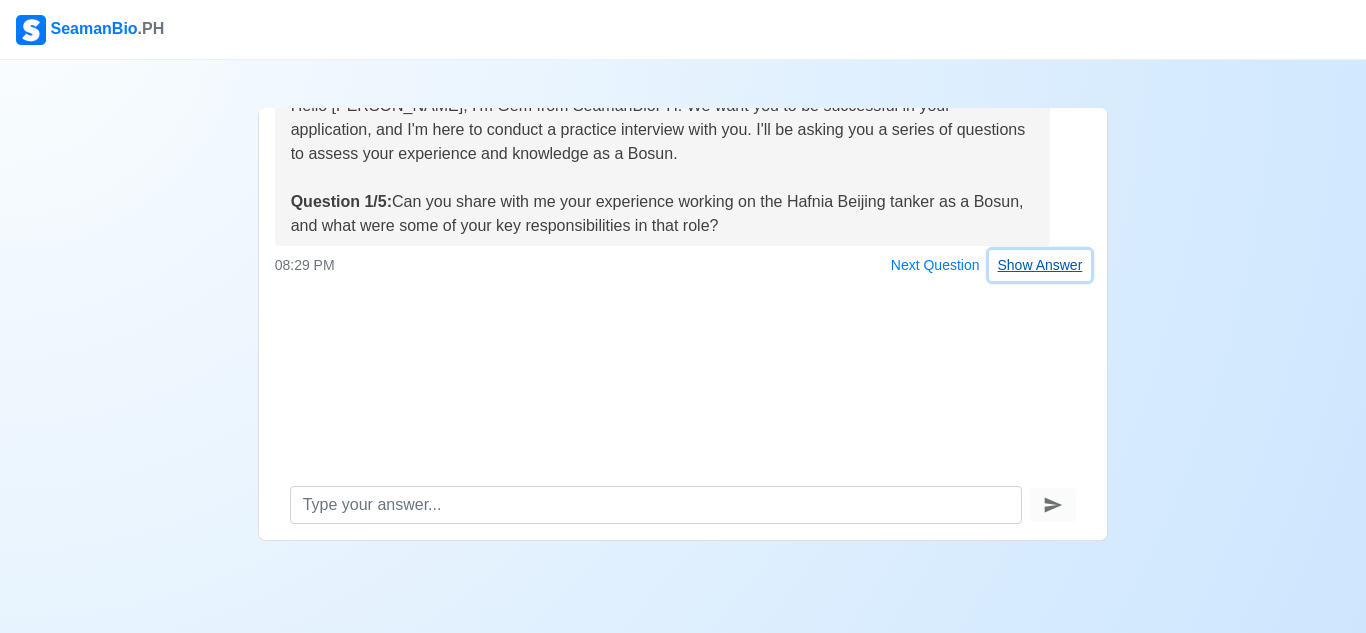 click on "Show Answer" at bounding box center [1040, 265] 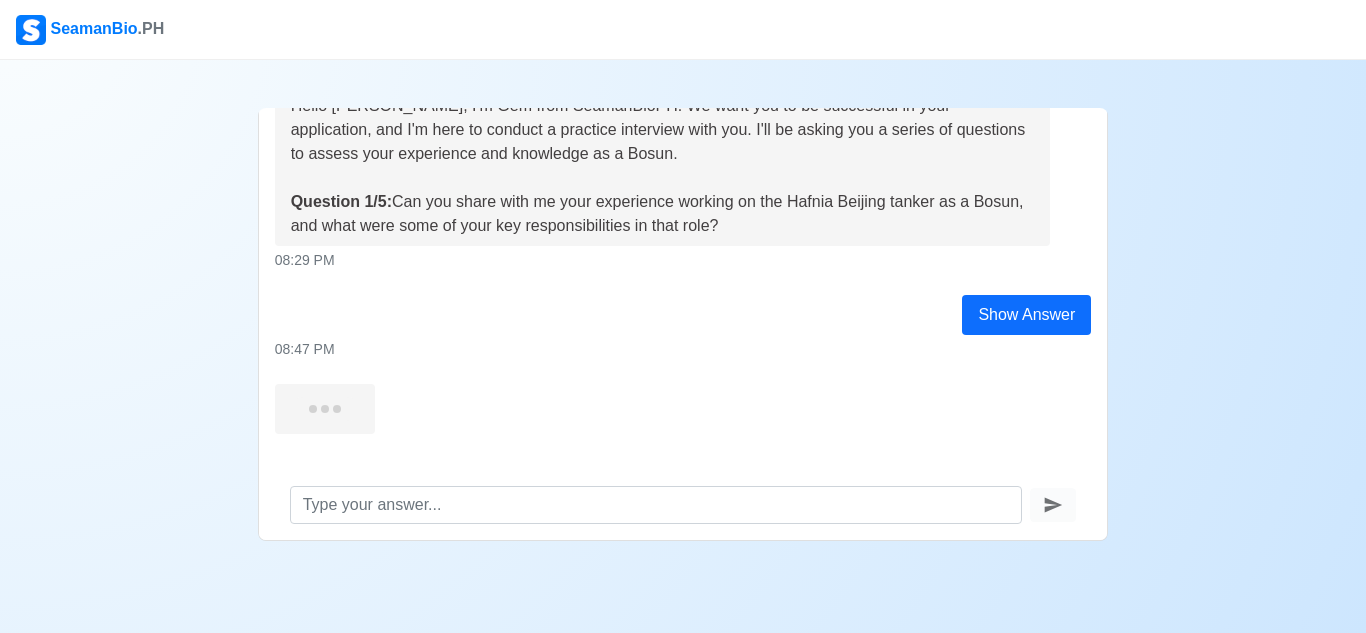 scroll, scrollTop: 12, scrollLeft: 0, axis: vertical 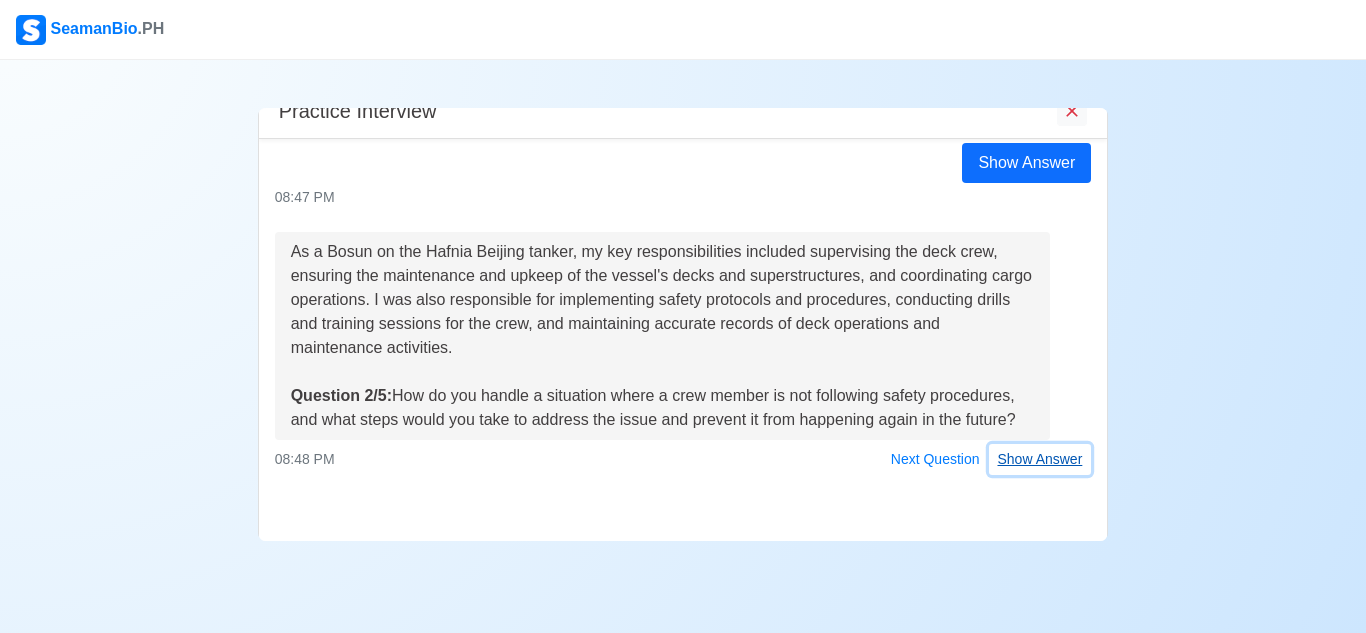 click on "Show Answer" at bounding box center [1040, 459] 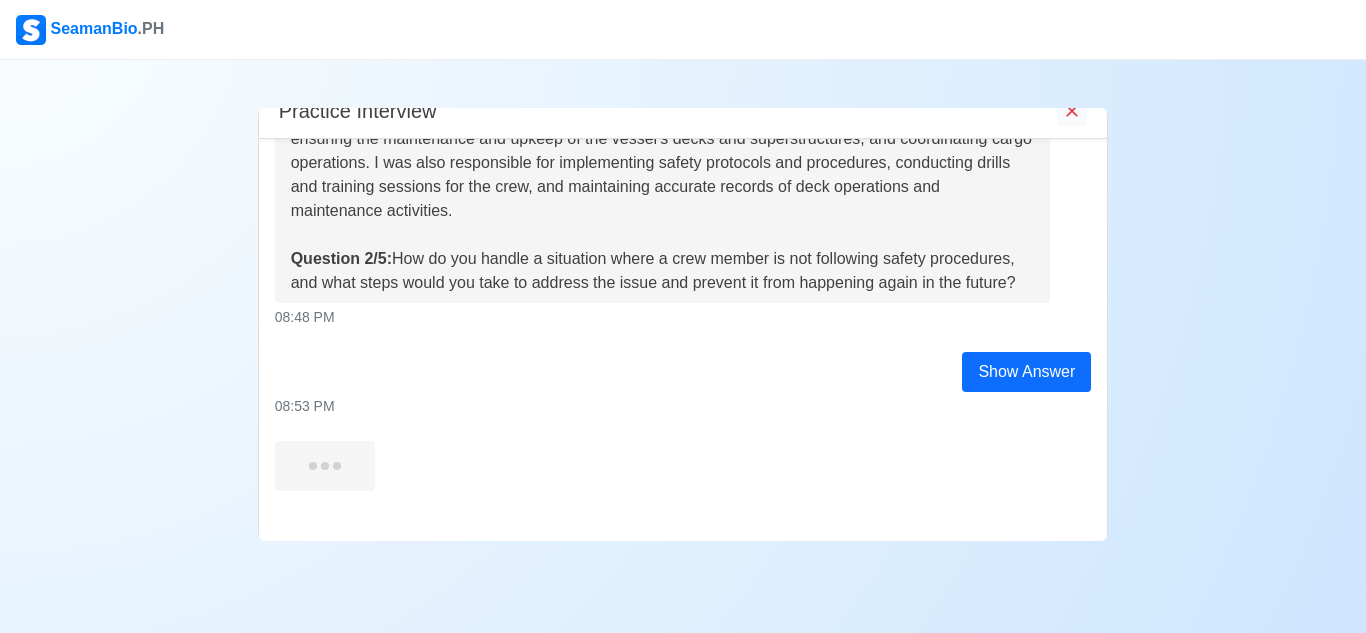 scroll, scrollTop: 374, scrollLeft: 0, axis: vertical 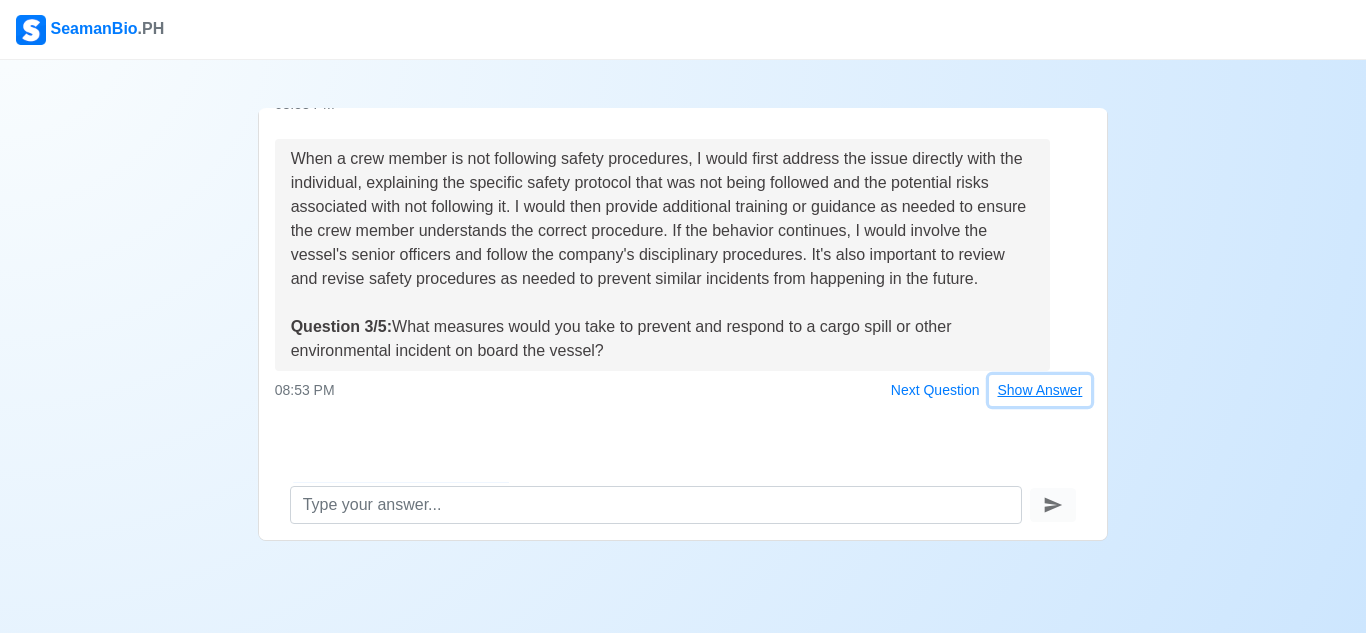 click on "Show Answer" at bounding box center (1040, 390) 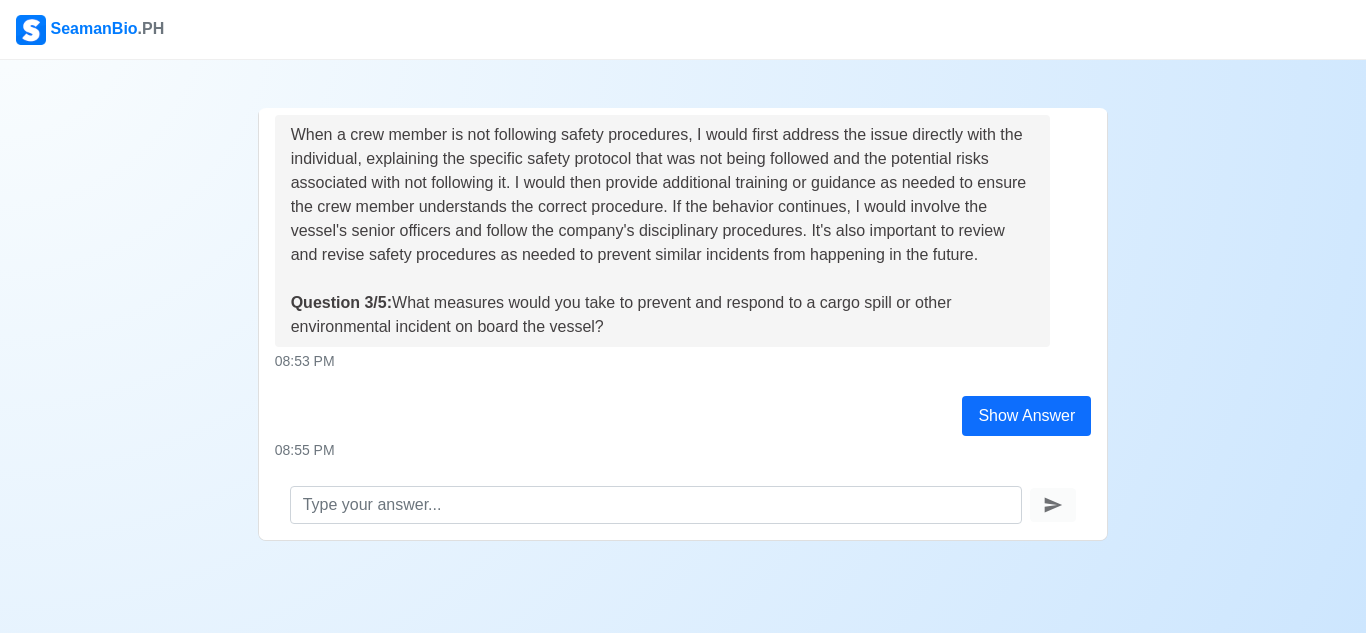 scroll, scrollTop: 706, scrollLeft: 0, axis: vertical 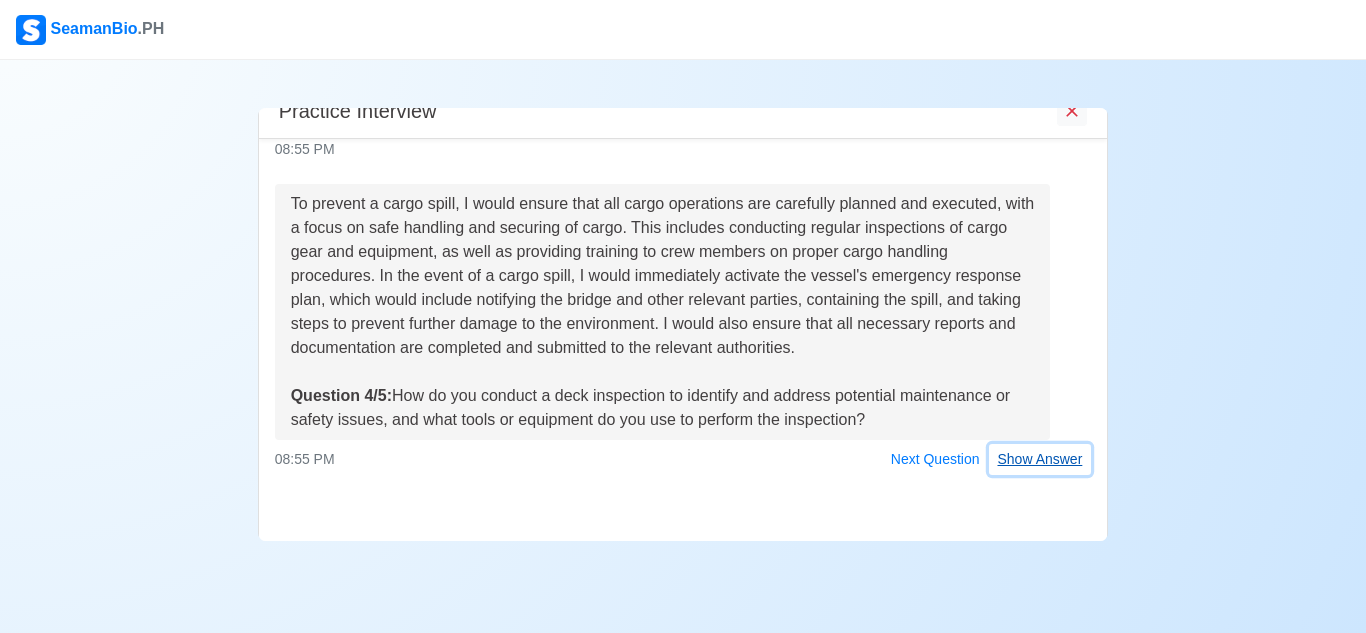 click on "Show Answer" at bounding box center (1040, 459) 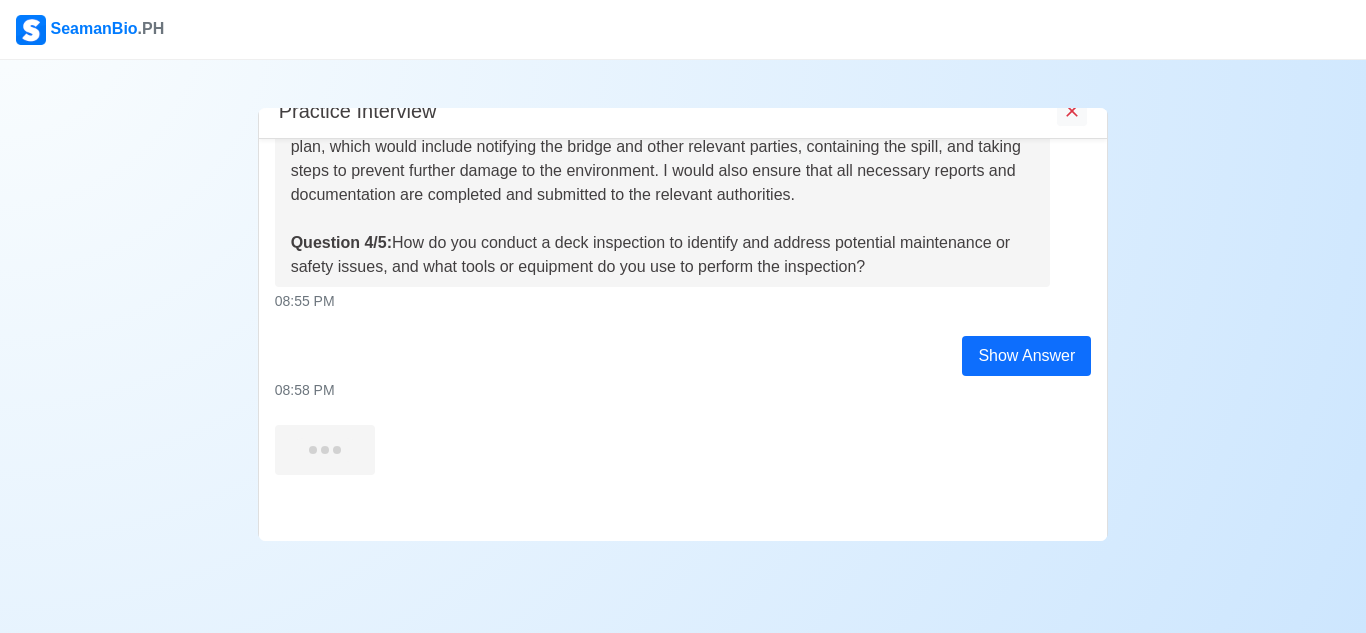 scroll, scrollTop: 1162, scrollLeft: 0, axis: vertical 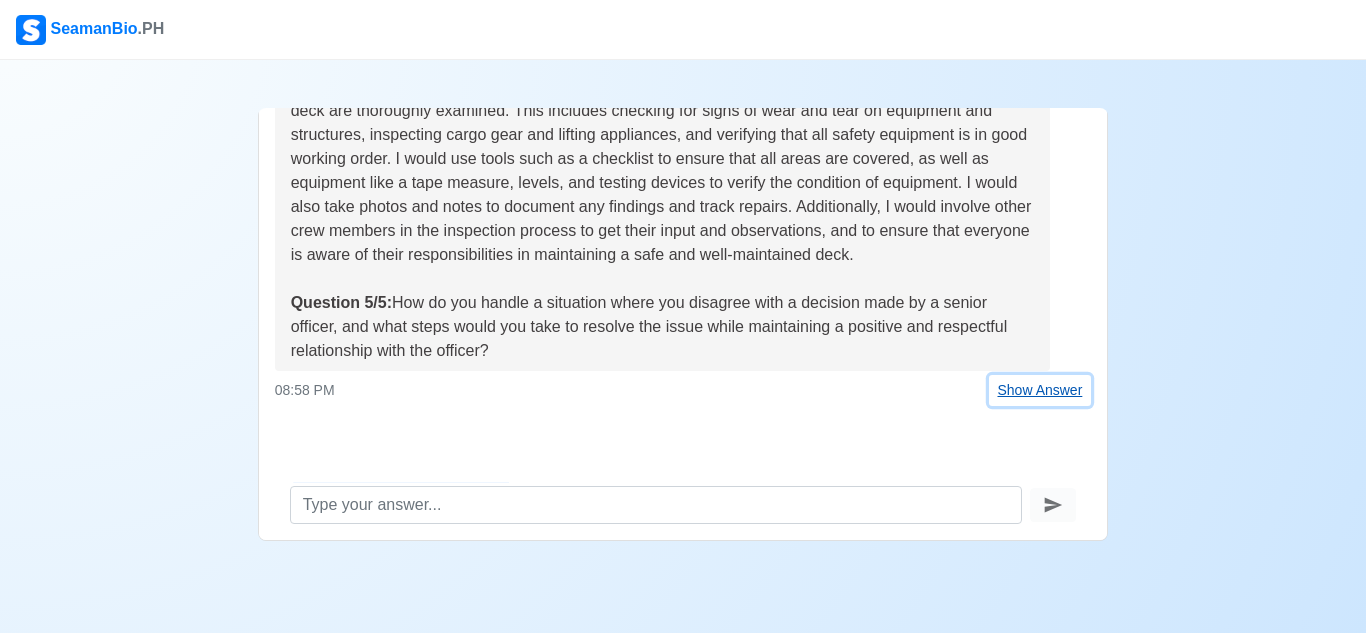 click on "Show Answer" at bounding box center (1040, 390) 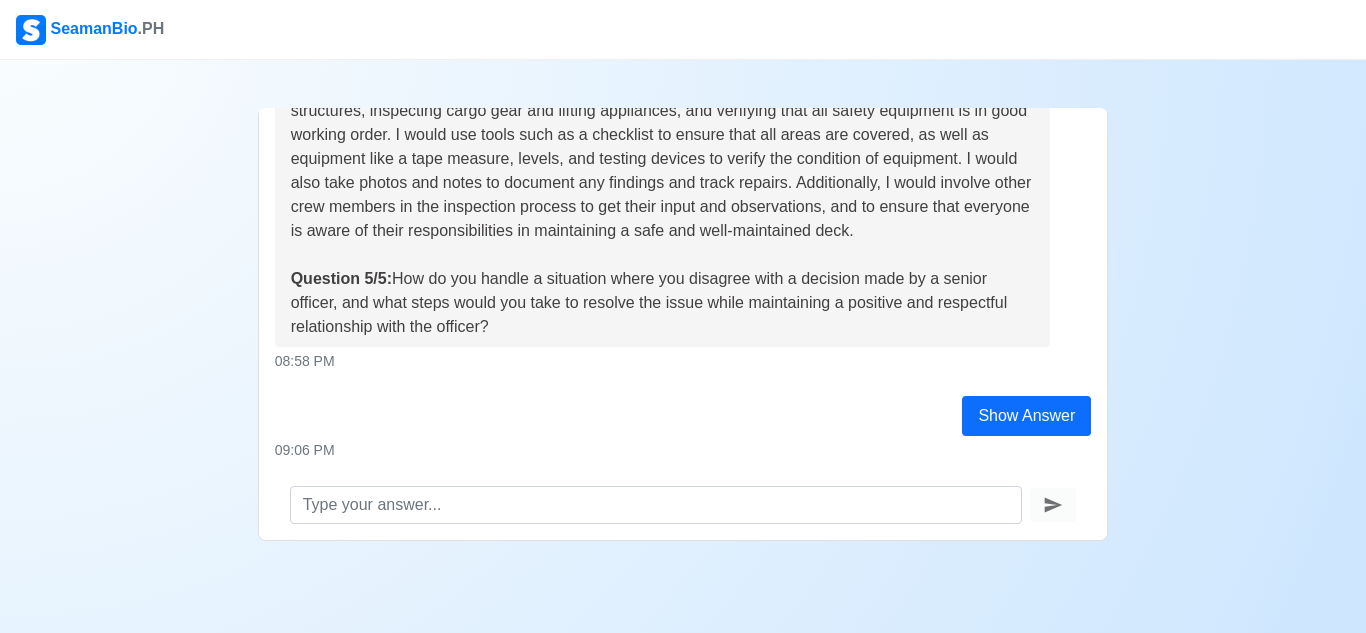 scroll, scrollTop: 1588, scrollLeft: 0, axis: vertical 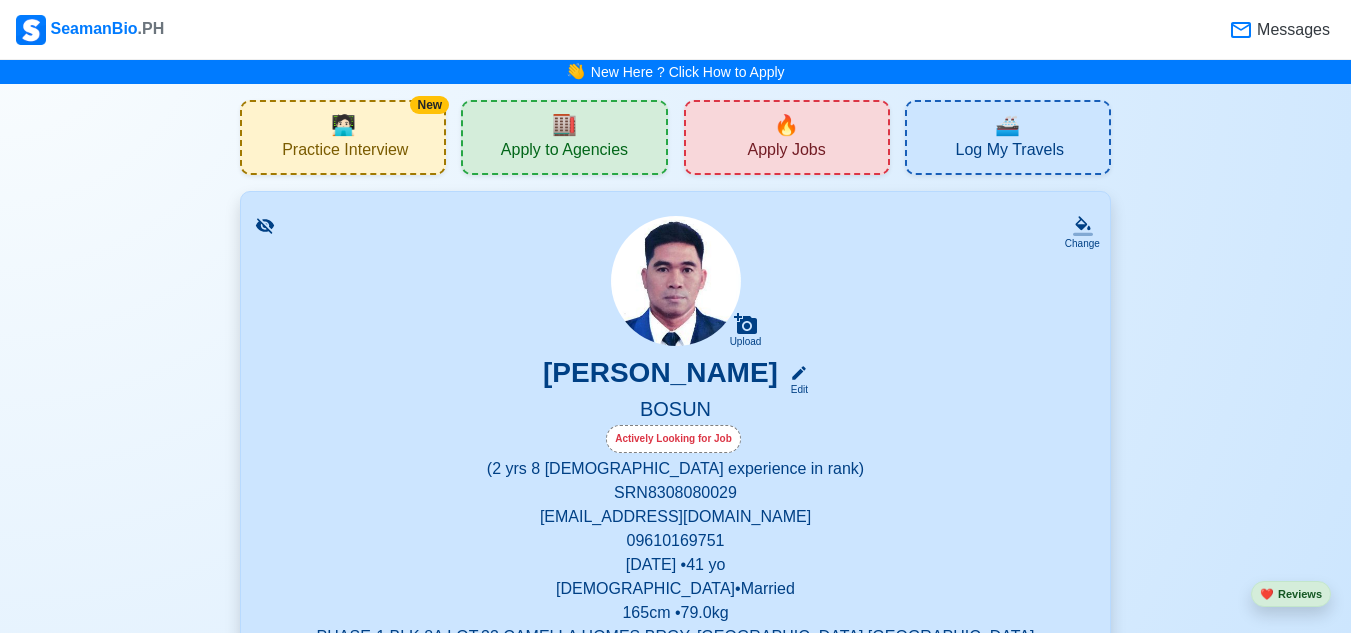click on "Log My Travels" at bounding box center (1010, 152) 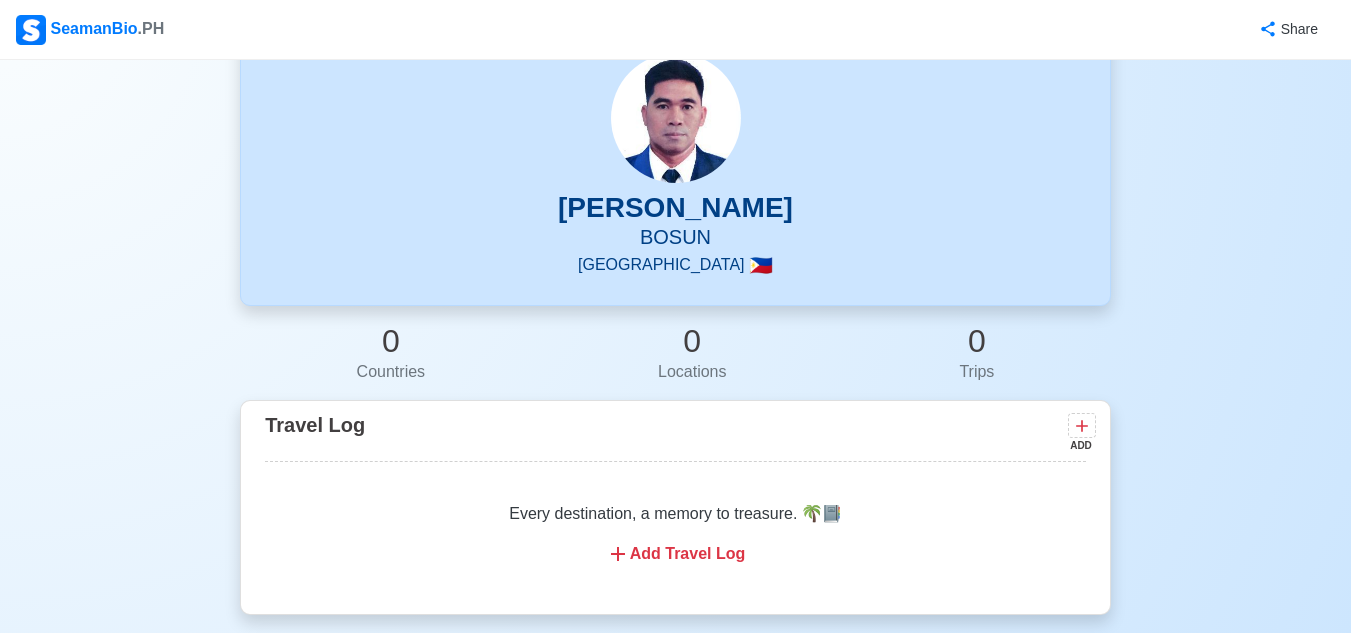 scroll, scrollTop: 0, scrollLeft: 0, axis: both 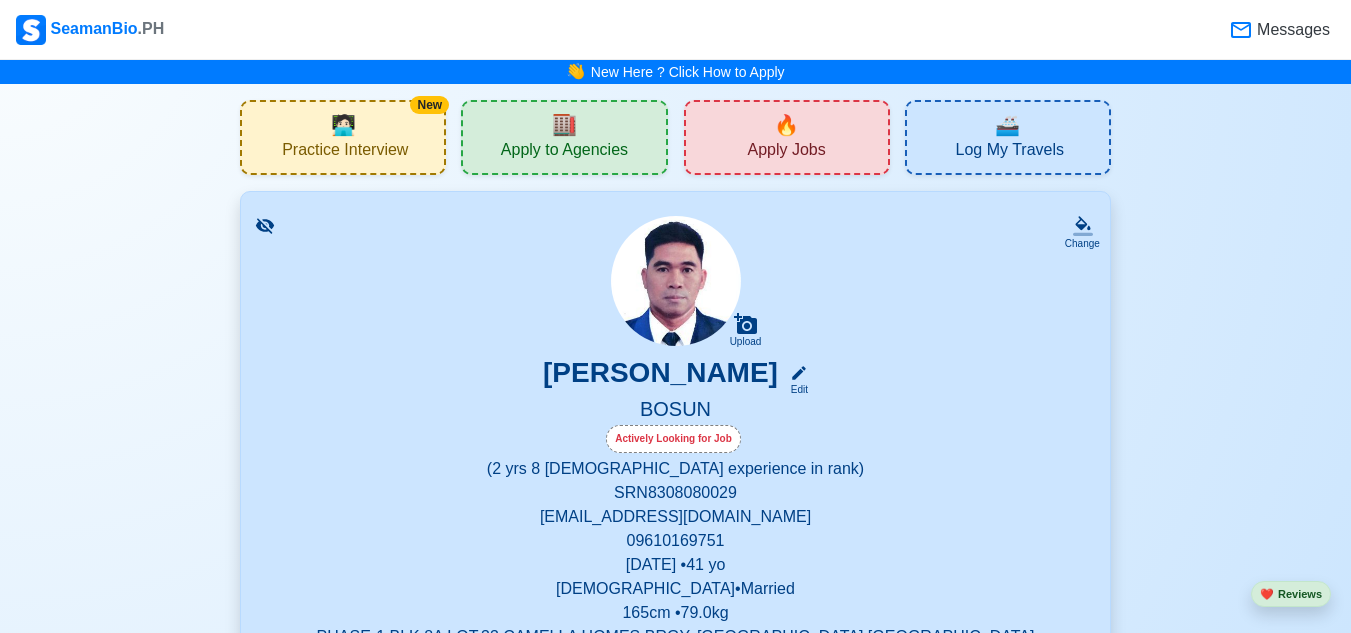 click on "Apply Jobs" at bounding box center [786, 152] 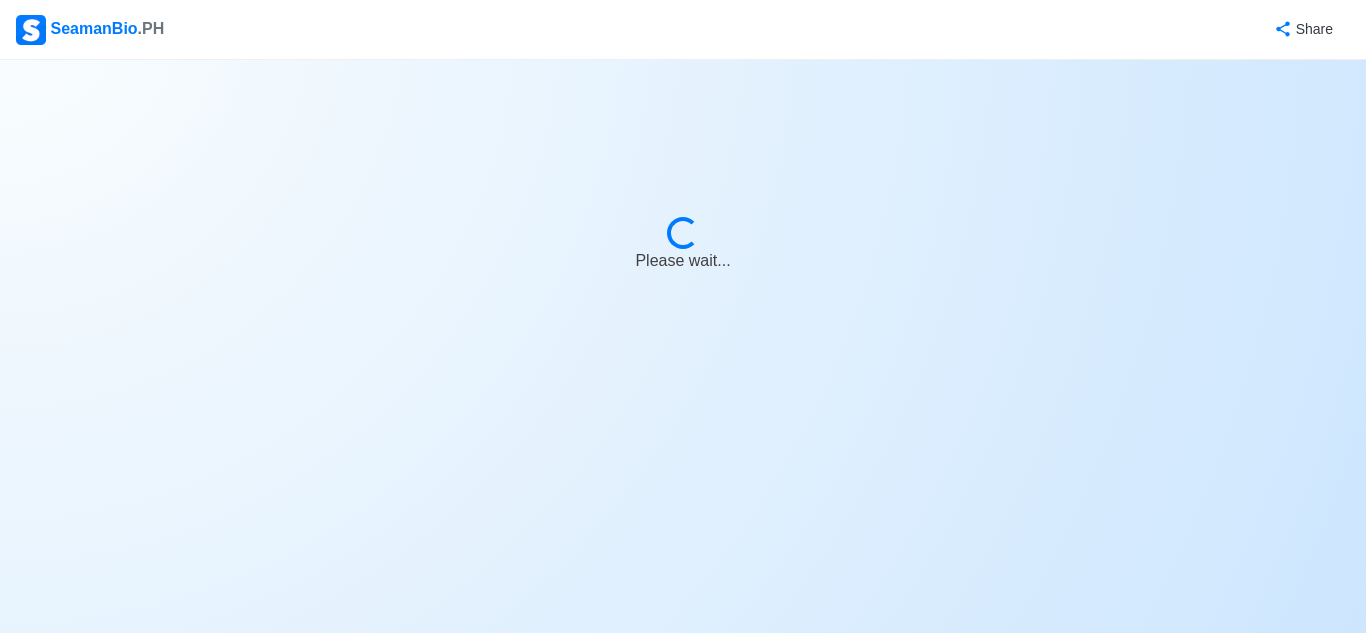 select on "Bosun" 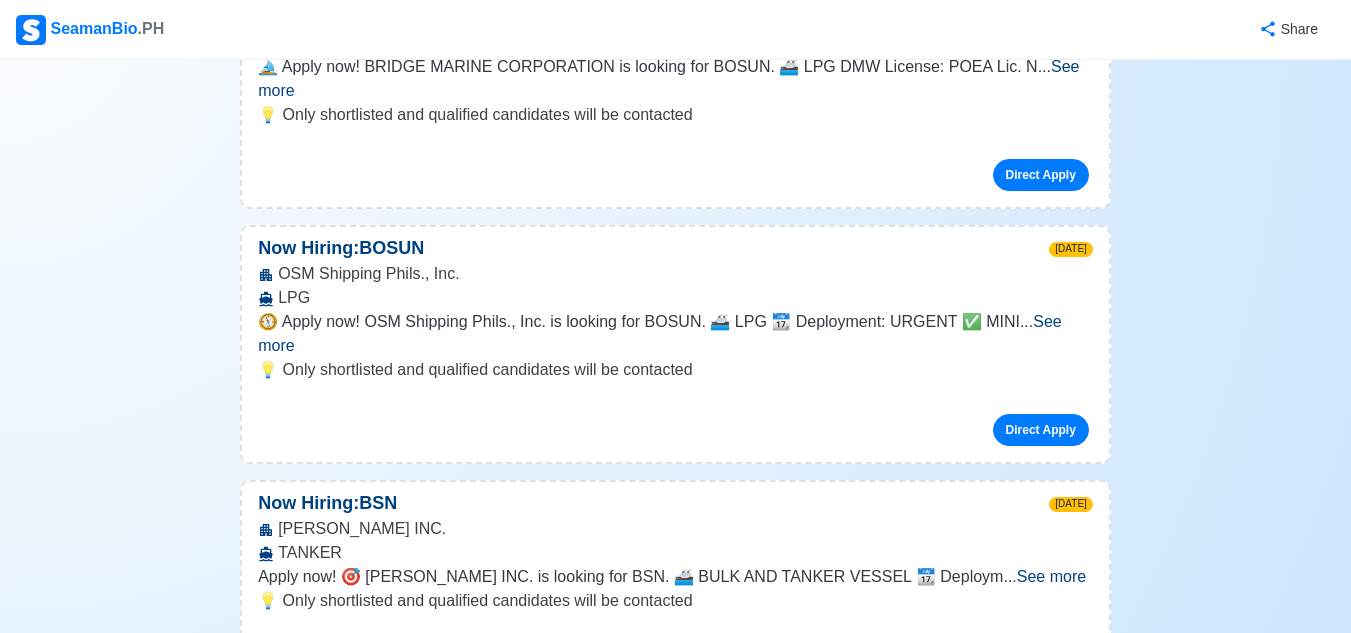 scroll, scrollTop: 500, scrollLeft: 0, axis: vertical 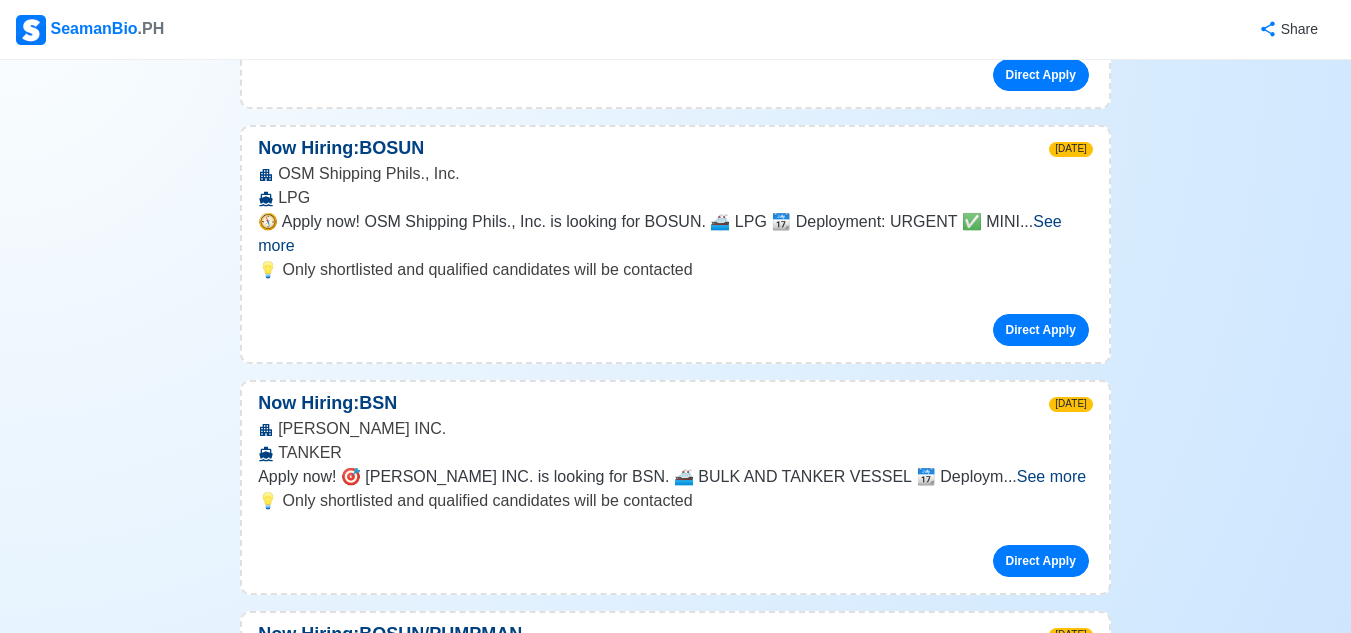 click on "See more" at bounding box center [1051, 476] 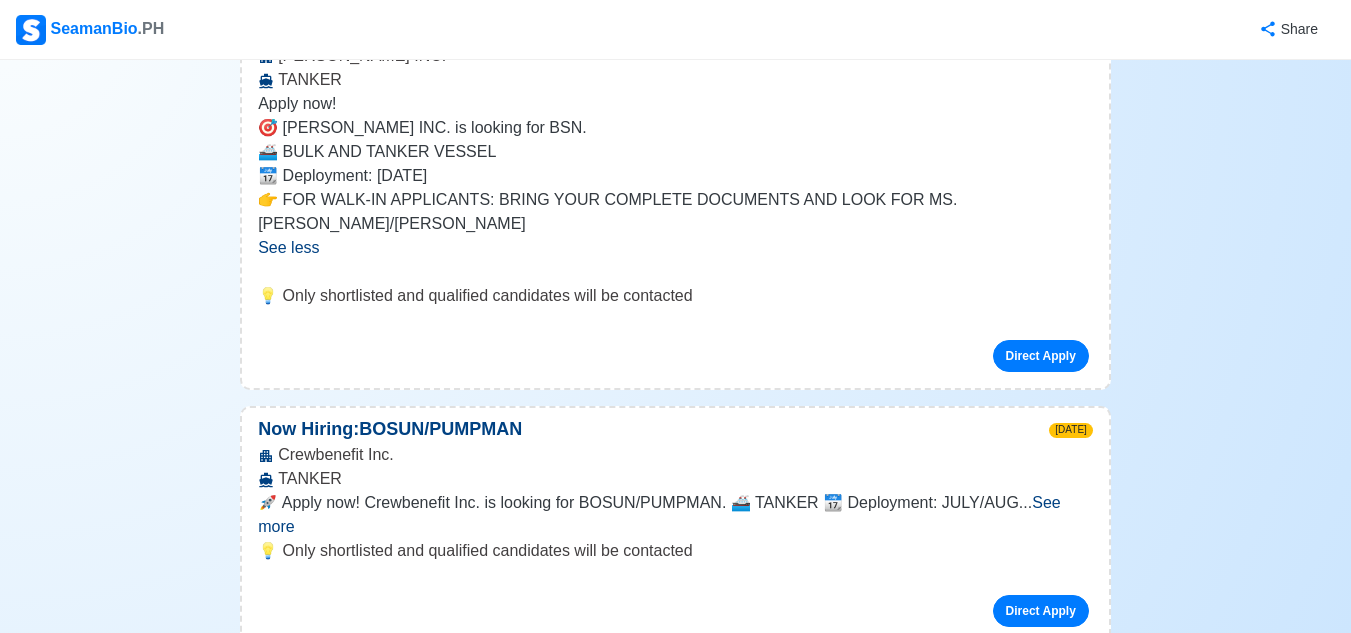 scroll, scrollTop: 900, scrollLeft: 0, axis: vertical 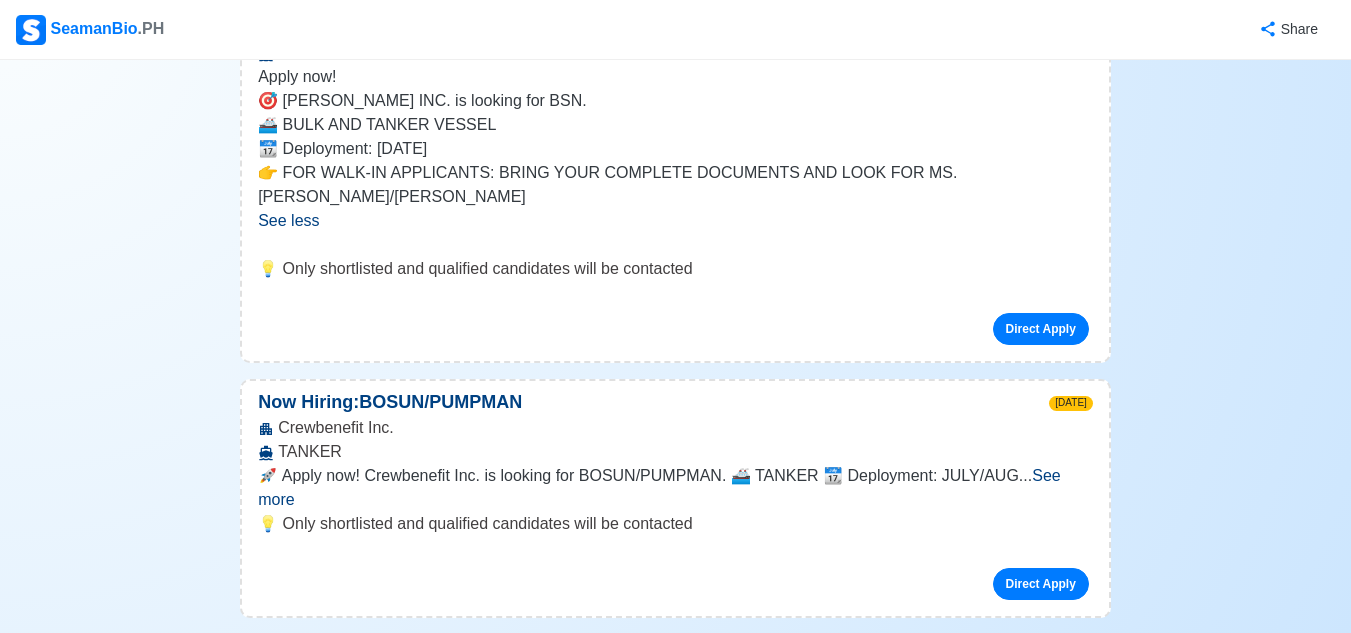 click on "See more" at bounding box center [659, 487] 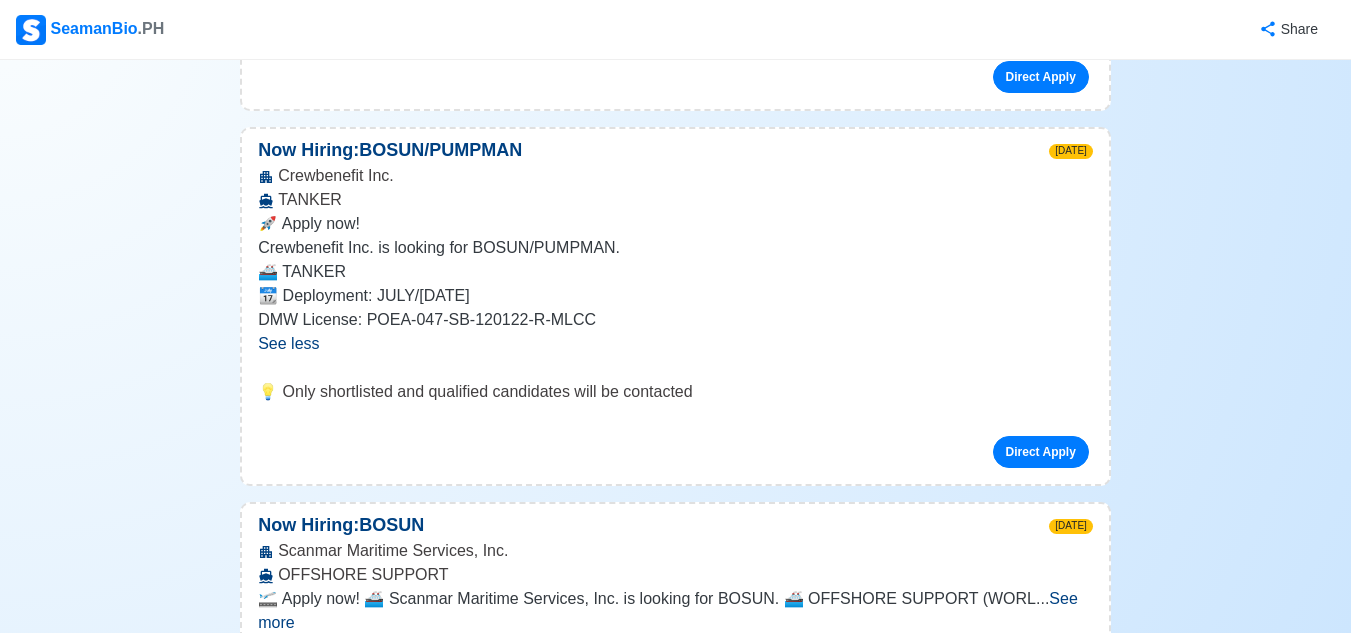 scroll, scrollTop: 1200, scrollLeft: 0, axis: vertical 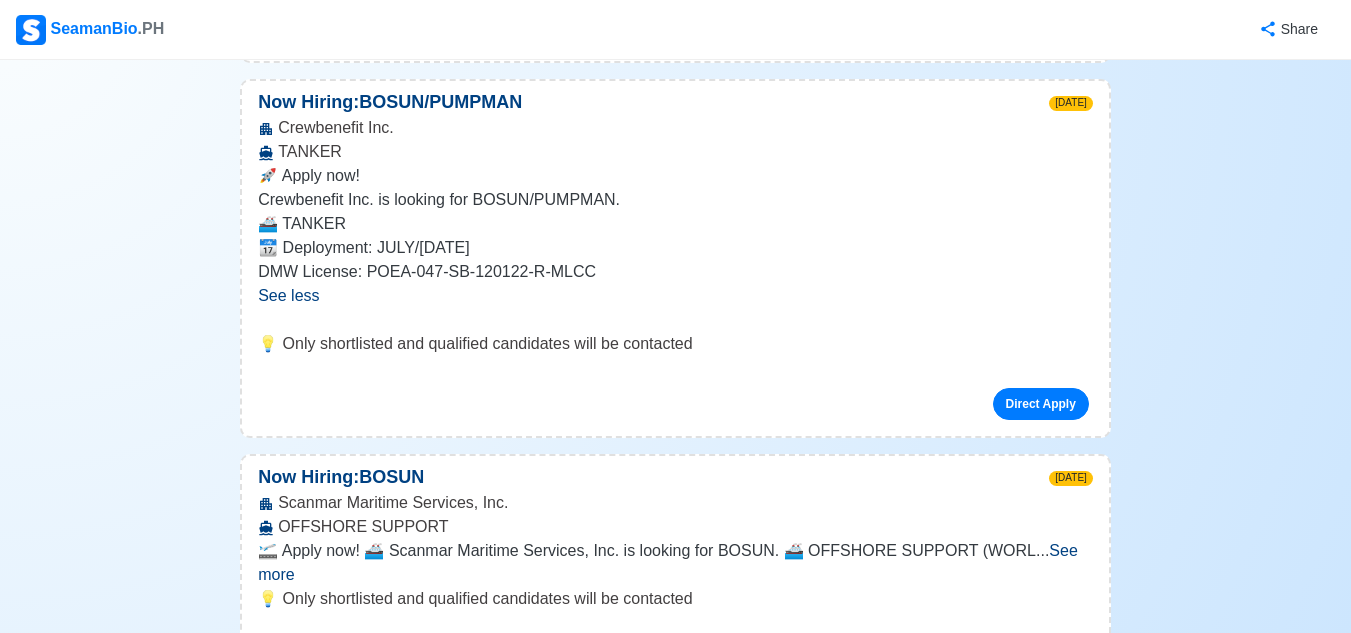 click on "See more" at bounding box center (668, 562) 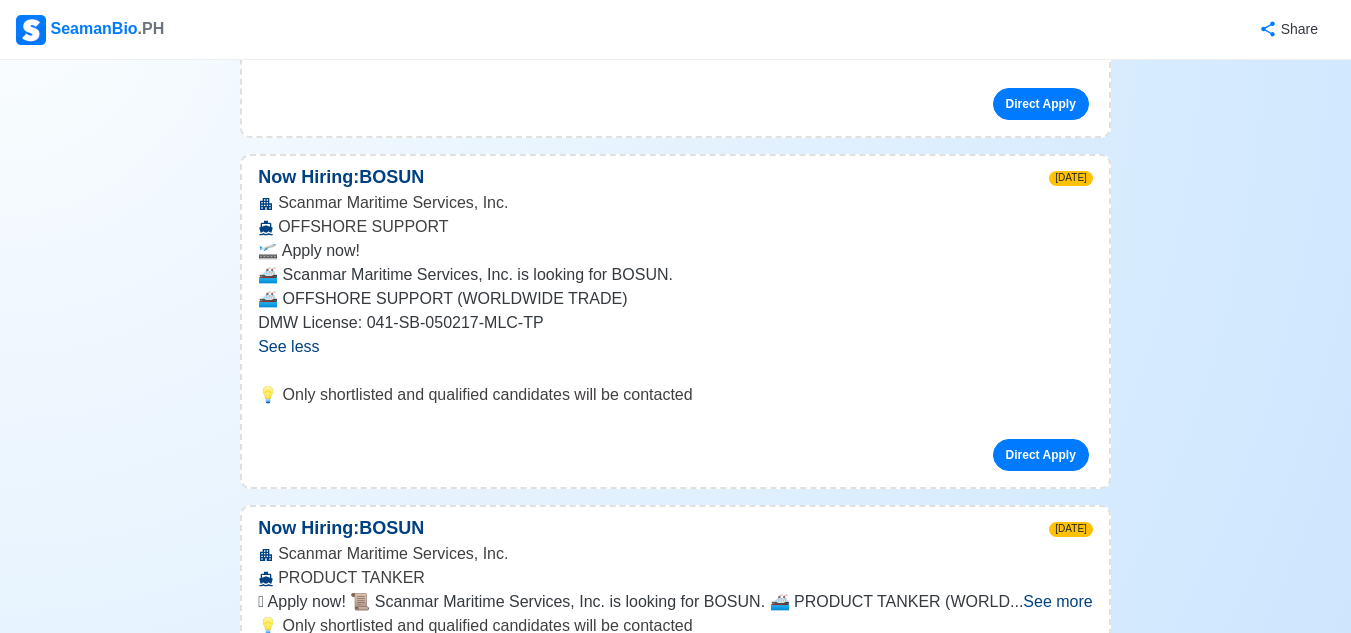 scroll, scrollTop: 1600, scrollLeft: 0, axis: vertical 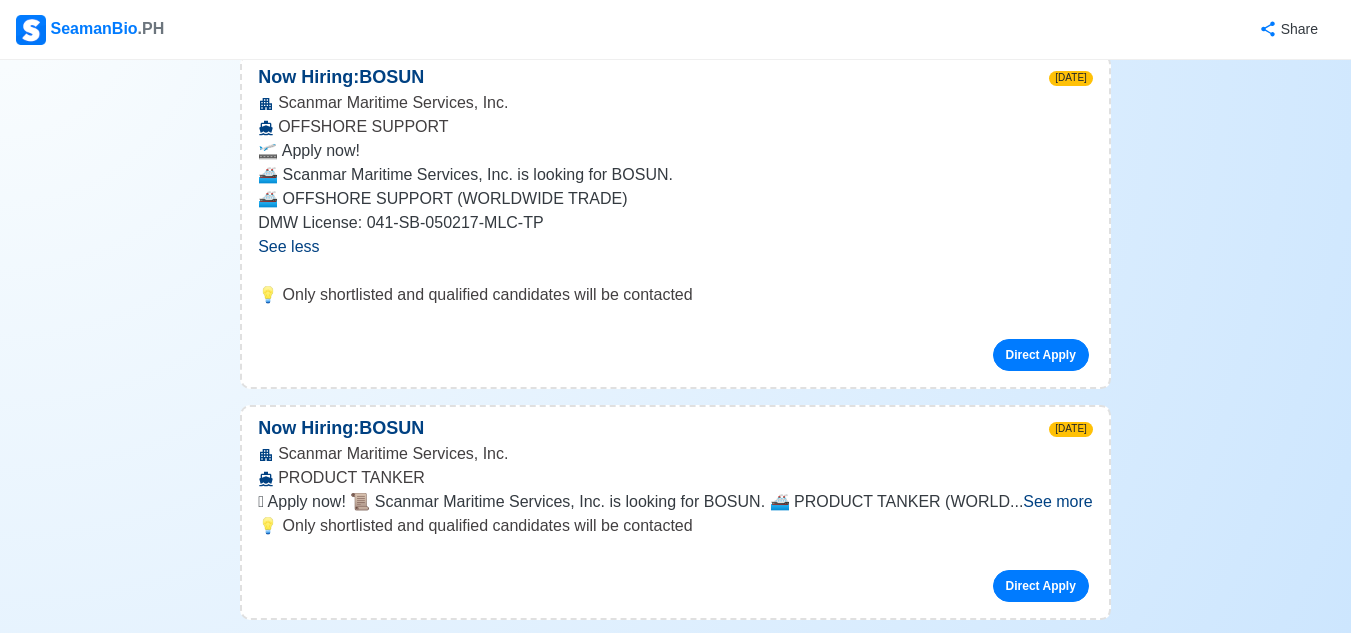 click on "See more" at bounding box center [1057, 501] 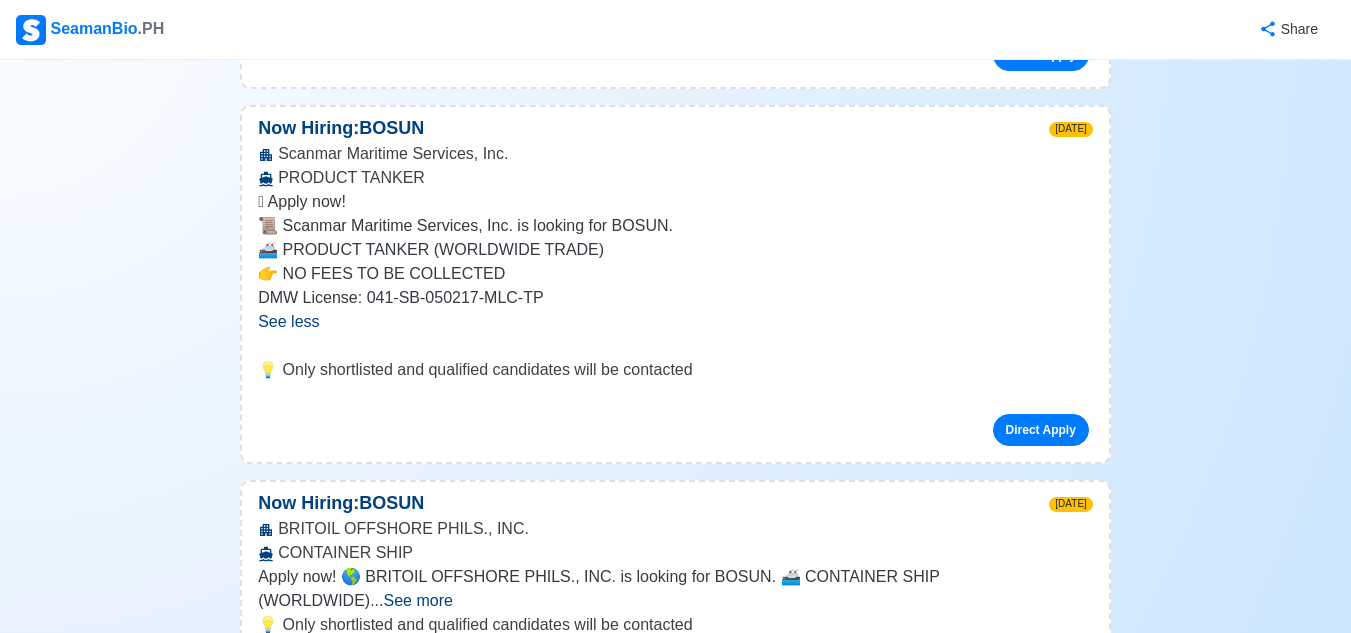 scroll, scrollTop: 2000, scrollLeft: 0, axis: vertical 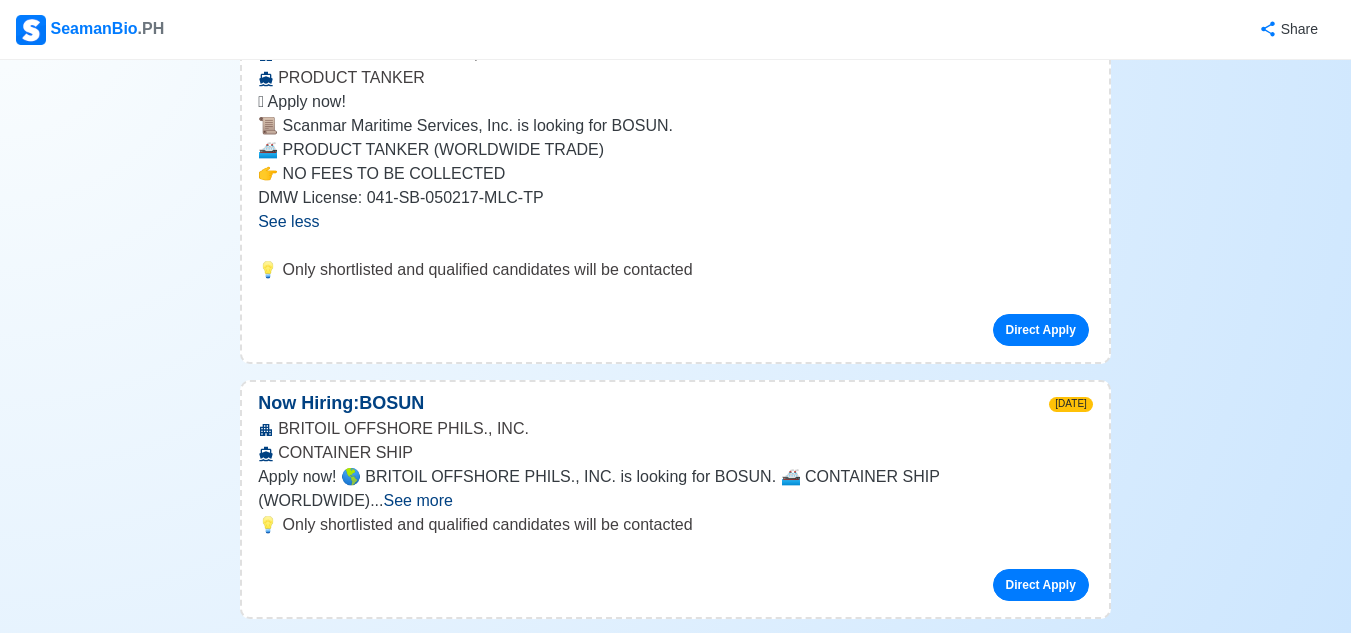 click on "See more" at bounding box center [418, 500] 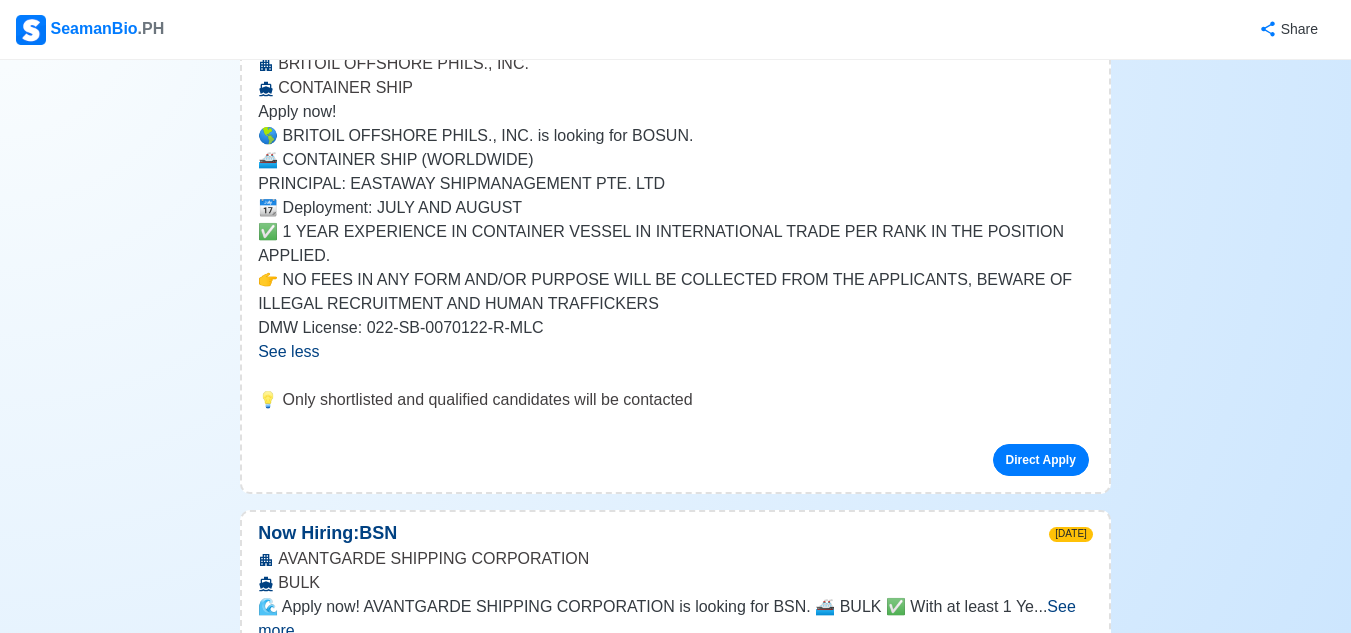 scroll, scrollTop: 2400, scrollLeft: 0, axis: vertical 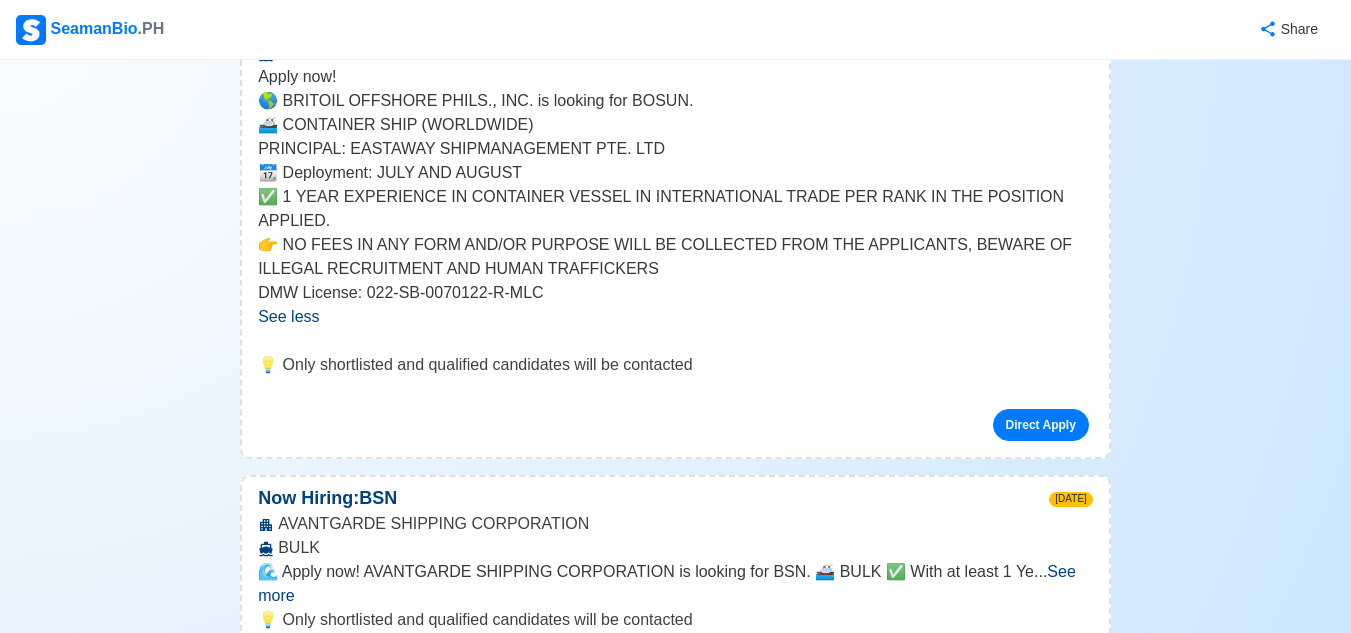 click on "See more" at bounding box center [667, 583] 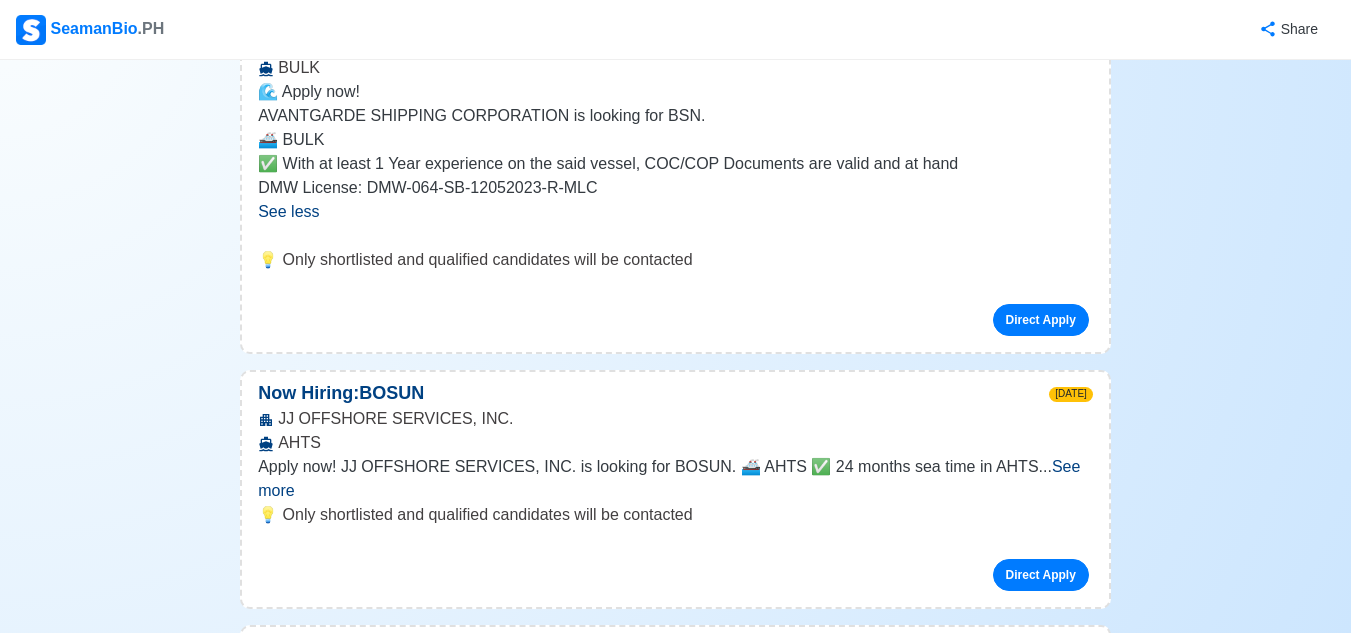 scroll, scrollTop: 2900, scrollLeft: 0, axis: vertical 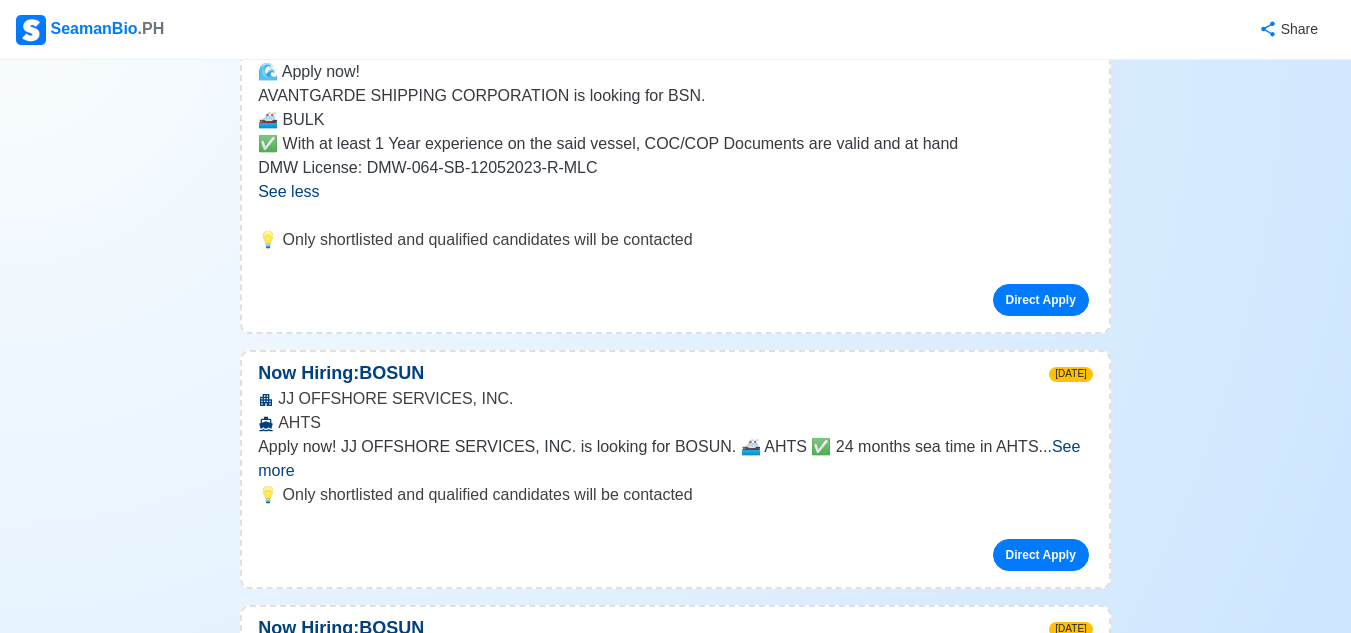 click on "See more" at bounding box center (669, 458) 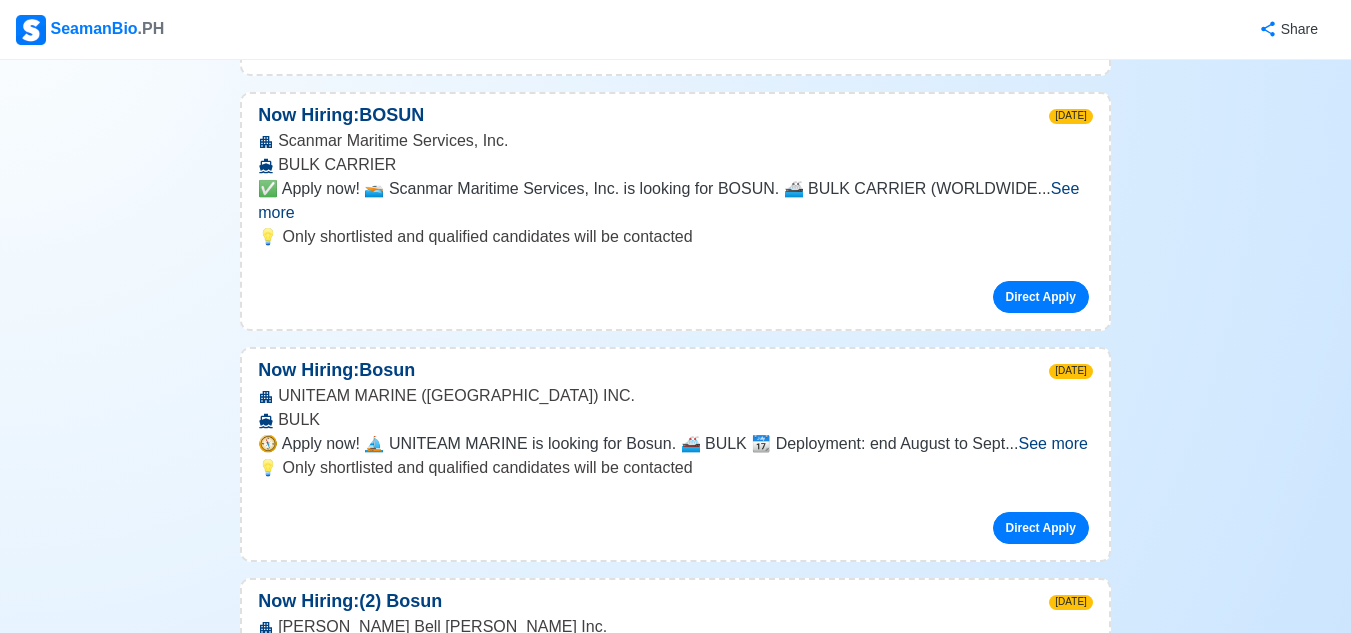 scroll, scrollTop: 3800, scrollLeft: 0, axis: vertical 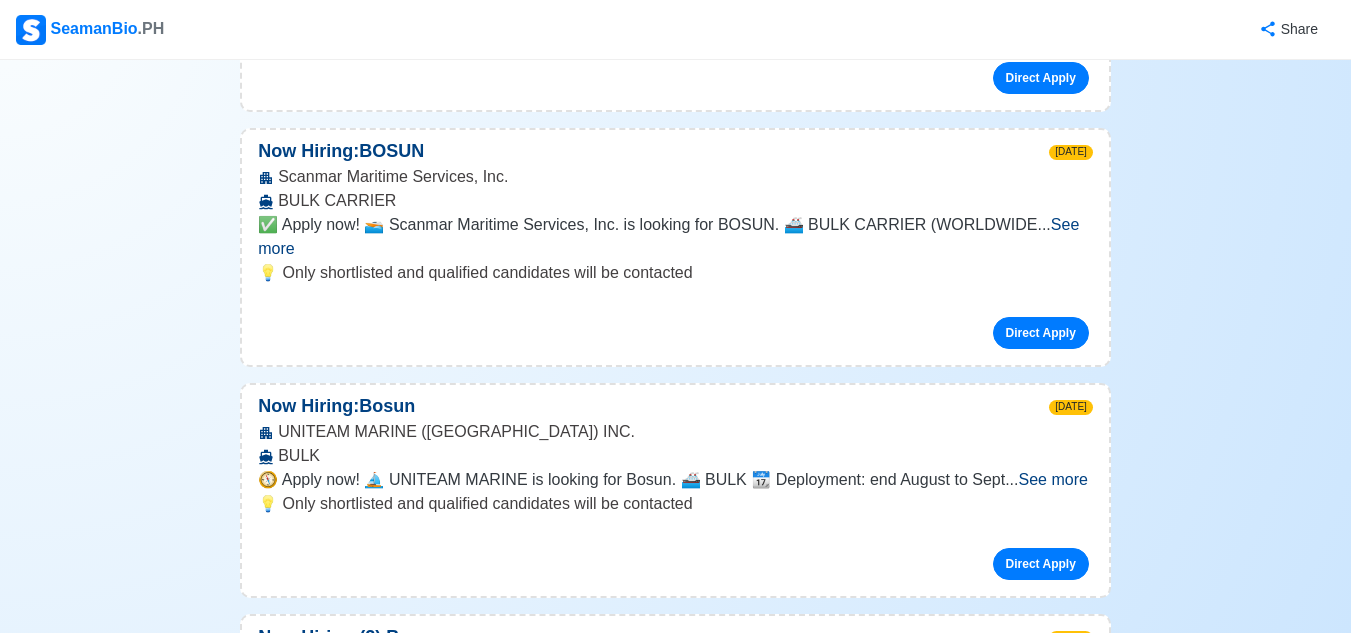 click on "See more" at bounding box center [1053, 479] 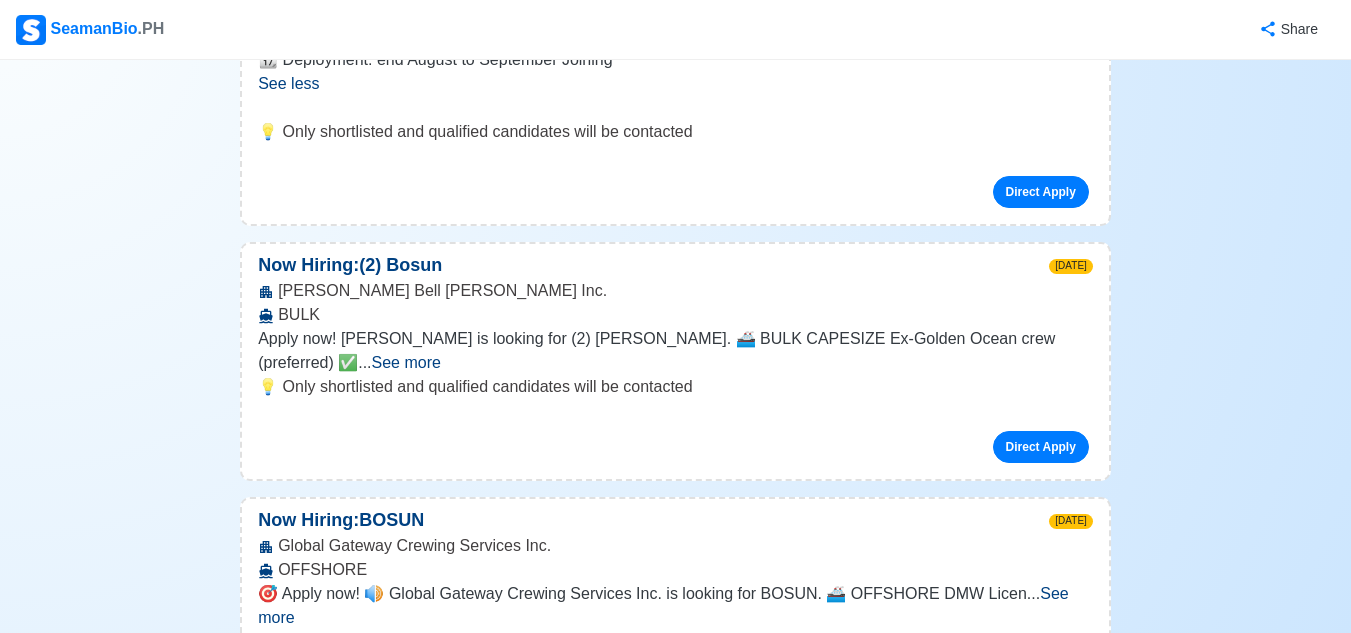 scroll, scrollTop: 4300, scrollLeft: 0, axis: vertical 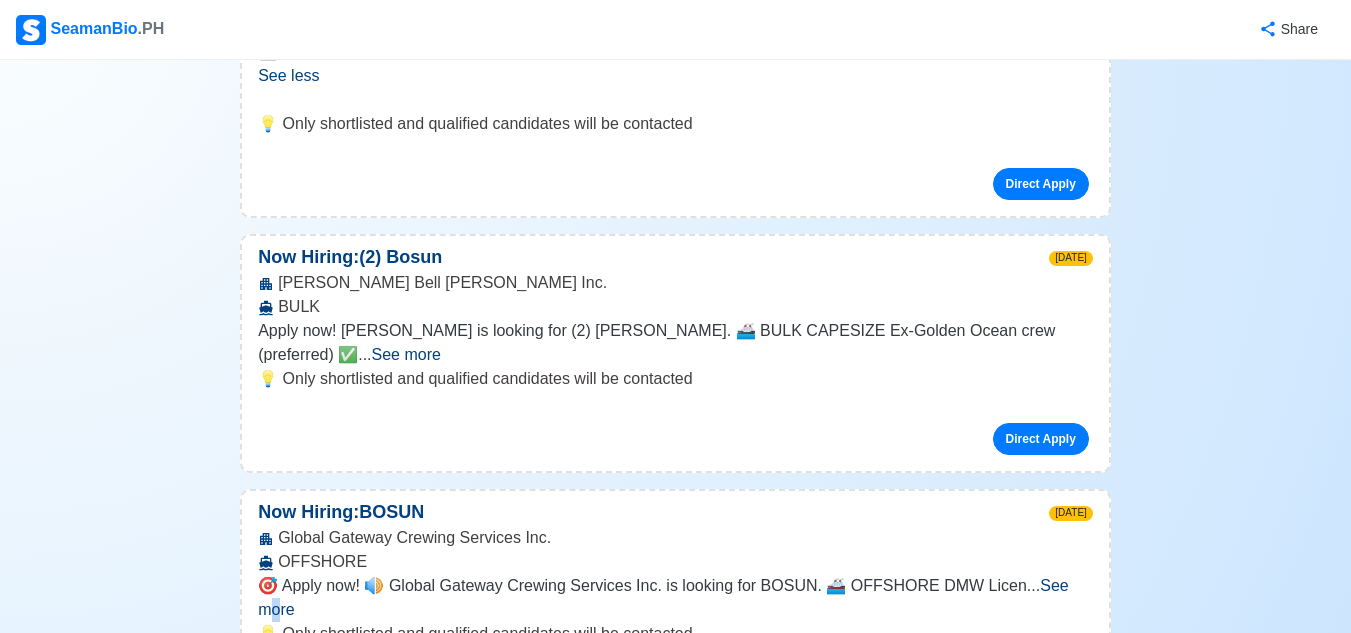 click on "See more" at bounding box center [663, 597] 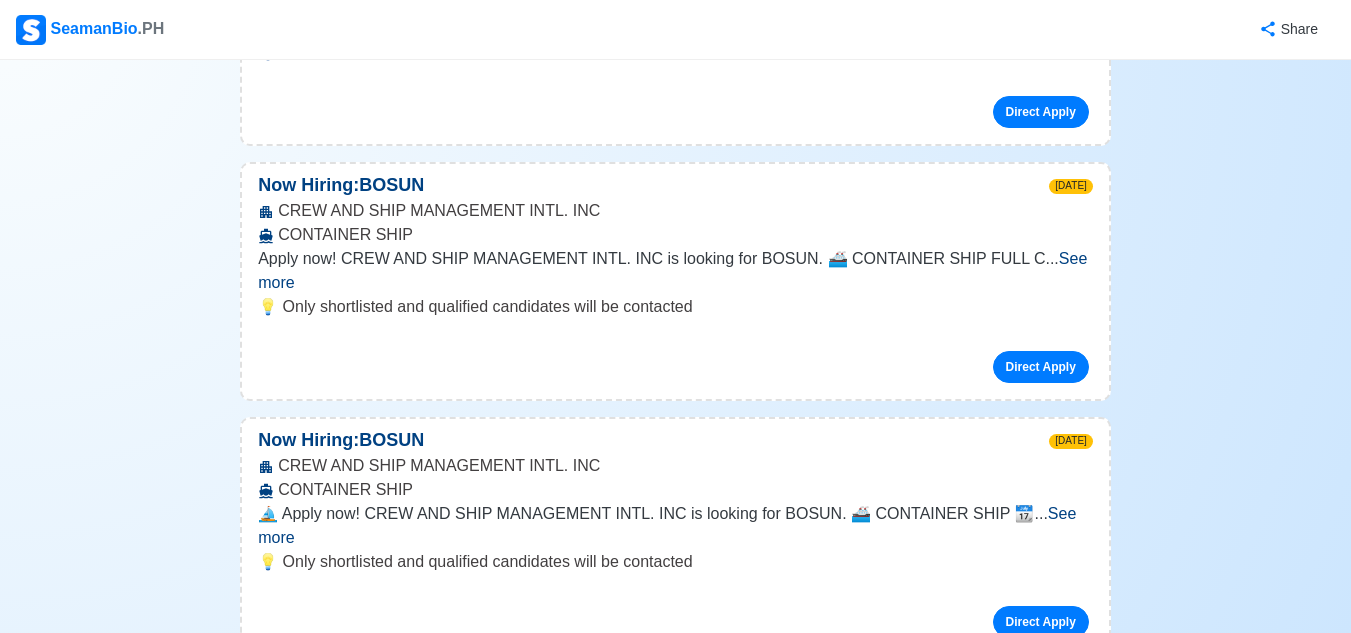 scroll, scrollTop: 6000, scrollLeft: 0, axis: vertical 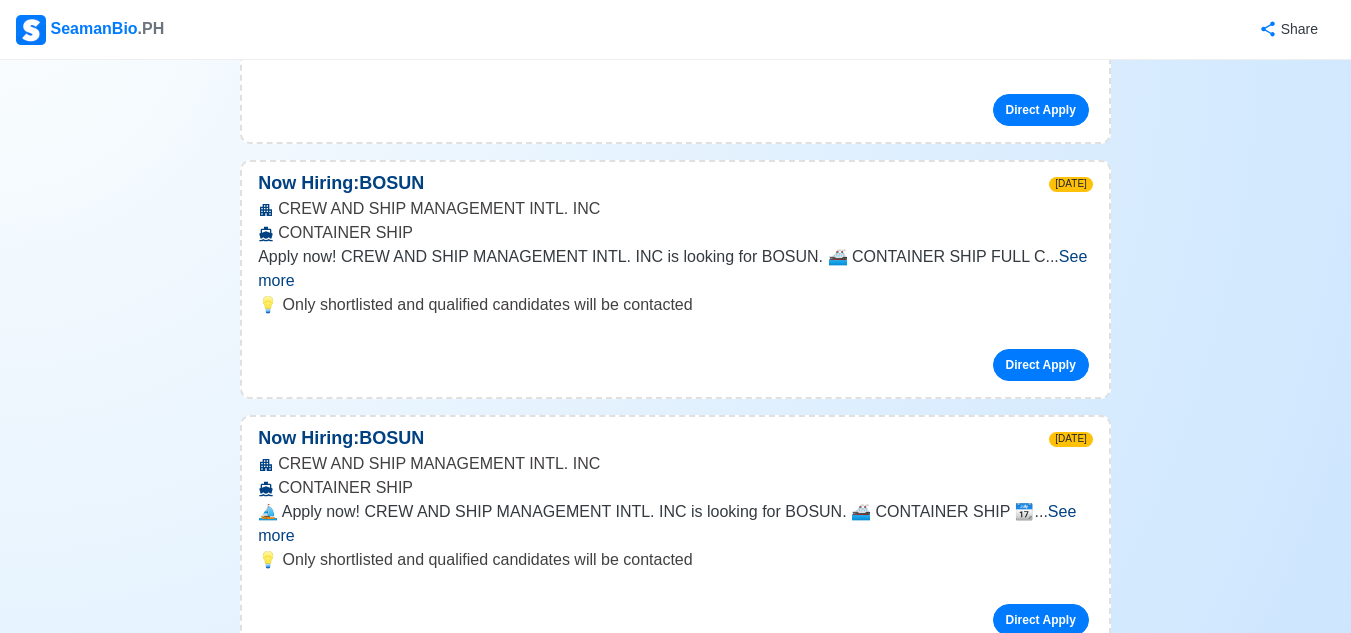 click on "See more" at bounding box center [672, 778] 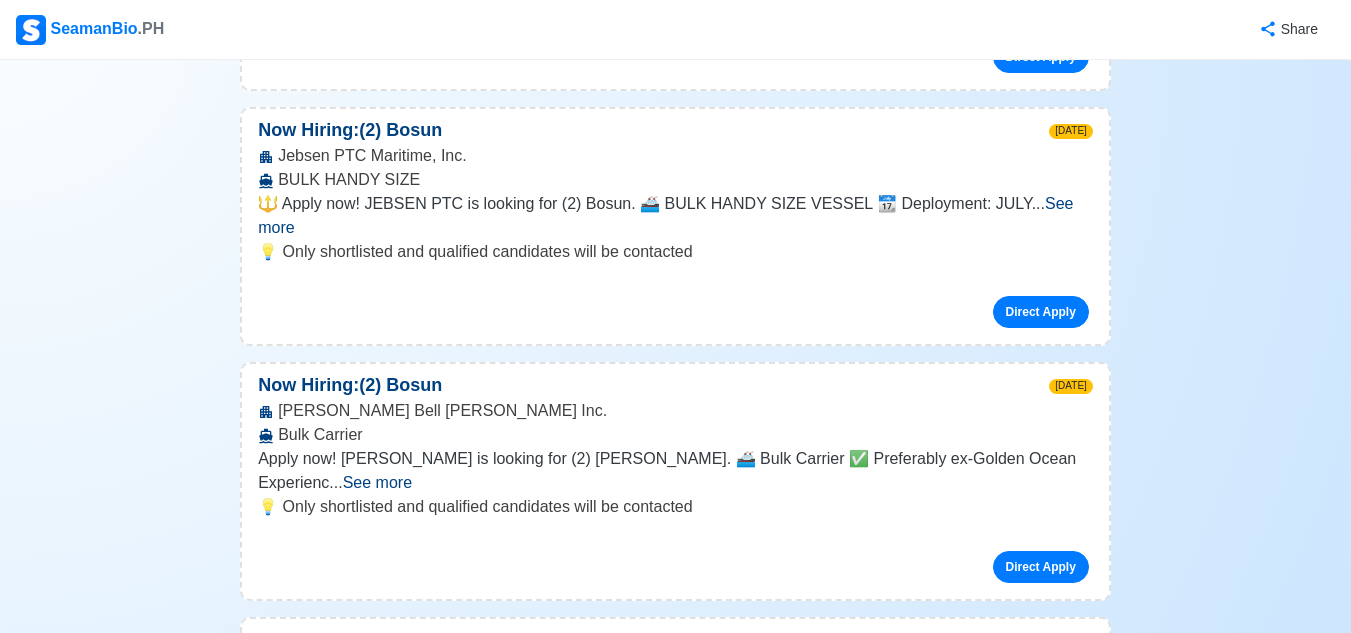 scroll, scrollTop: 8200, scrollLeft: 0, axis: vertical 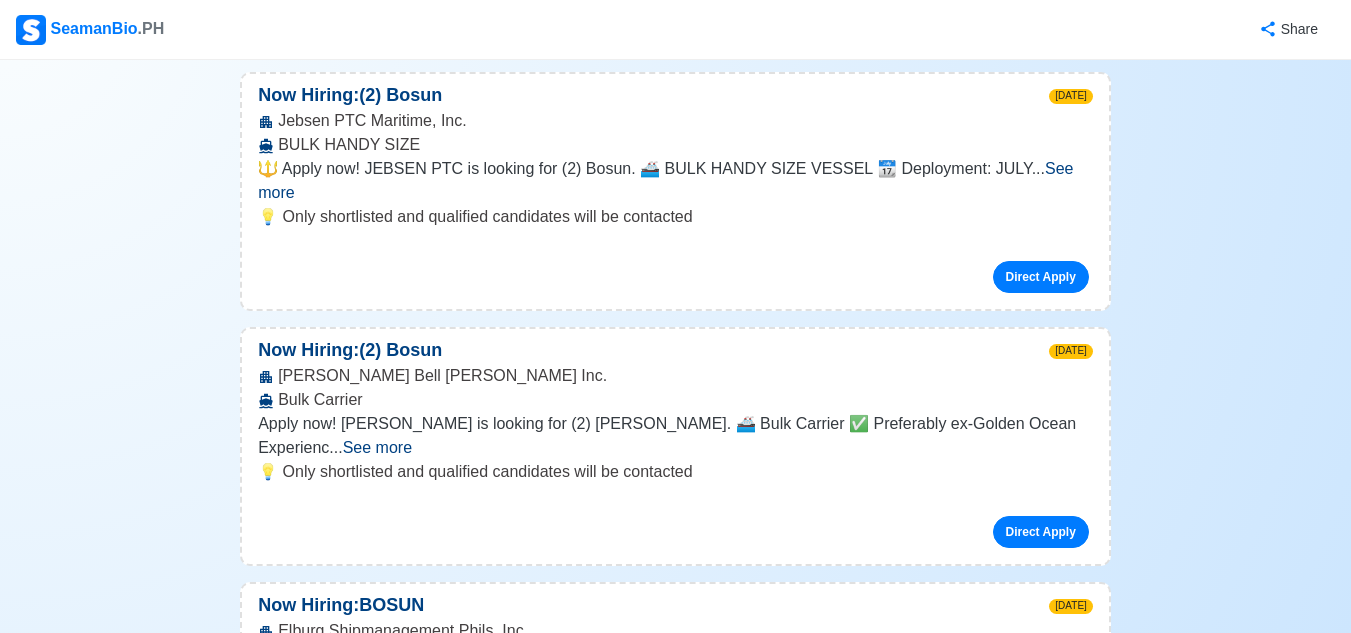 click on "See more" at bounding box center (662, 921) 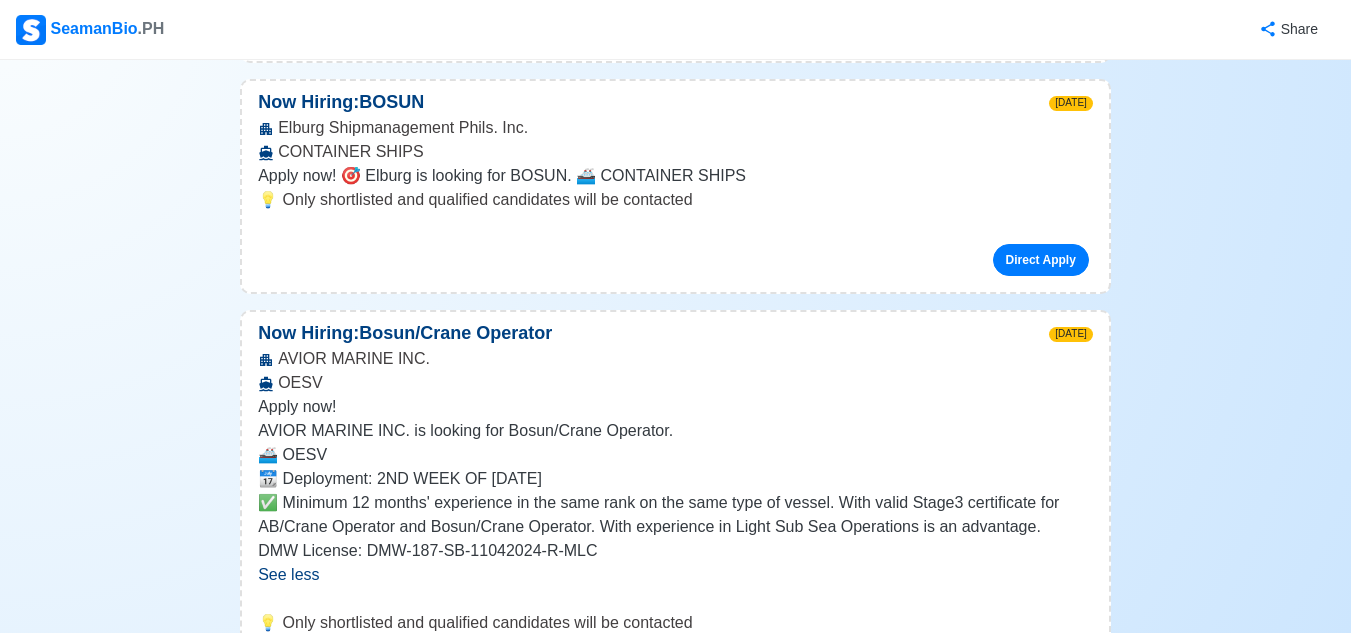 scroll, scrollTop: 8800, scrollLeft: 0, axis: vertical 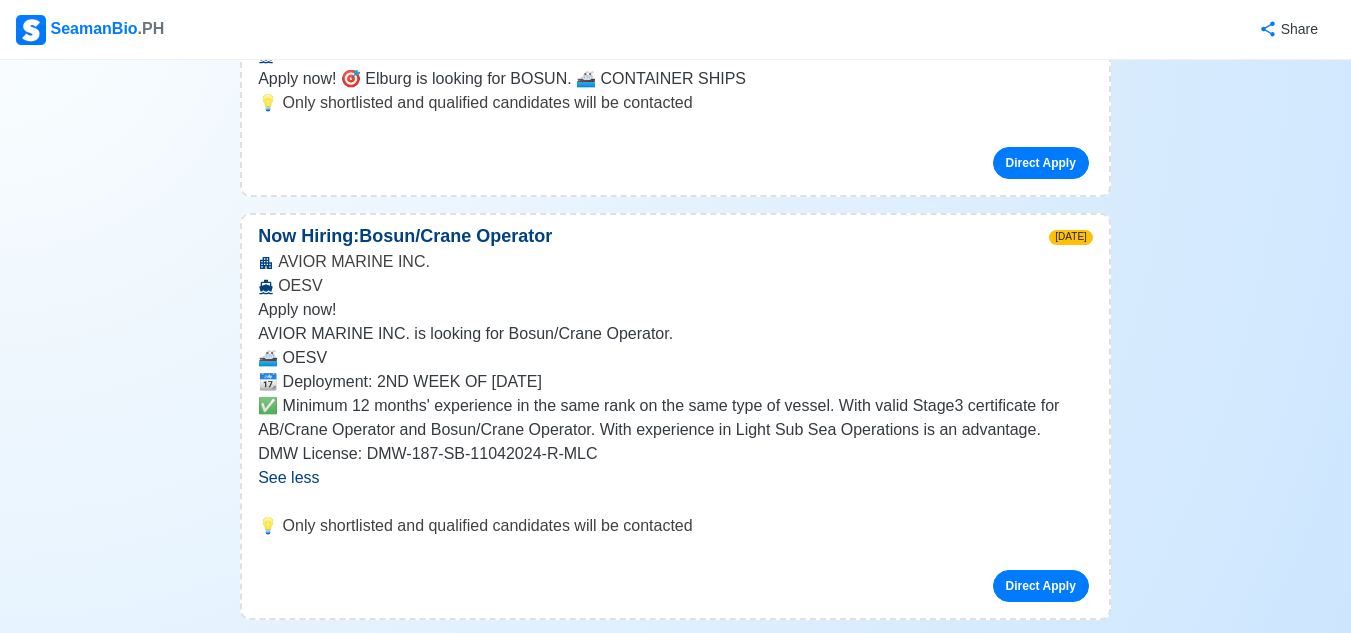click on "See more" at bounding box center (674, 744) 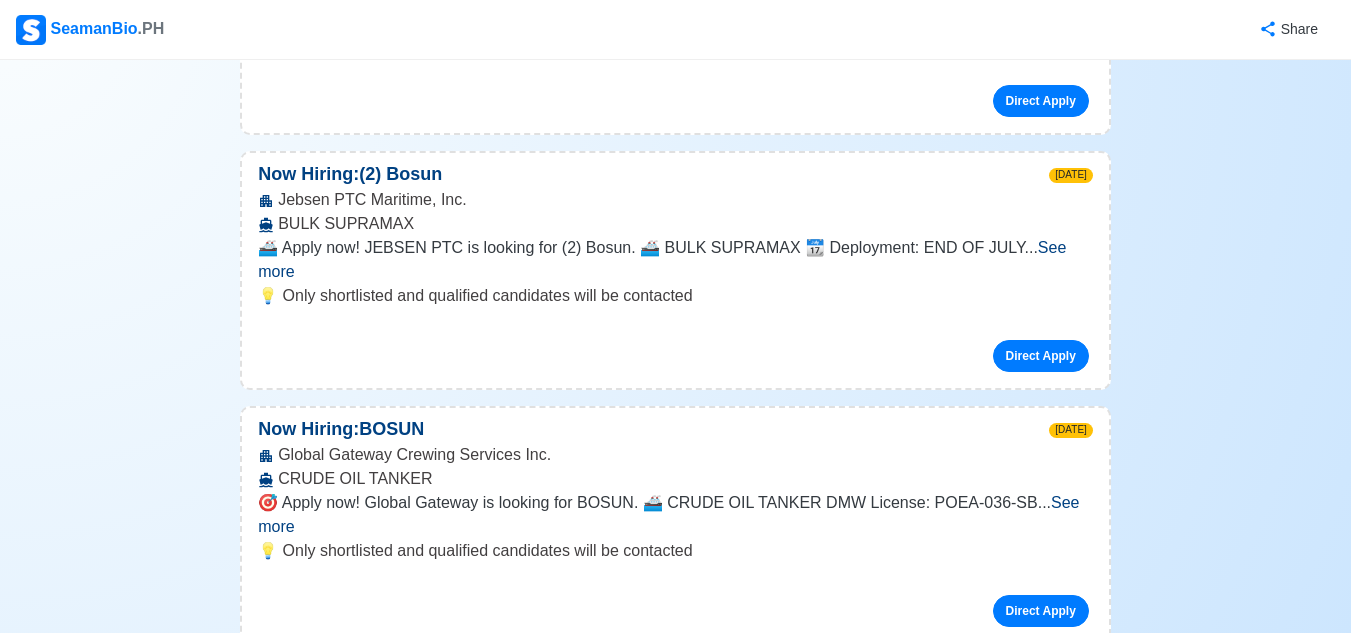 scroll, scrollTop: 9700, scrollLeft: 0, axis: vertical 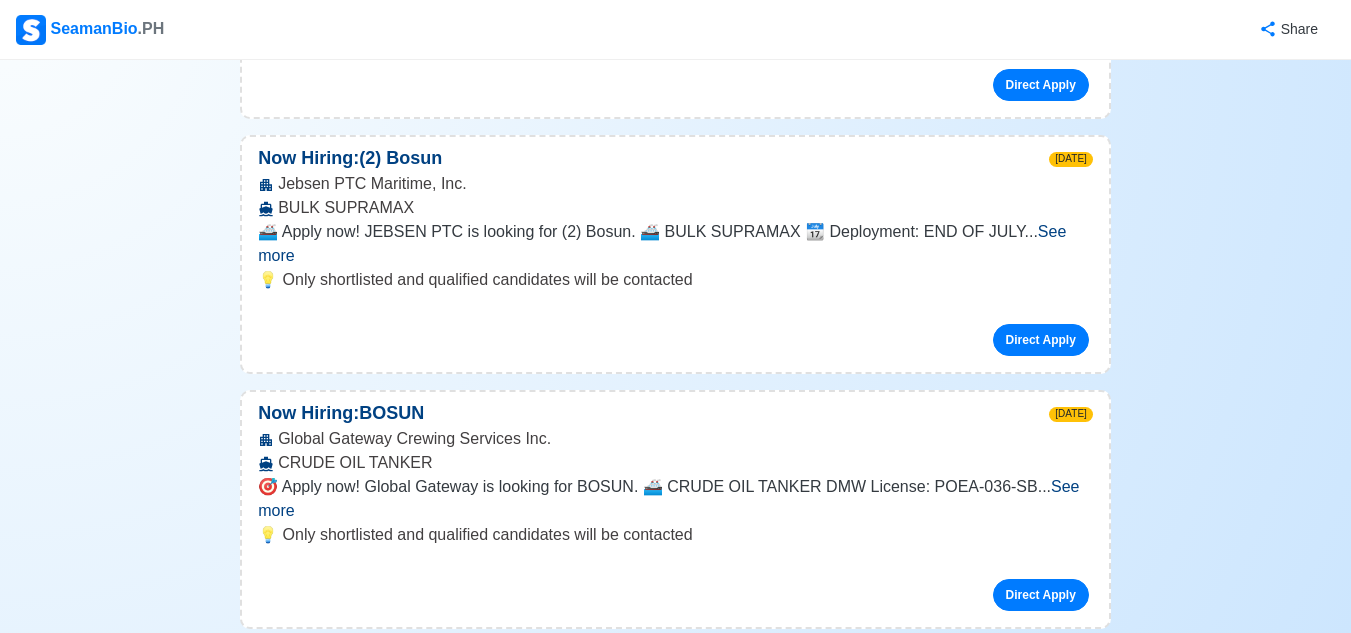 click on "See more" at bounding box center (662, 1008) 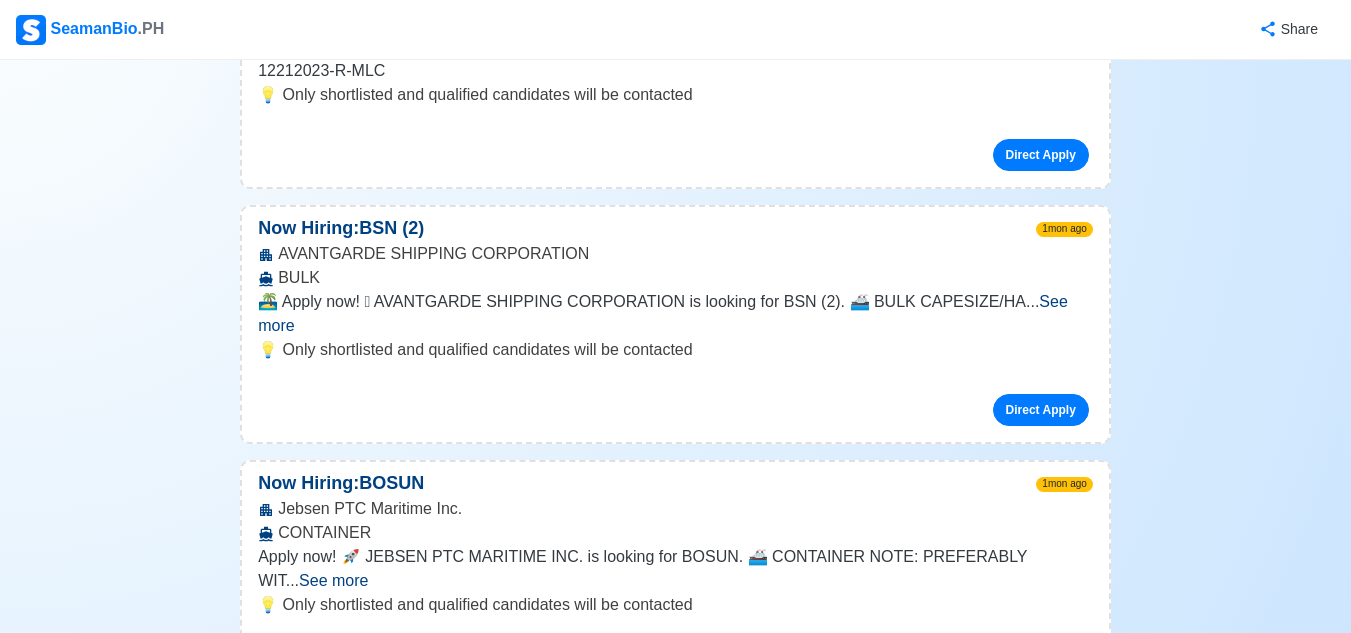scroll, scrollTop: 11800, scrollLeft: 0, axis: vertical 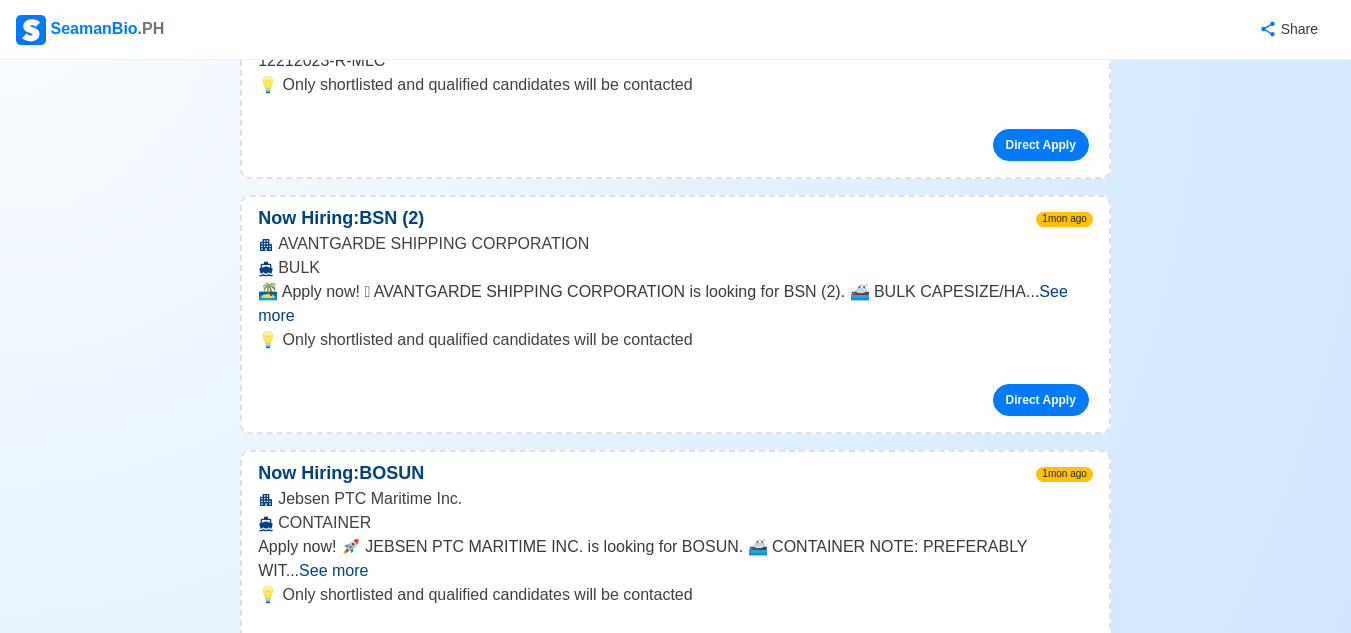 click on "See more" at bounding box center [356, 1080] 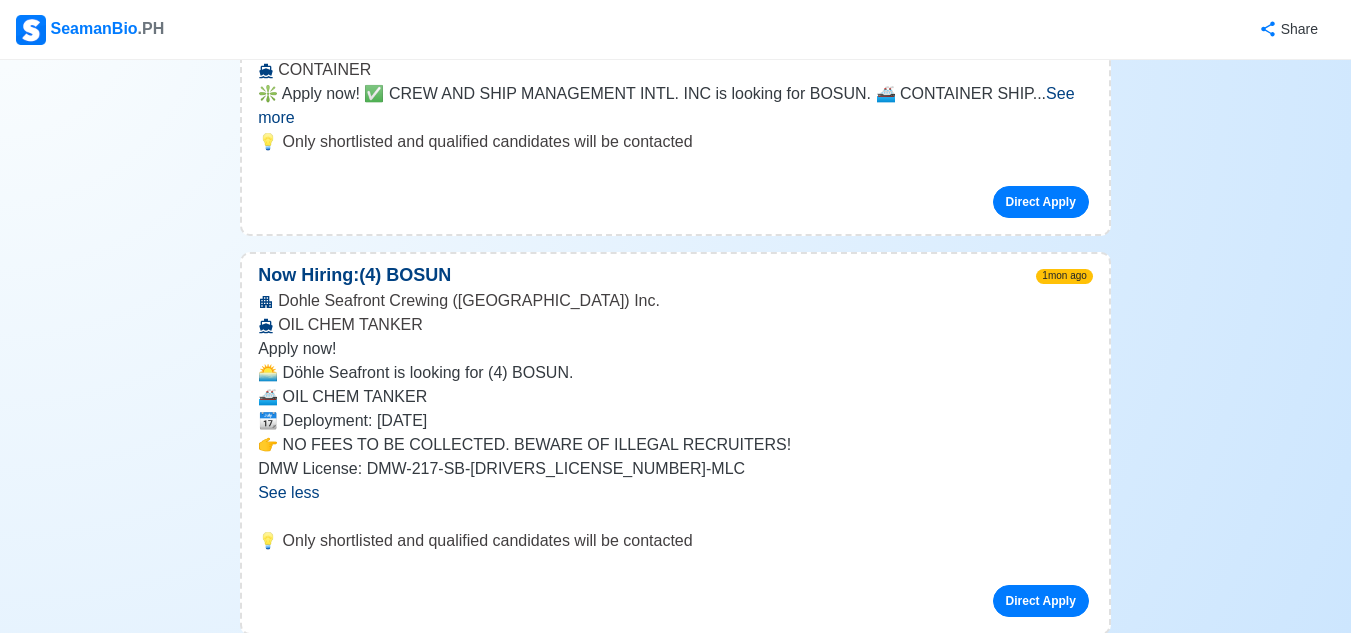 scroll, scrollTop: 12600, scrollLeft: 0, axis: vertical 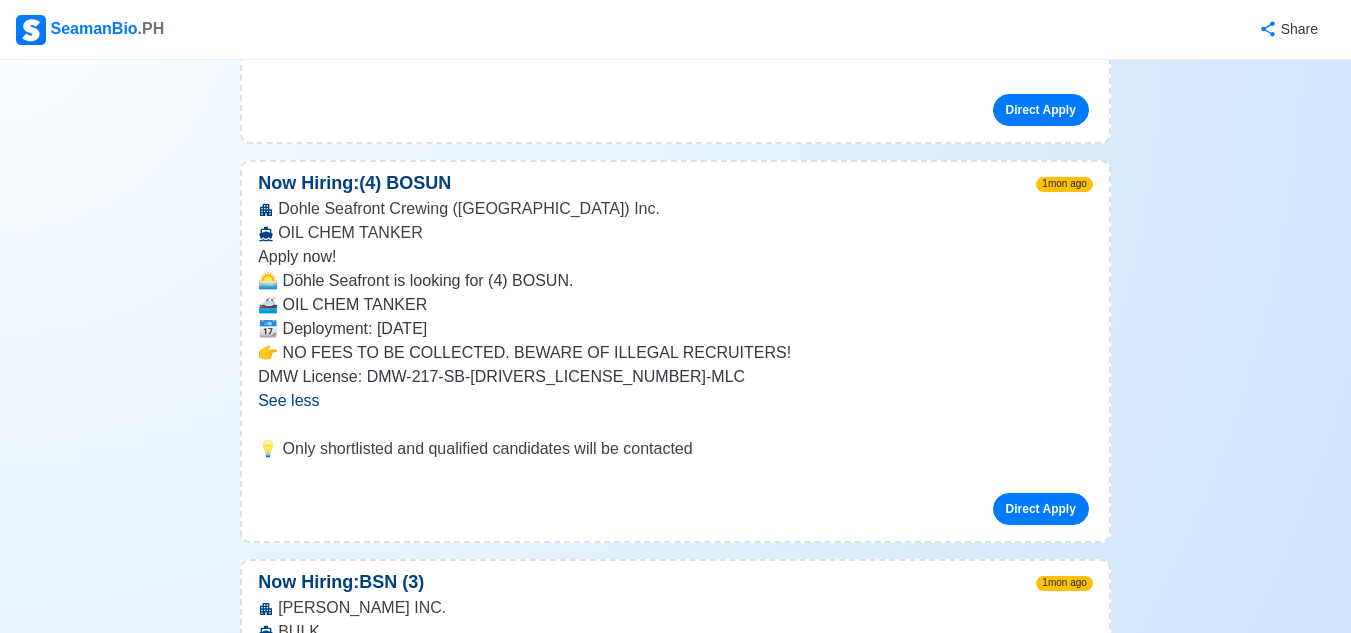 click on "See more" at bounding box center [660, 898] 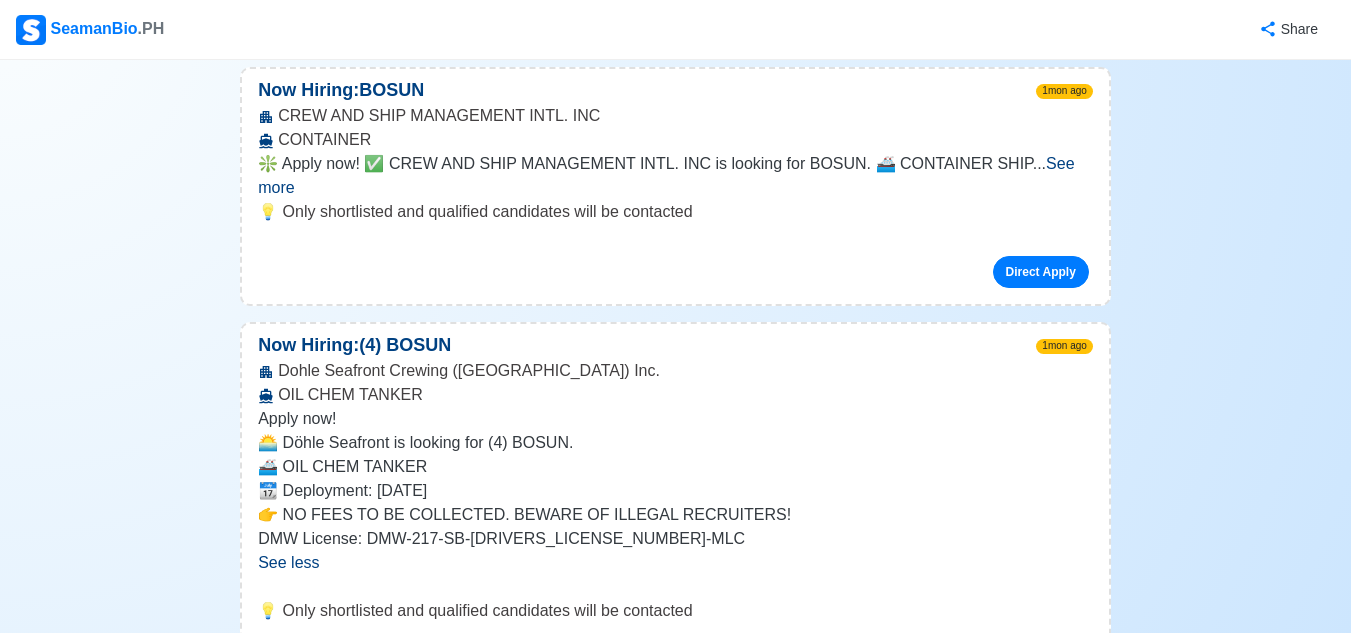 scroll, scrollTop: 12500, scrollLeft: 0, axis: vertical 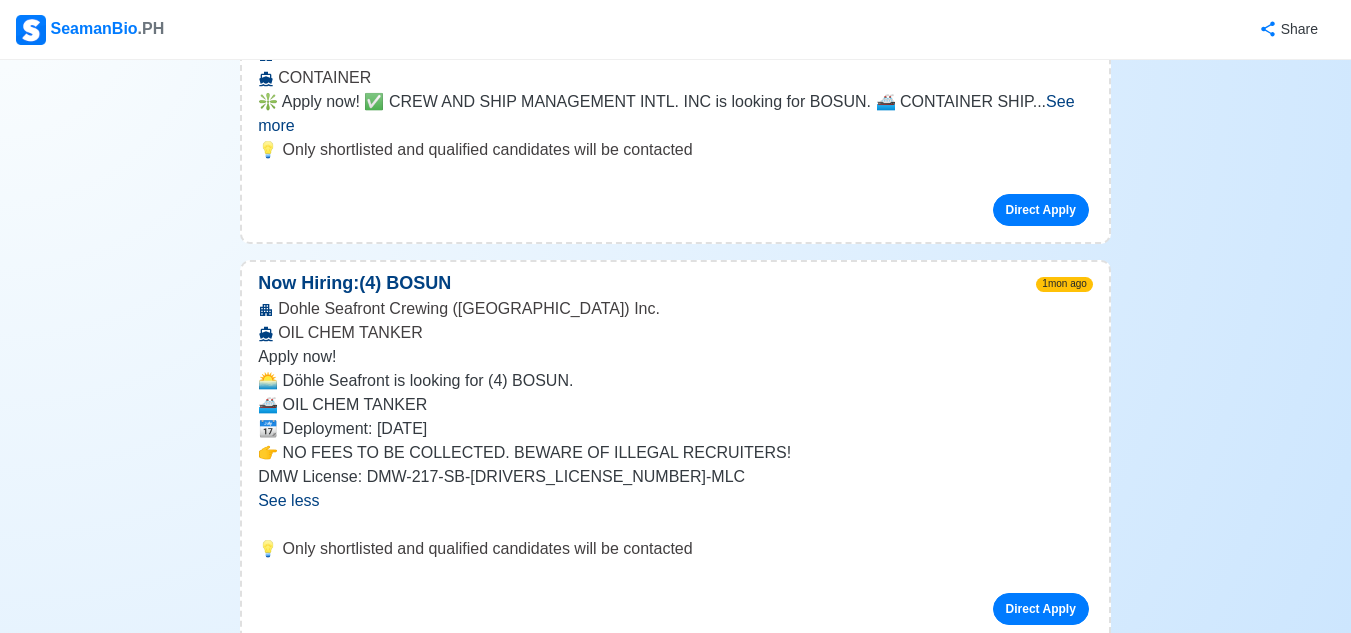click on "See more" at bounding box center [660, 998] 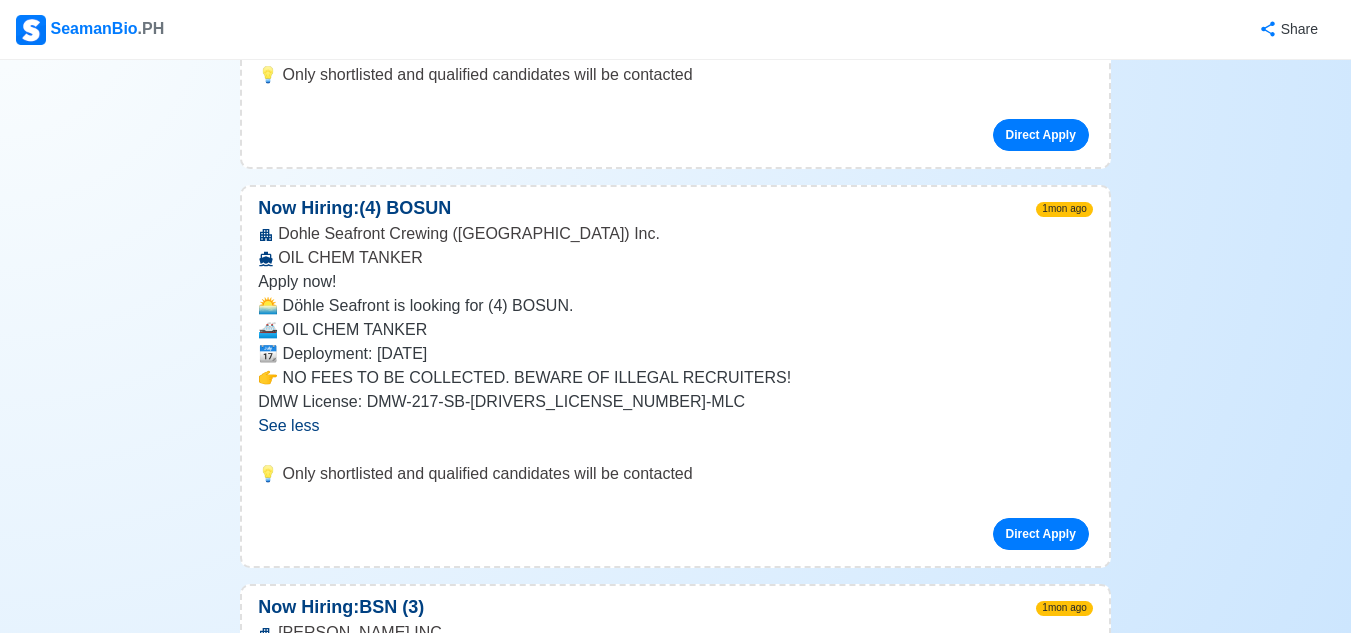 scroll, scrollTop: 12800, scrollLeft: 0, axis: vertical 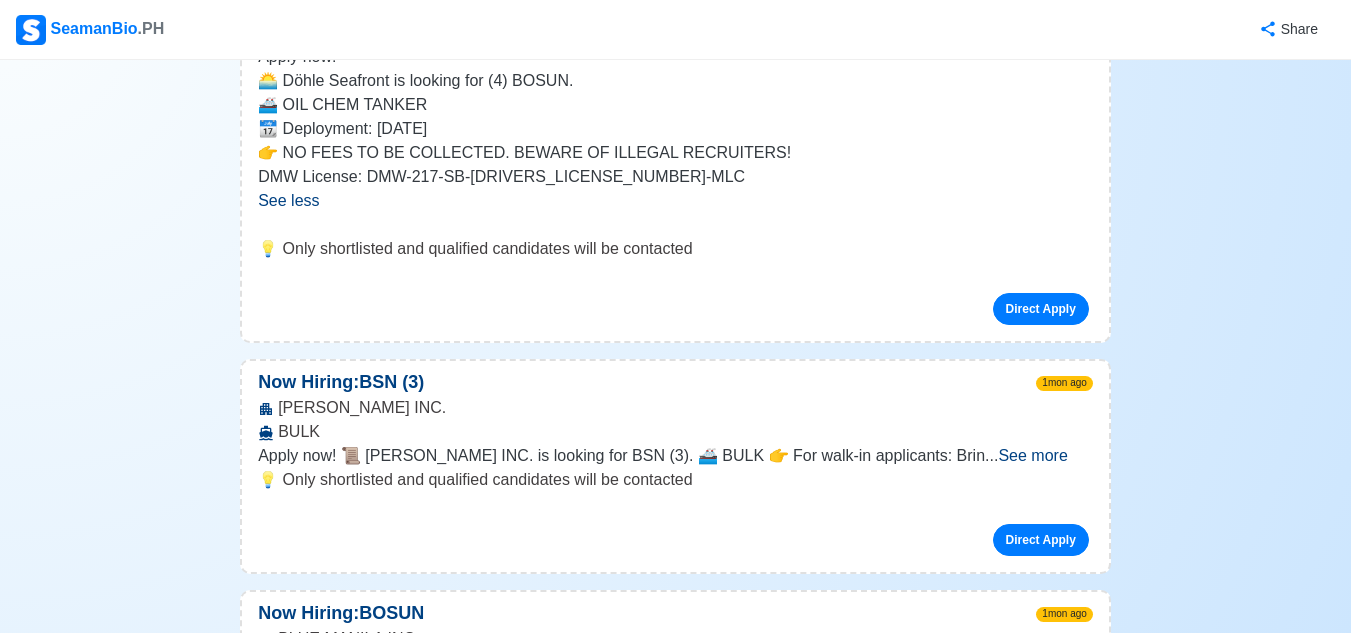 click on "See more" at bounding box center (663, 1097) 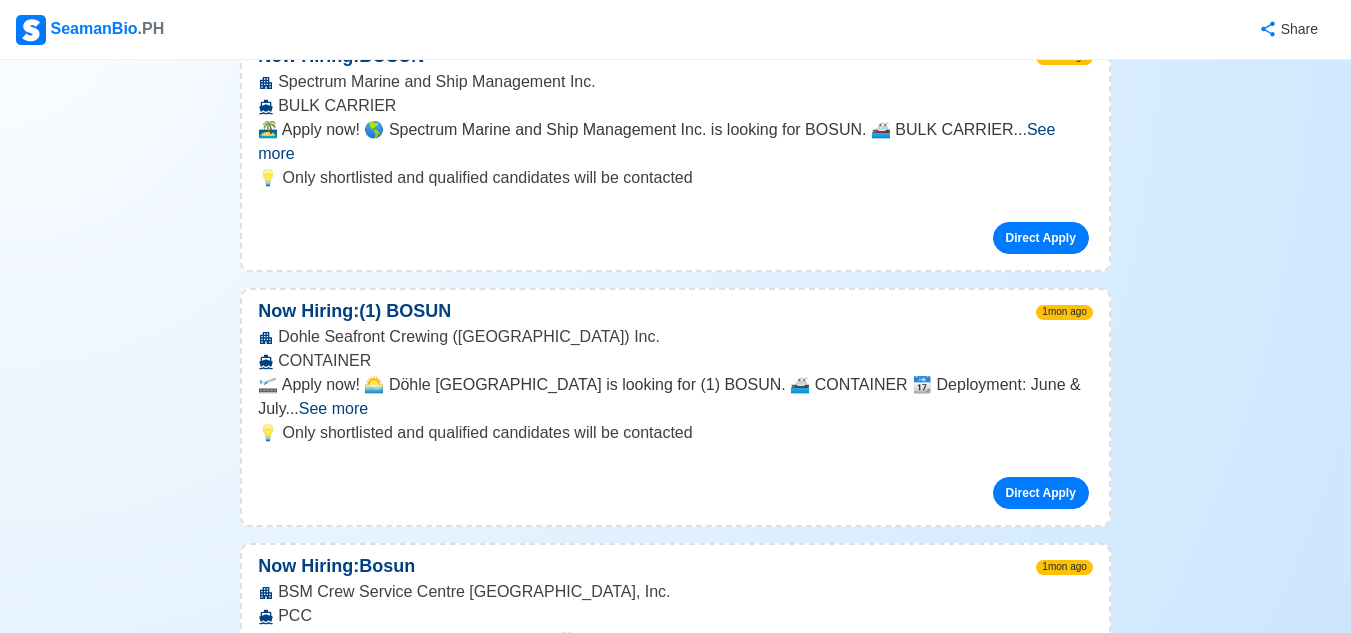 scroll, scrollTop: 15200, scrollLeft: 0, axis: vertical 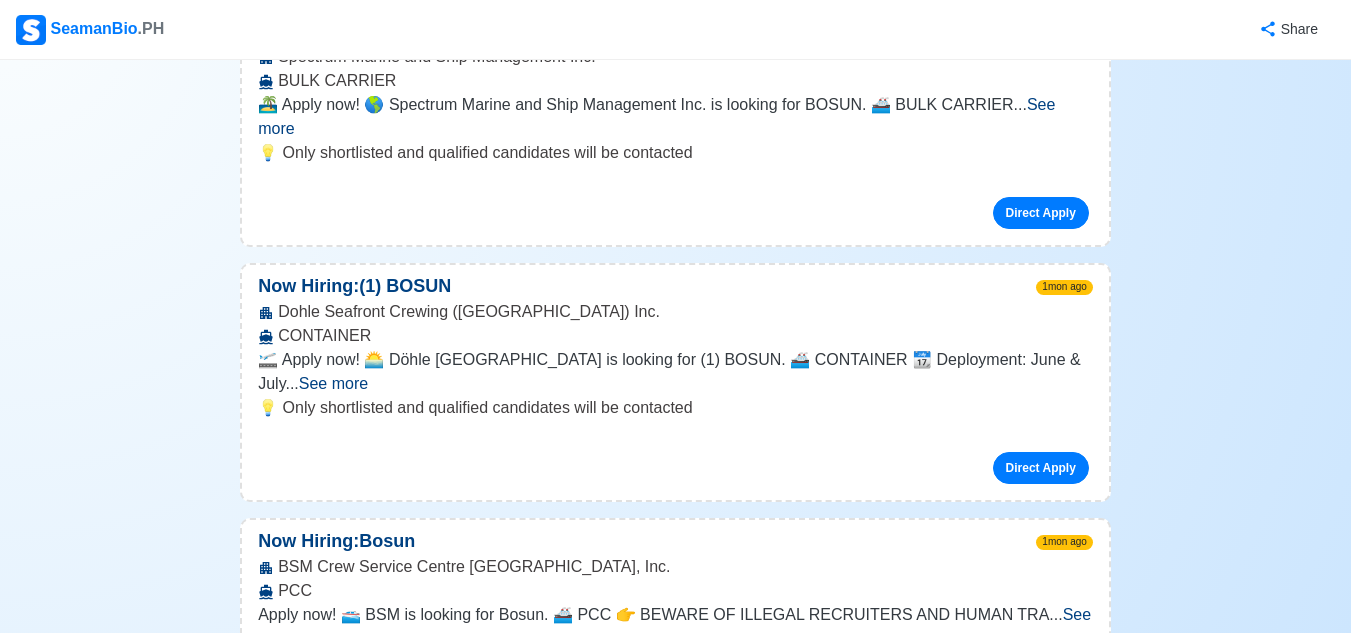 click on "See more" at bounding box center [659, 1136] 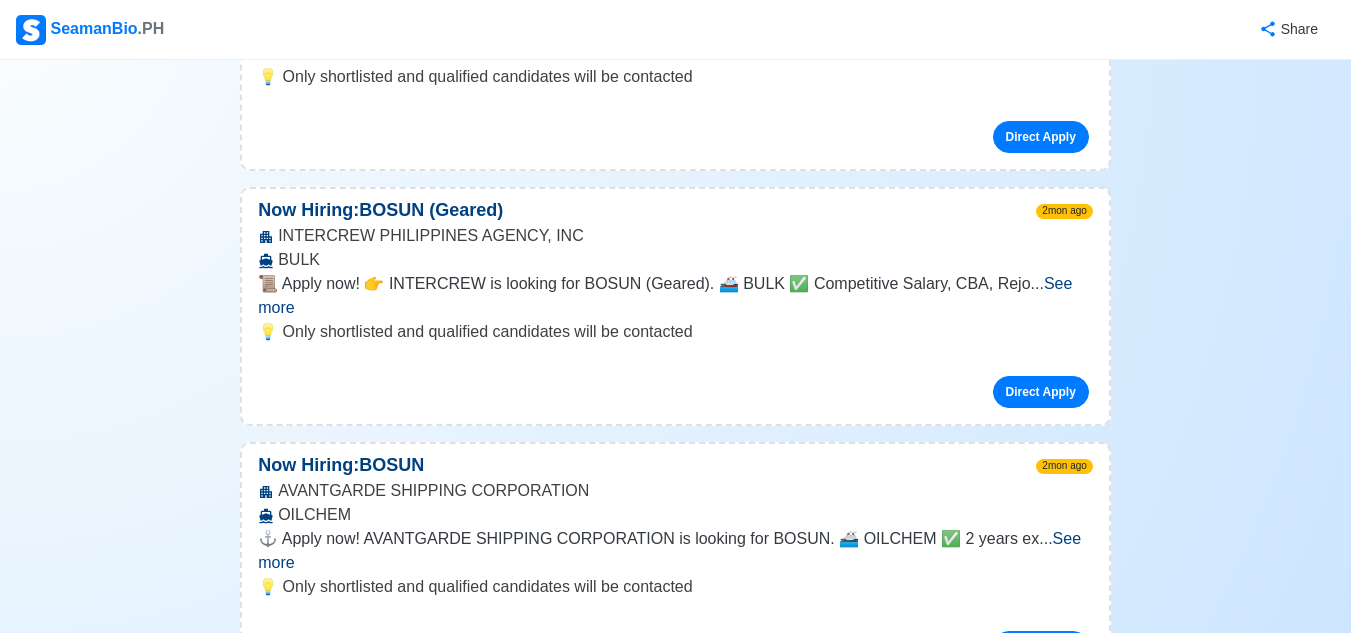 scroll, scrollTop: 16500, scrollLeft: 0, axis: vertical 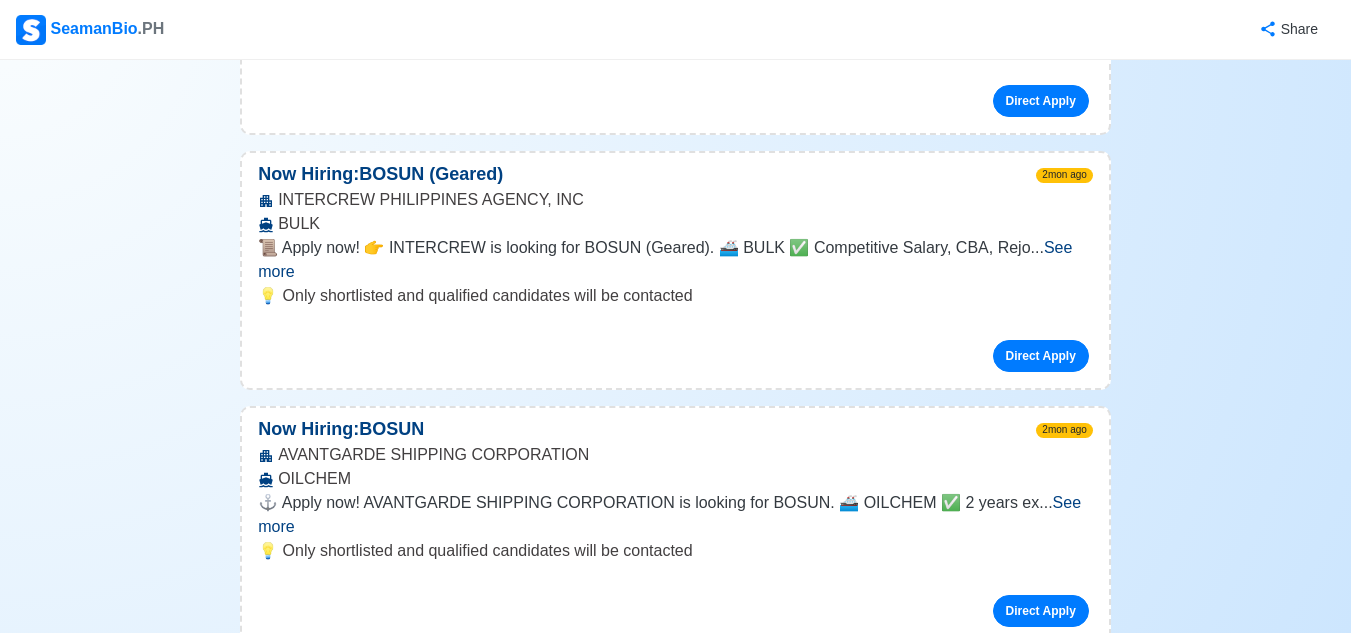 click on "See more" at bounding box center (348, 1291) 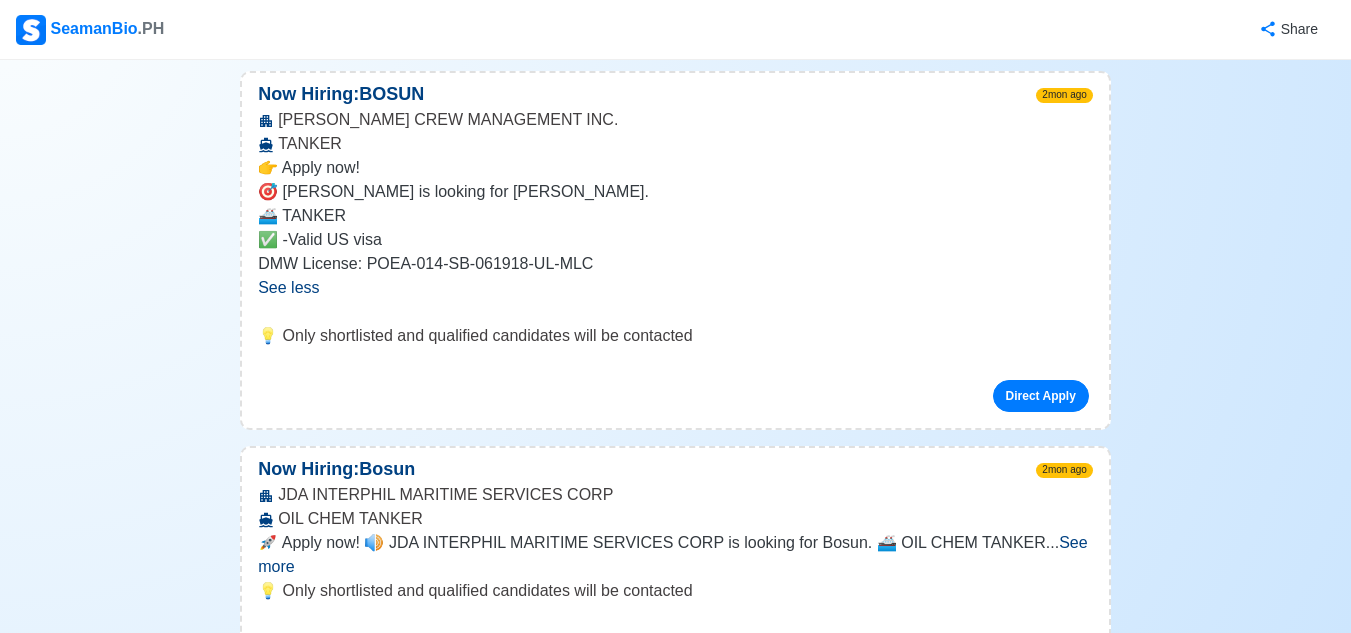 scroll, scrollTop: 17800, scrollLeft: 0, axis: vertical 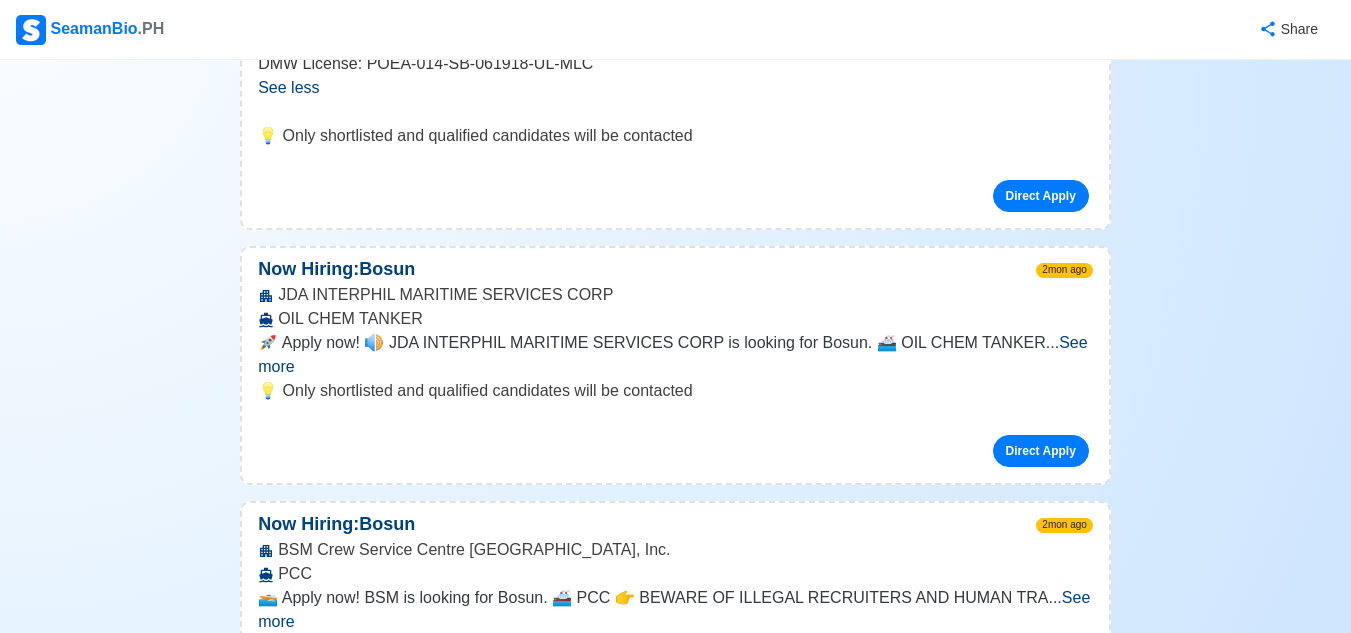 click on "See more" at bounding box center (669, 1374) 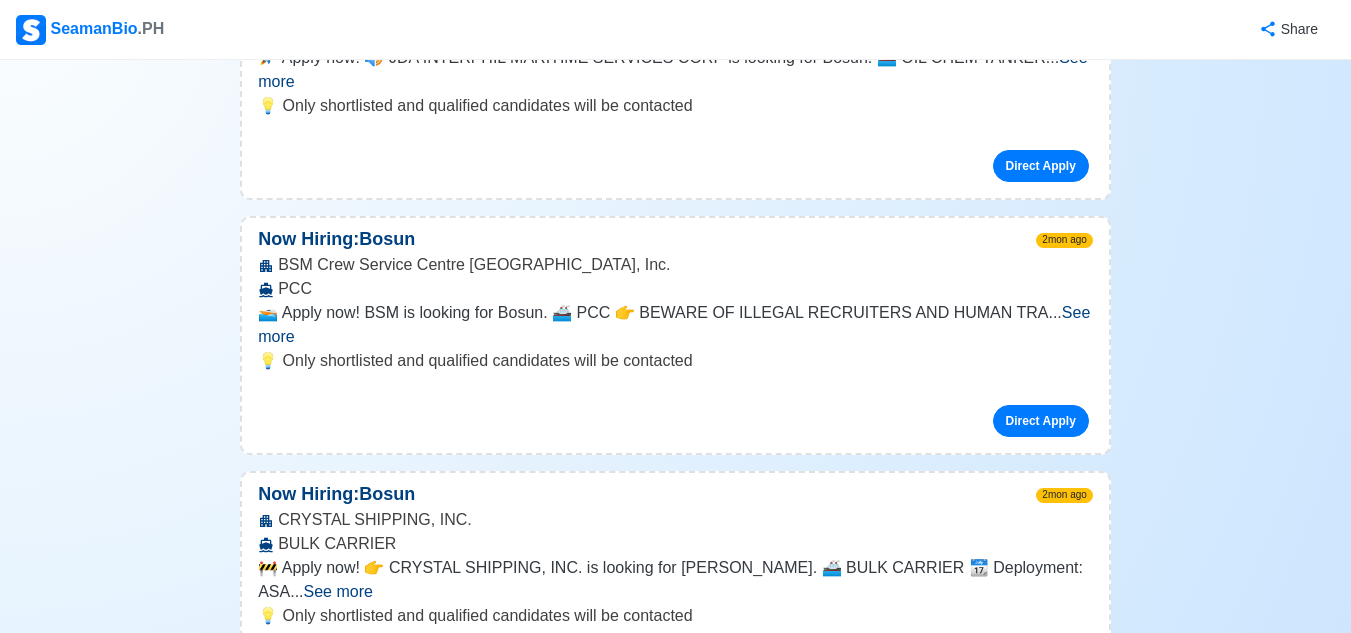 scroll, scrollTop: 18100, scrollLeft: 0, axis: vertical 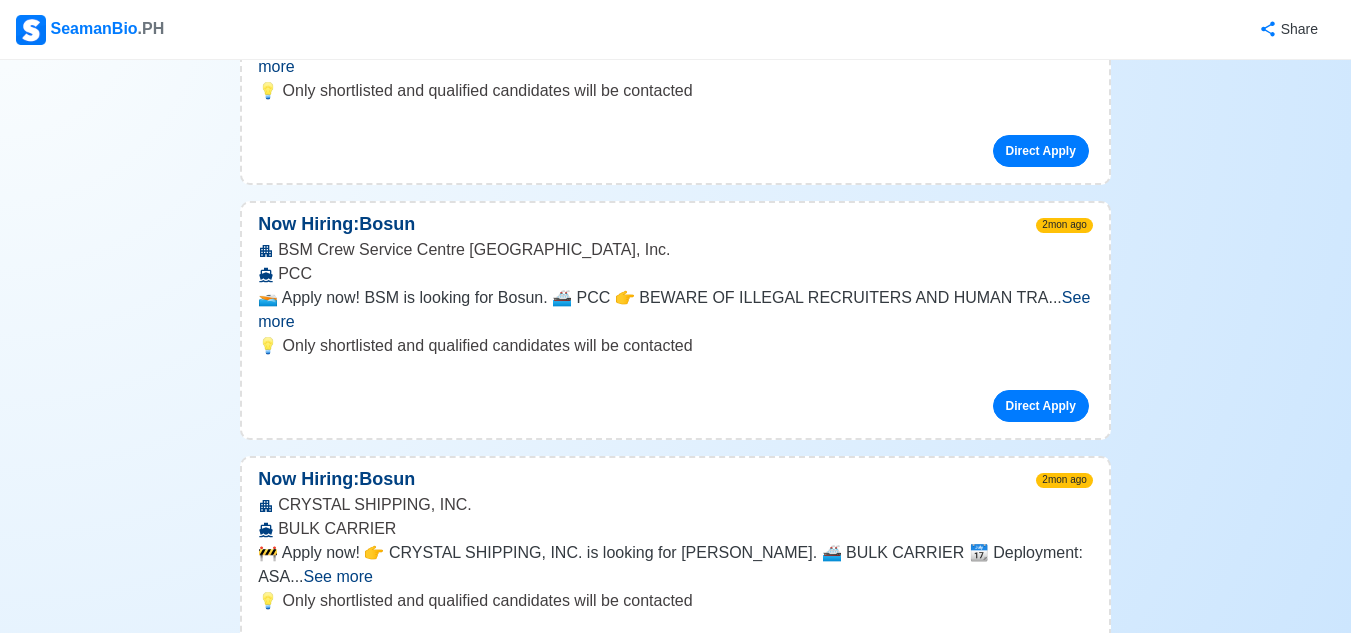 click on "See more" at bounding box center [328, 1485] 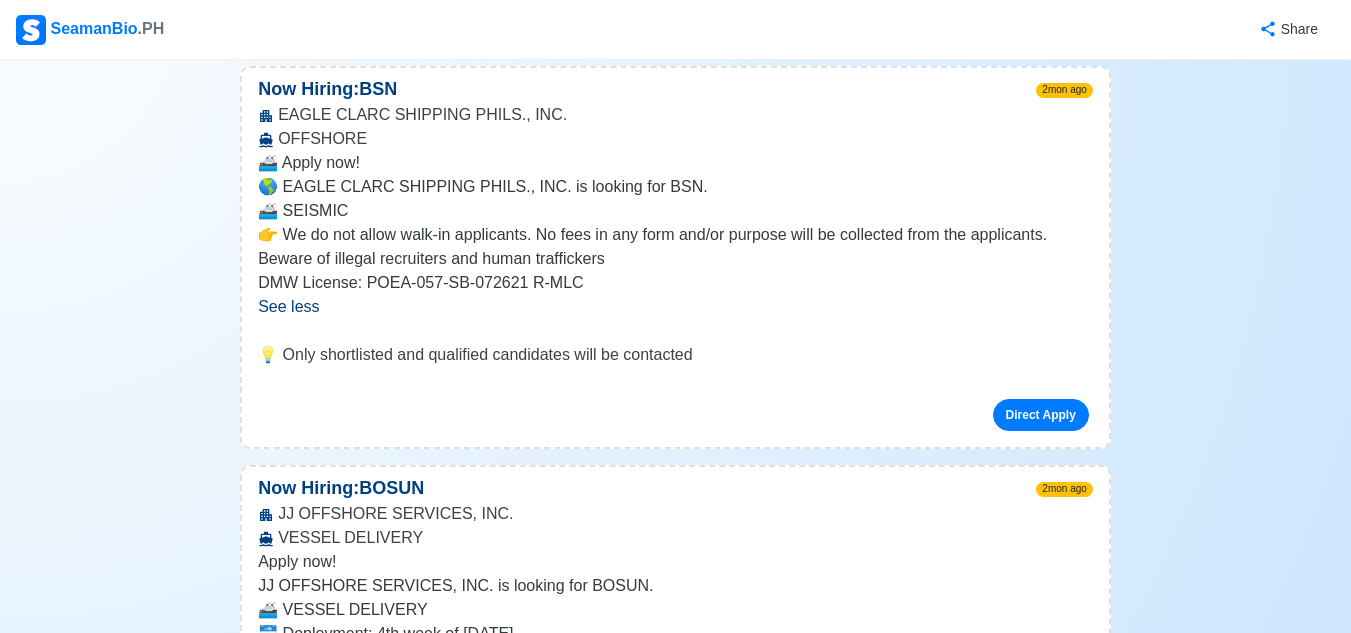 scroll, scrollTop: 19100, scrollLeft: 0, axis: vertical 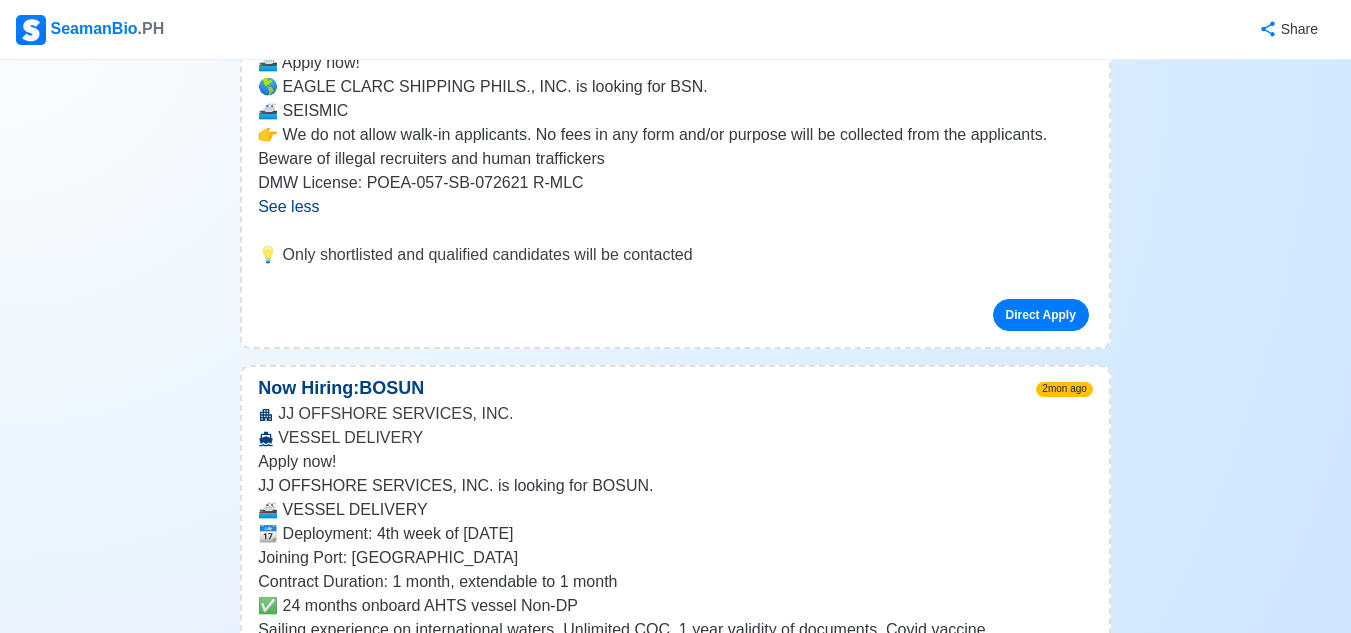 click on "See more" at bounding box center [672, 1454] 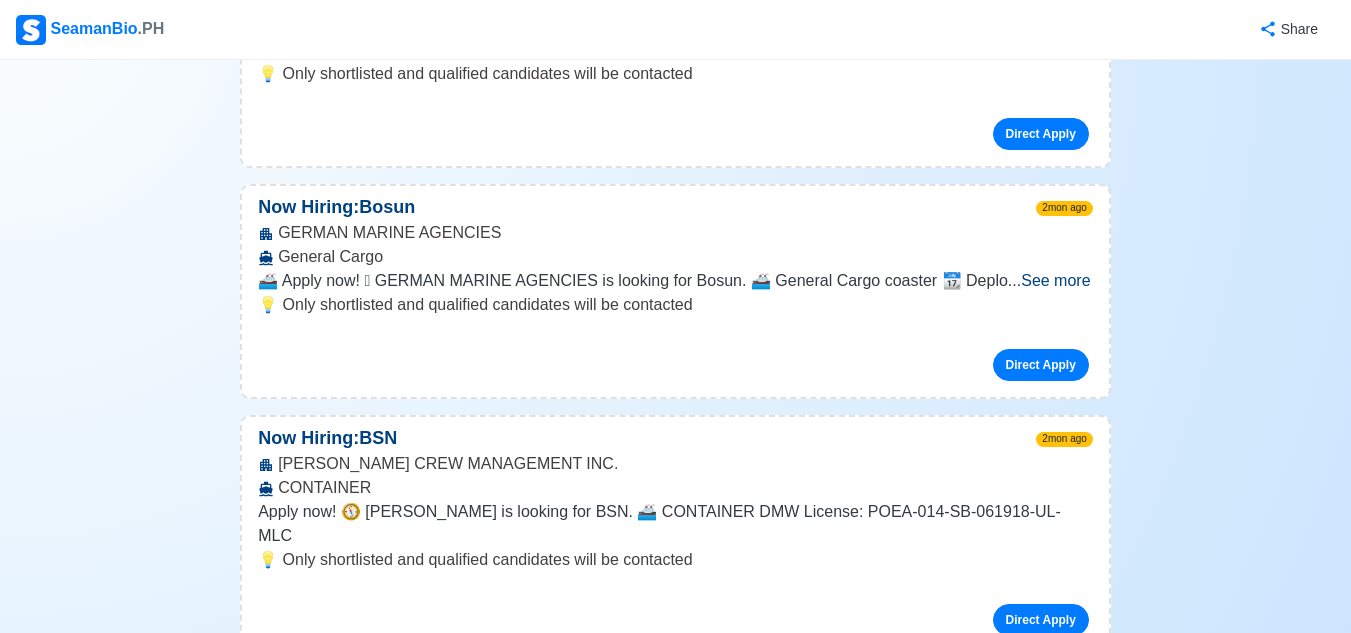 scroll, scrollTop: 19800, scrollLeft: 0, axis: vertical 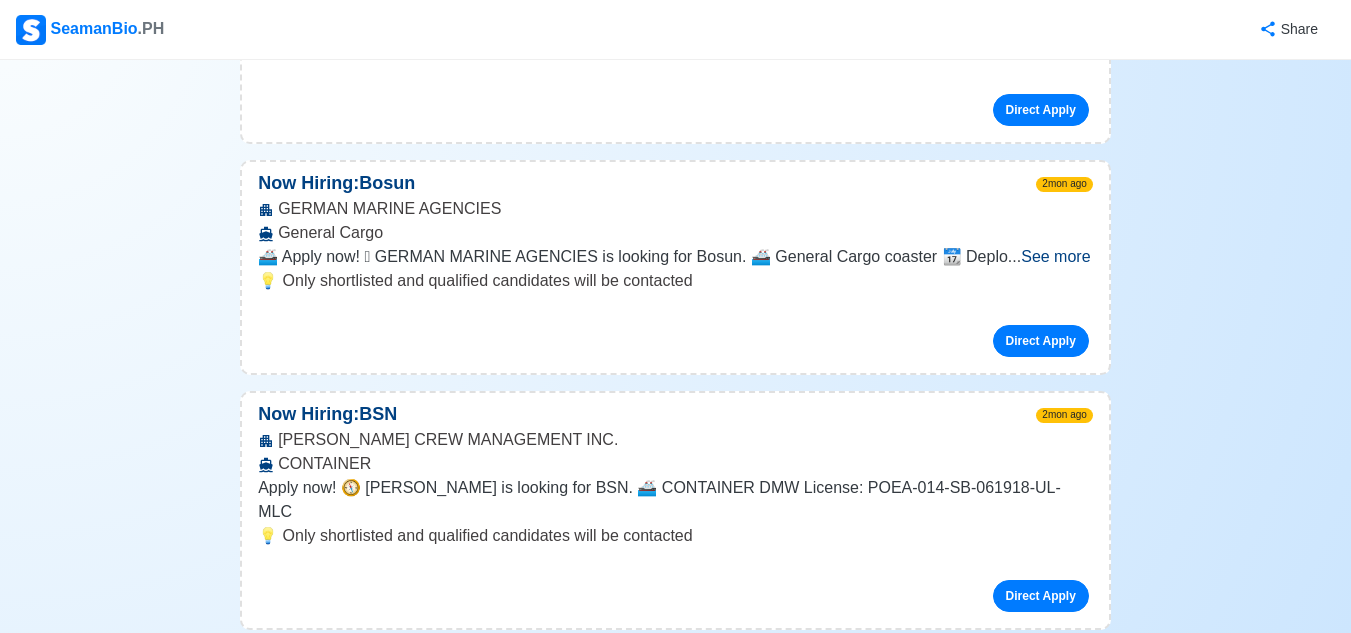 click on "See more" at bounding box center (663, 1408) 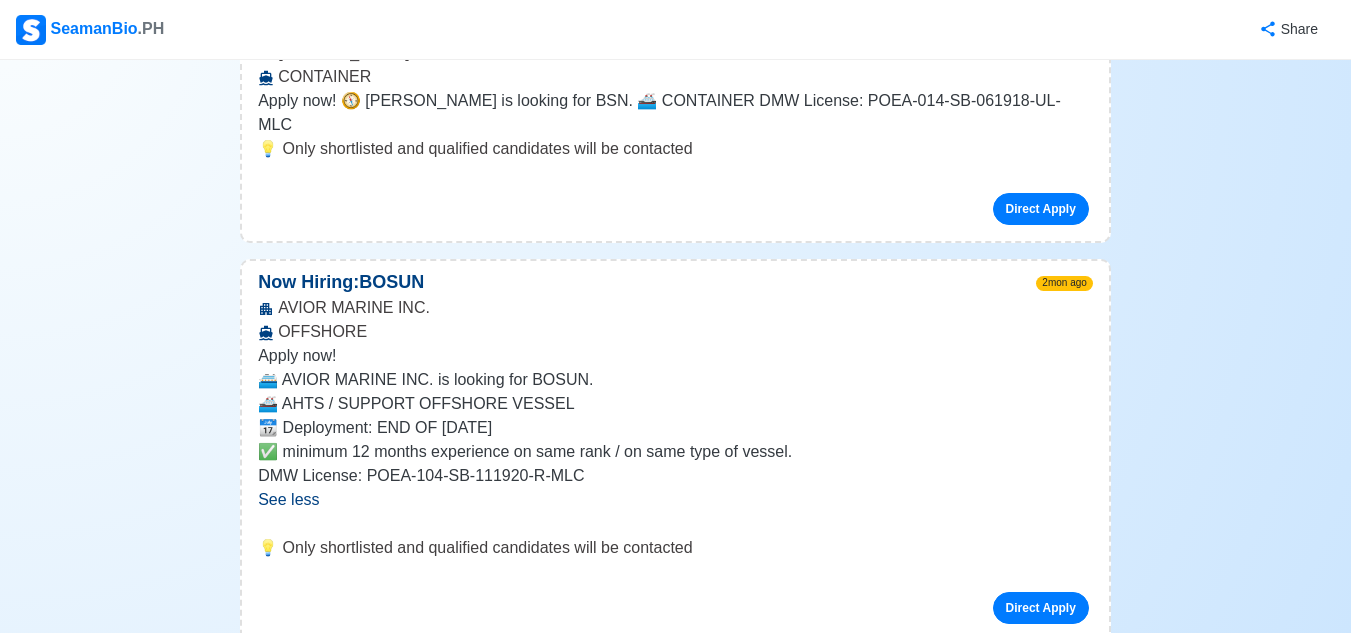 scroll, scrollTop: 20300, scrollLeft: 0, axis: vertical 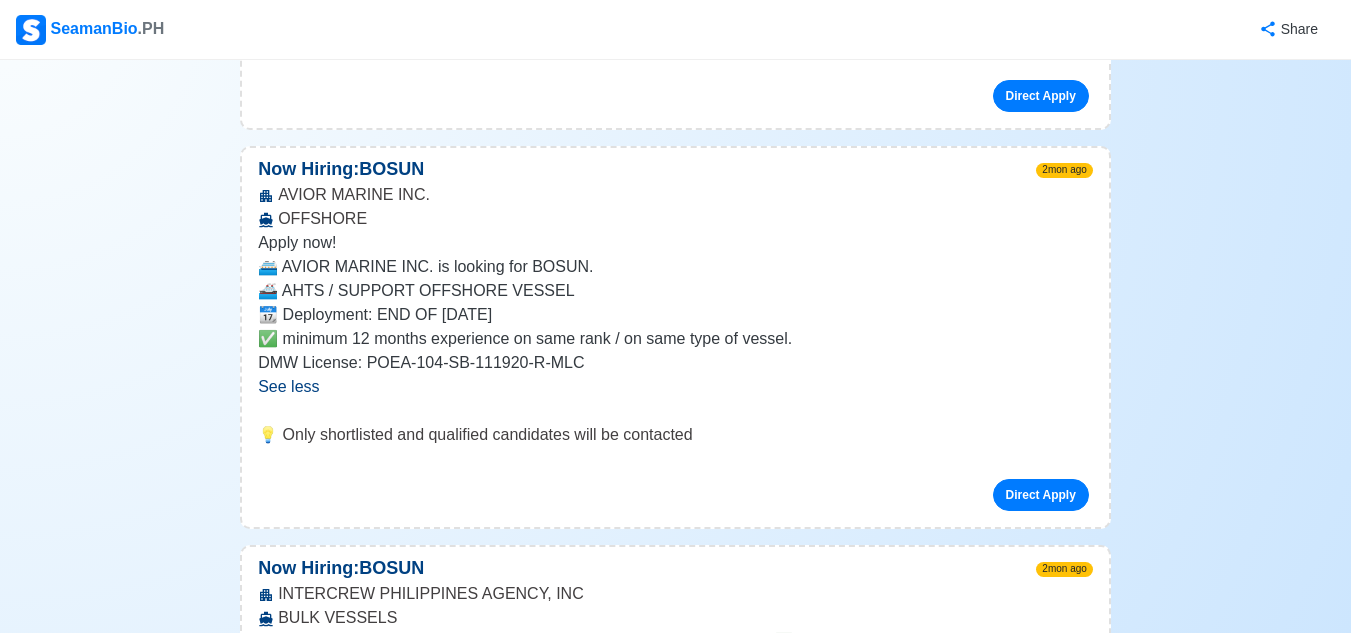 click on "See more" at bounding box center [666, 1586] 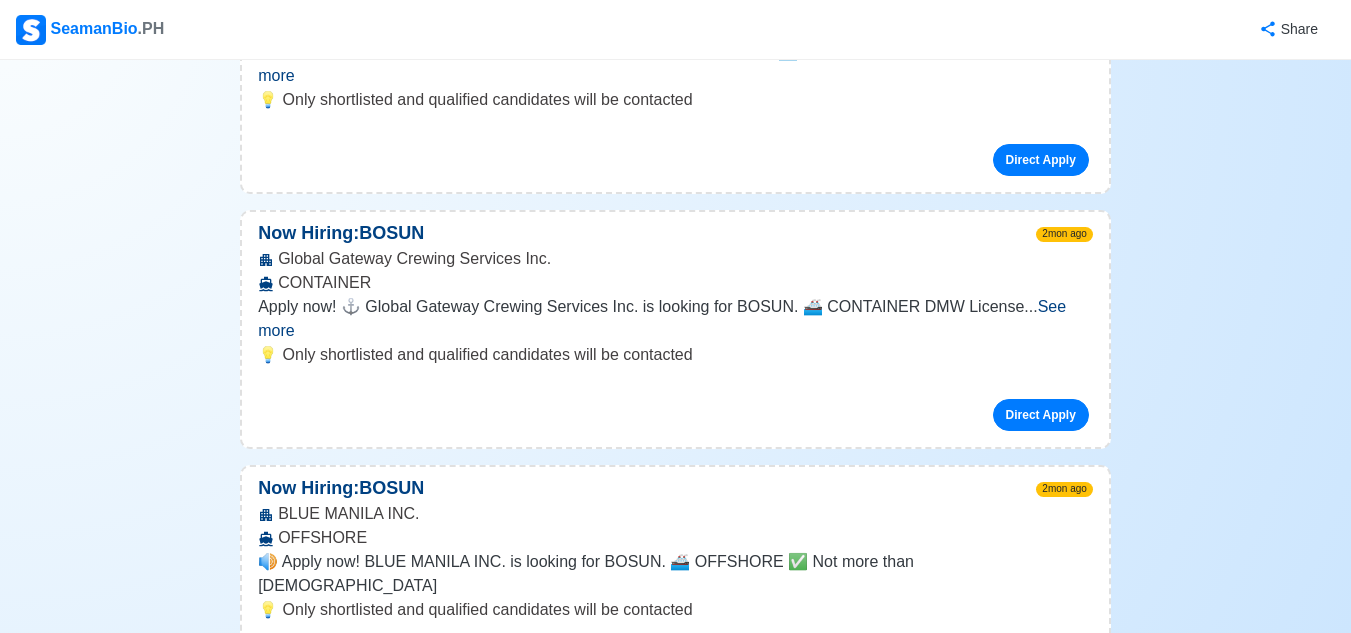 scroll, scrollTop: 22200, scrollLeft: 0, axis: vertical 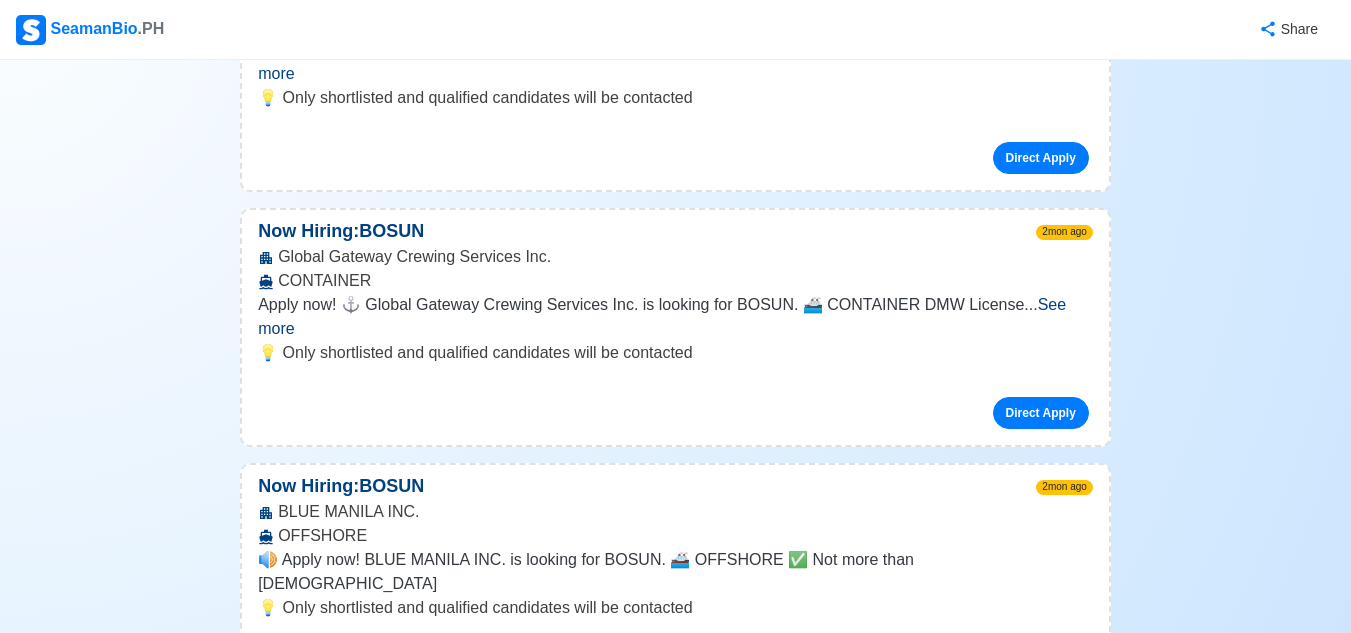 click on "See more" at bounding box center (660, 1591) 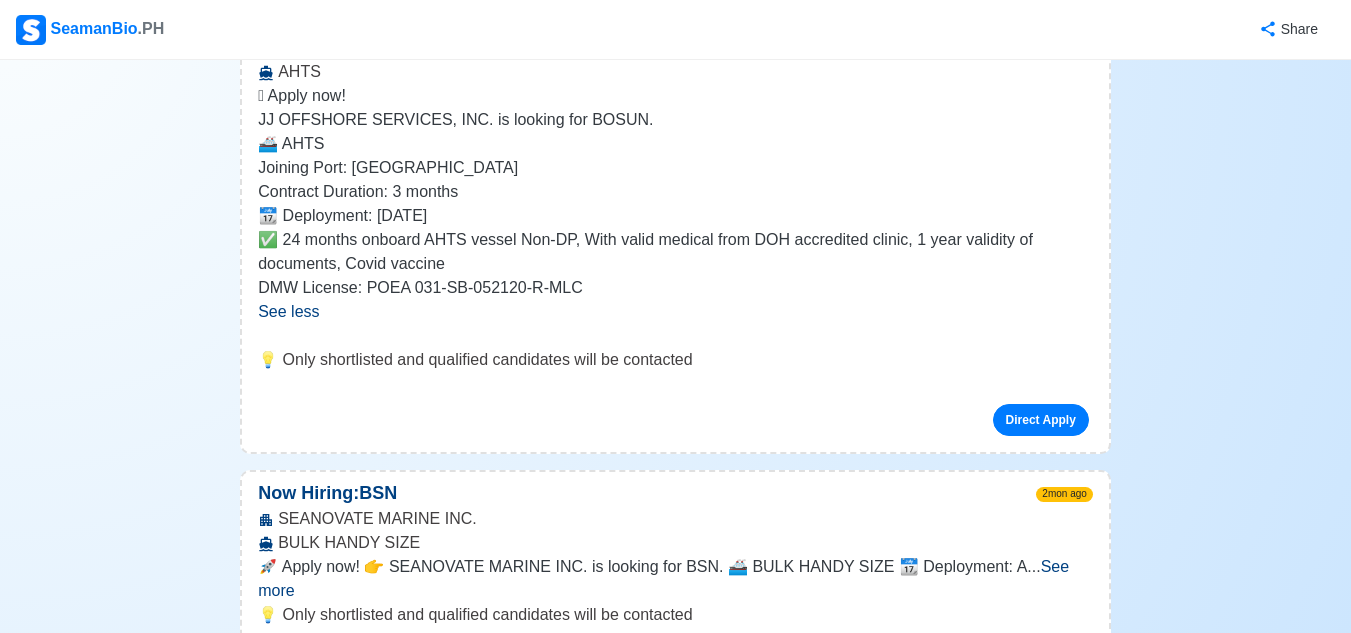 scroll, scrollTop: 23800, scrollLeft: 0, axis: vertical 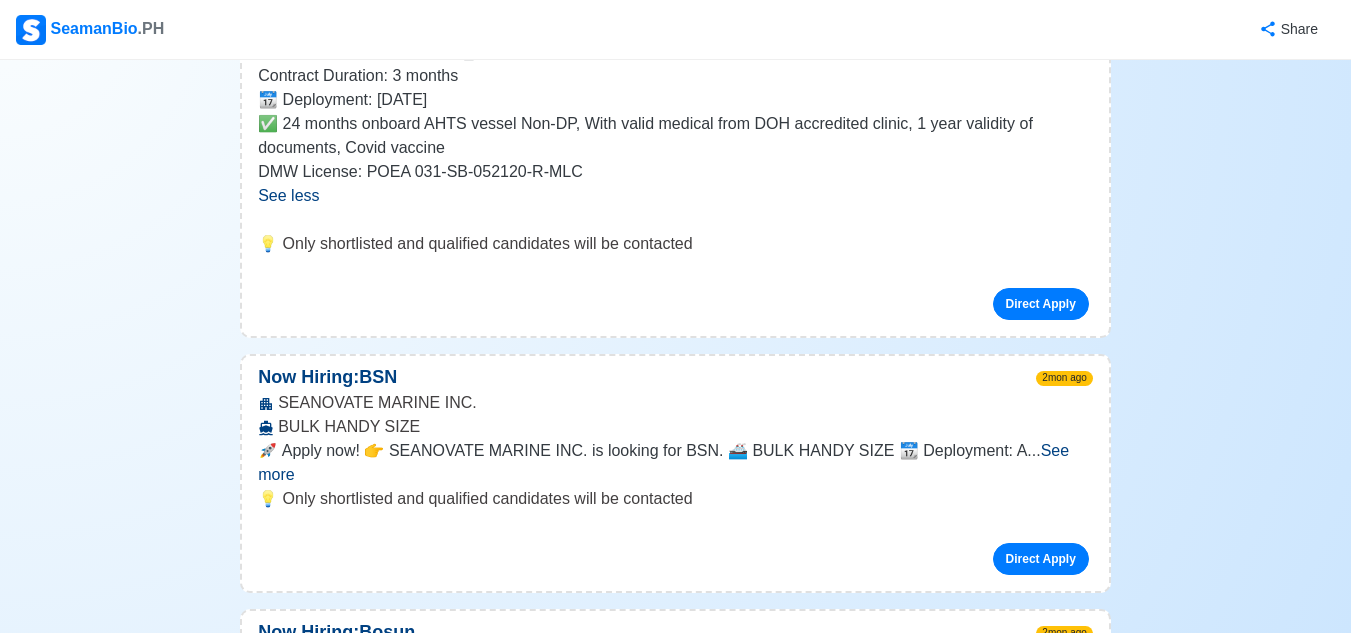 click on "See more" at bounding box center [609, 1725] 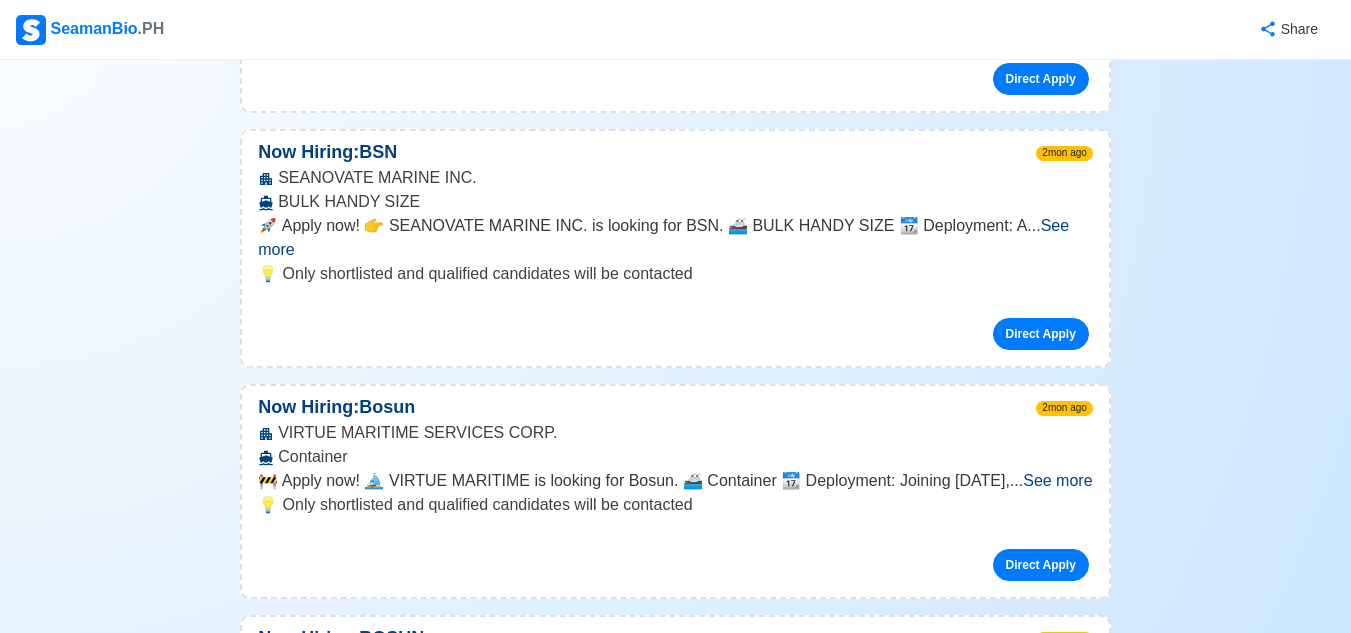 scroll, scrollTop: 24100, scrollLeft: 0, axis: vertical 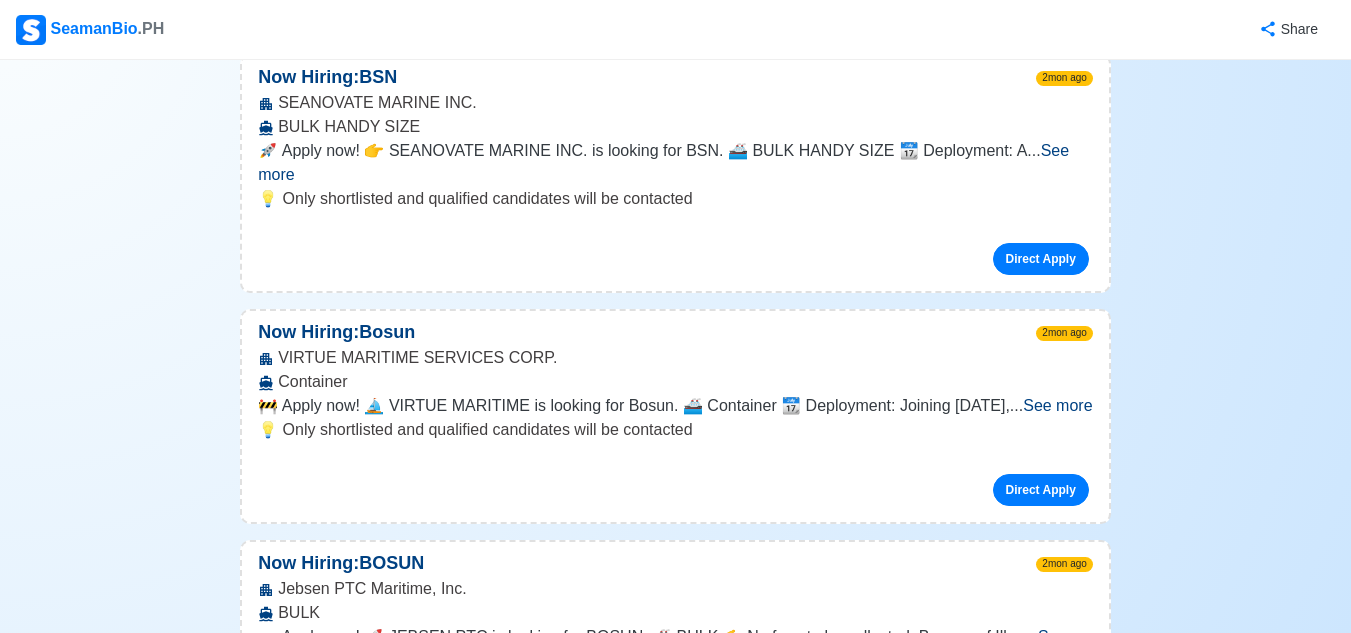 click on "See more" at bounding box center (670, 1812) 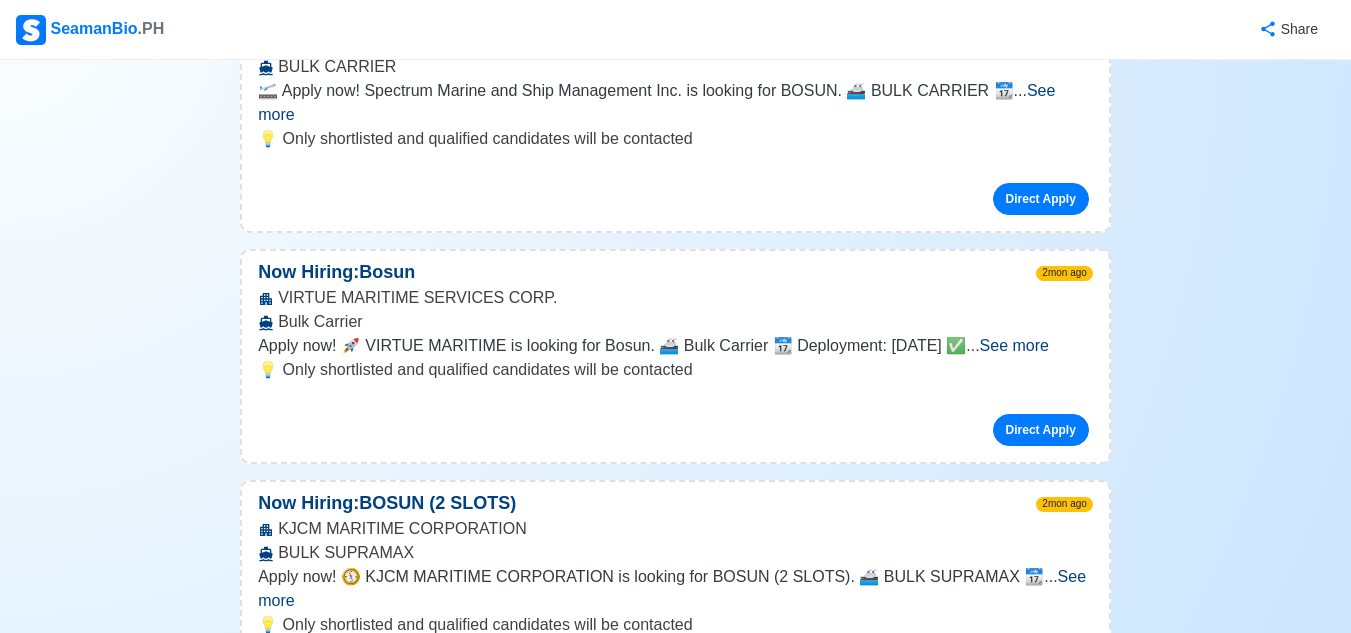 scroll, scrollTop: 26500, scrollLeft: 0, axis: vertical 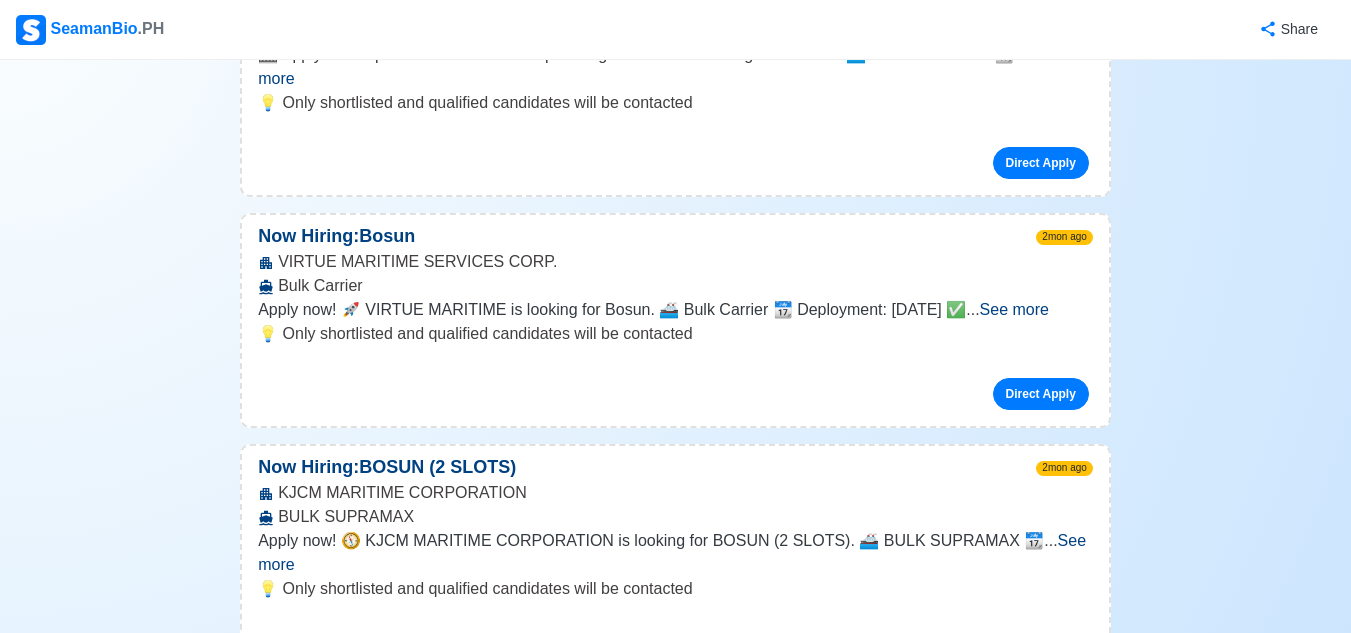 click on "See more" at bounding box center (669, 1779) 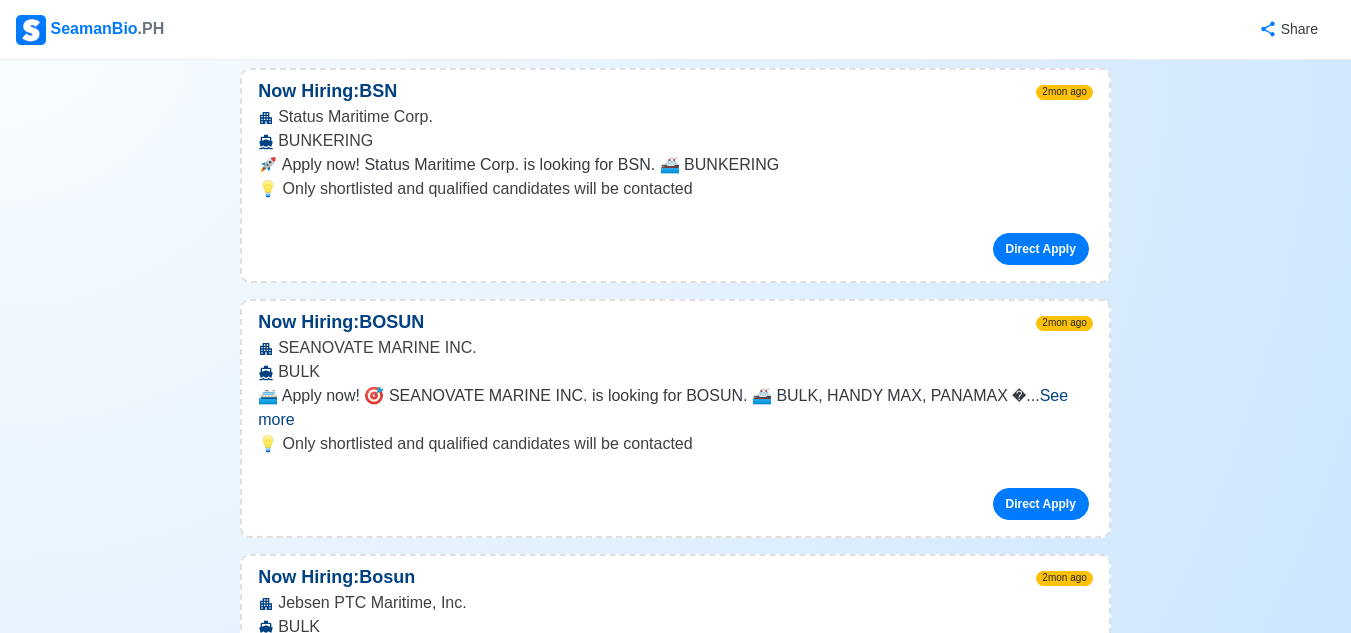 scroll, scrollTop: 27400, scrollLeft: 0, axis: vertical 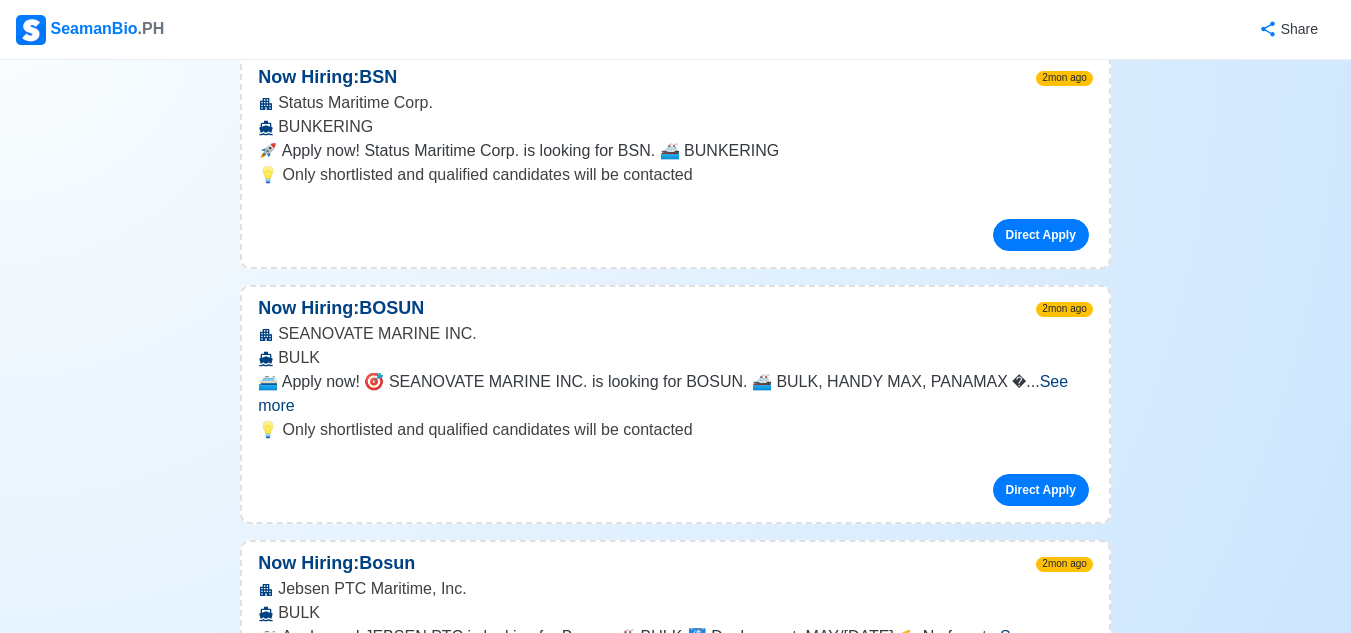 click on "See more" at bounding box center [658, 1884] 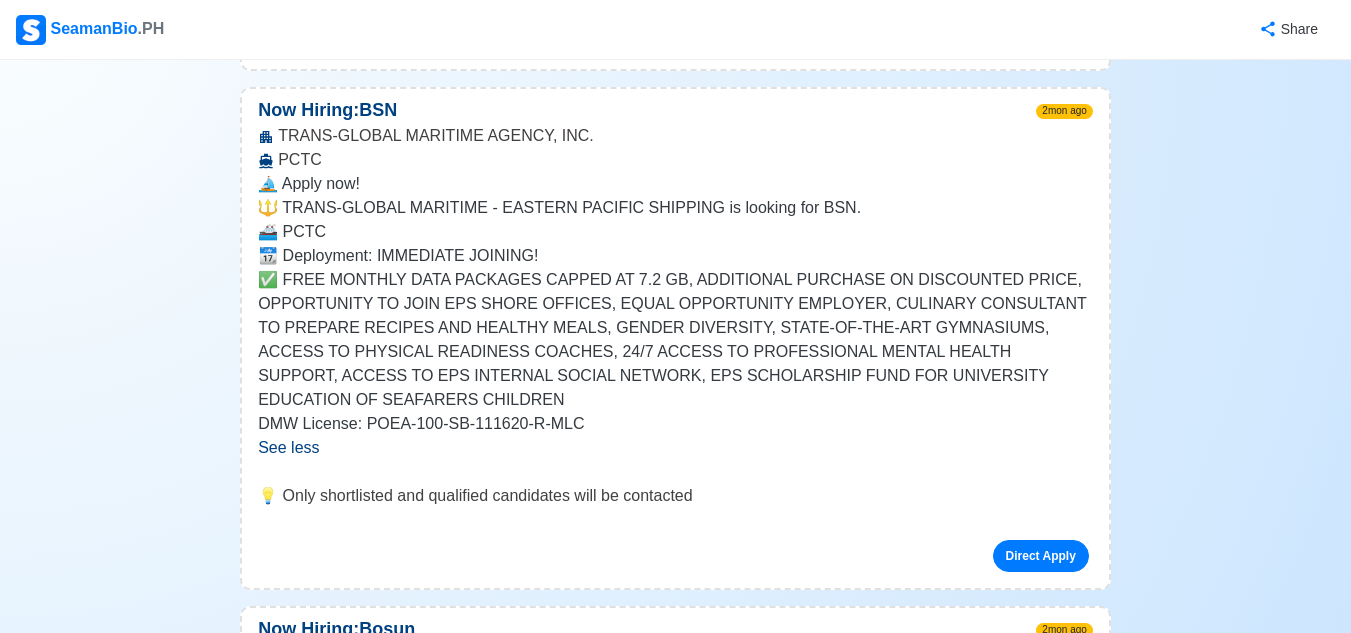scroll, scrollTop: 28200, scrollLeft: 0, axis: vertical 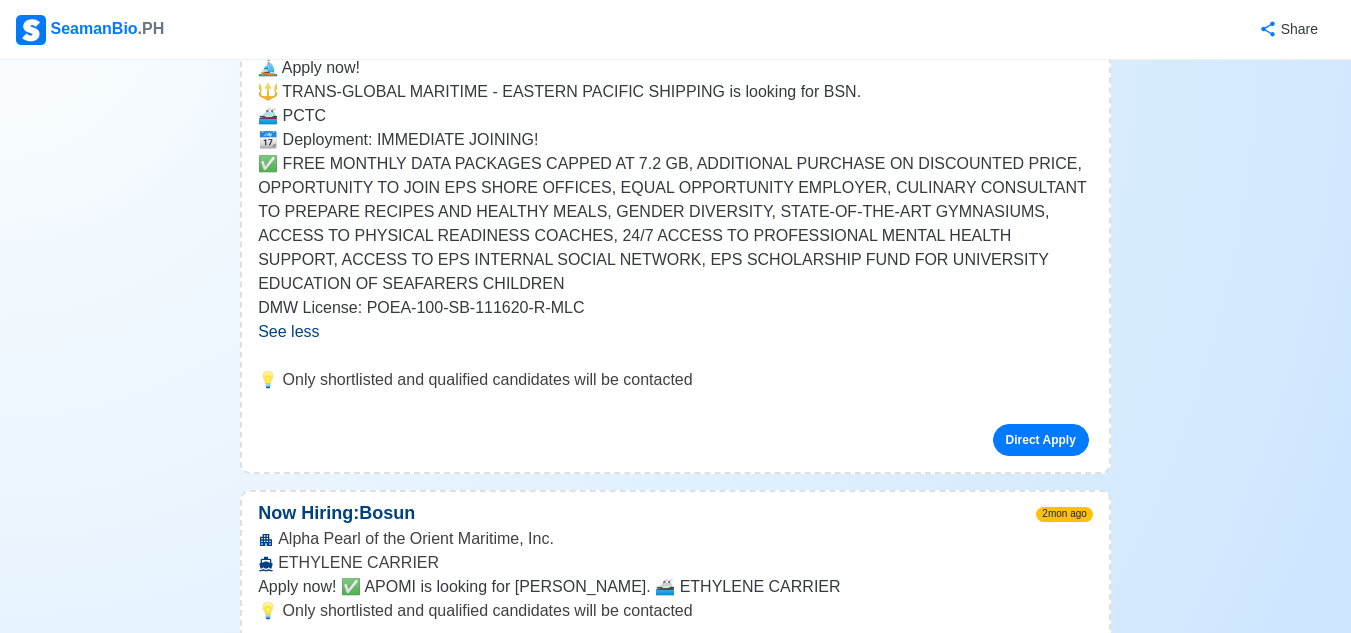 click on "See more" at bounding box center [662, 1714] 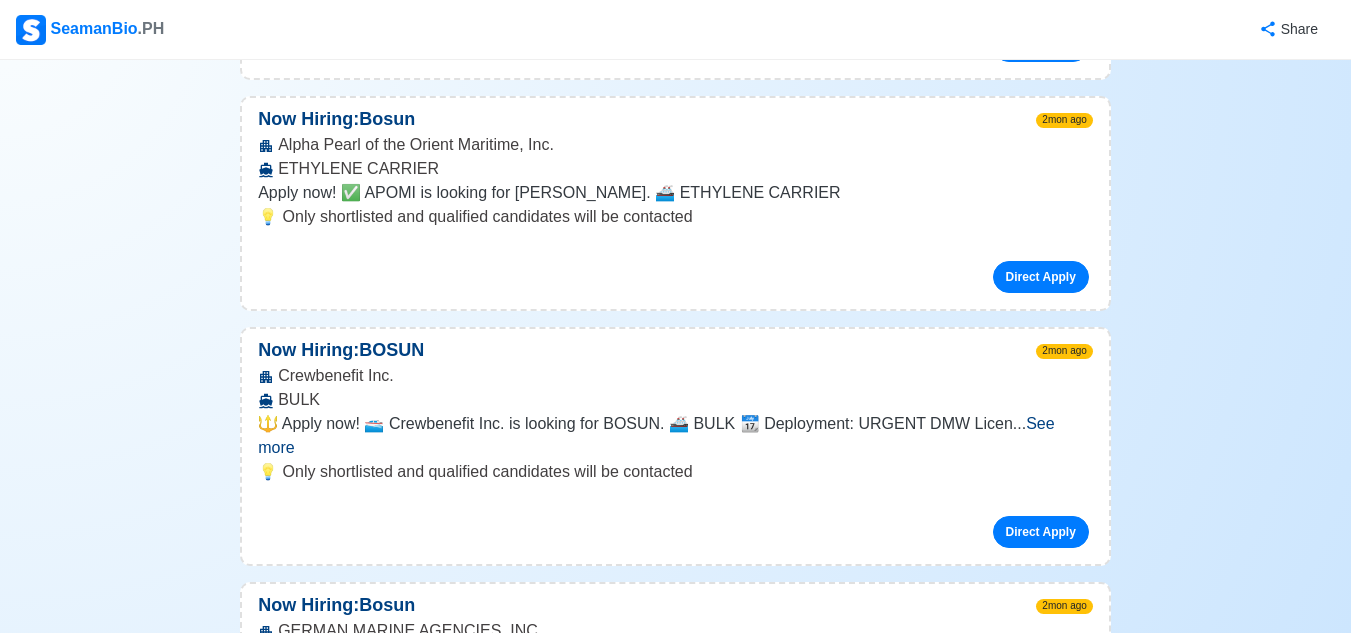 scroll, scrollTop: 28600, scrollLeft: 0, axis: vertical 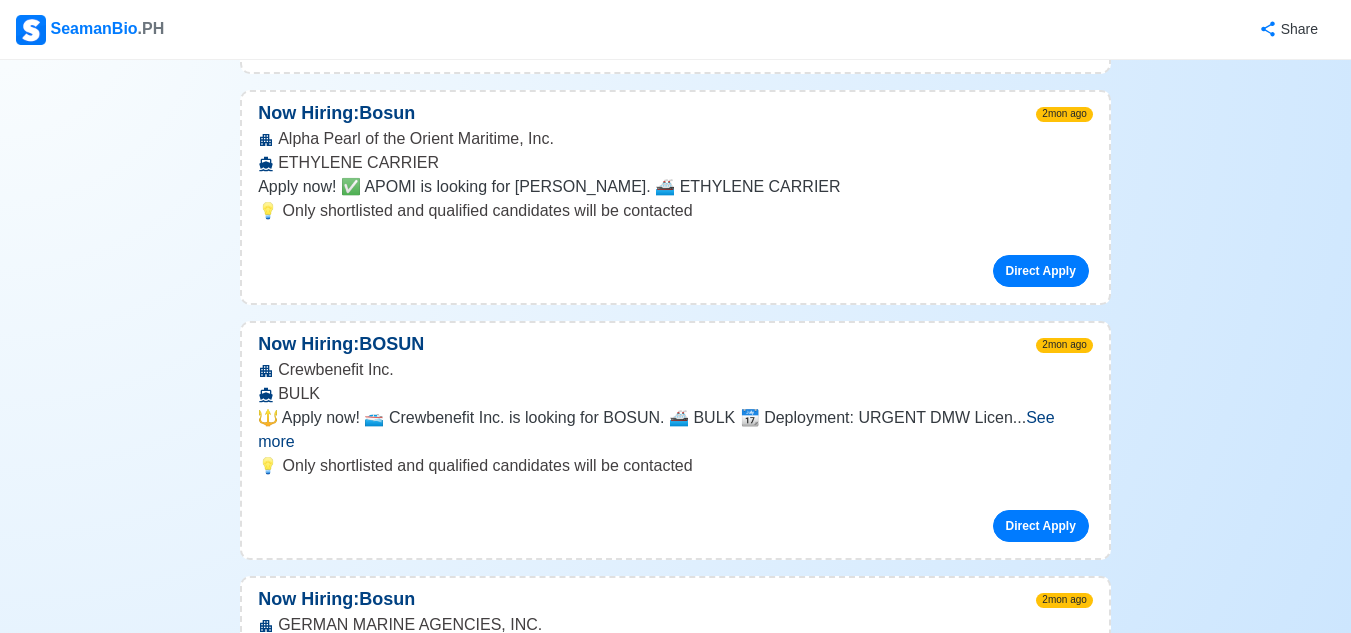 click on "See more" at bounding box center (660, 1968) 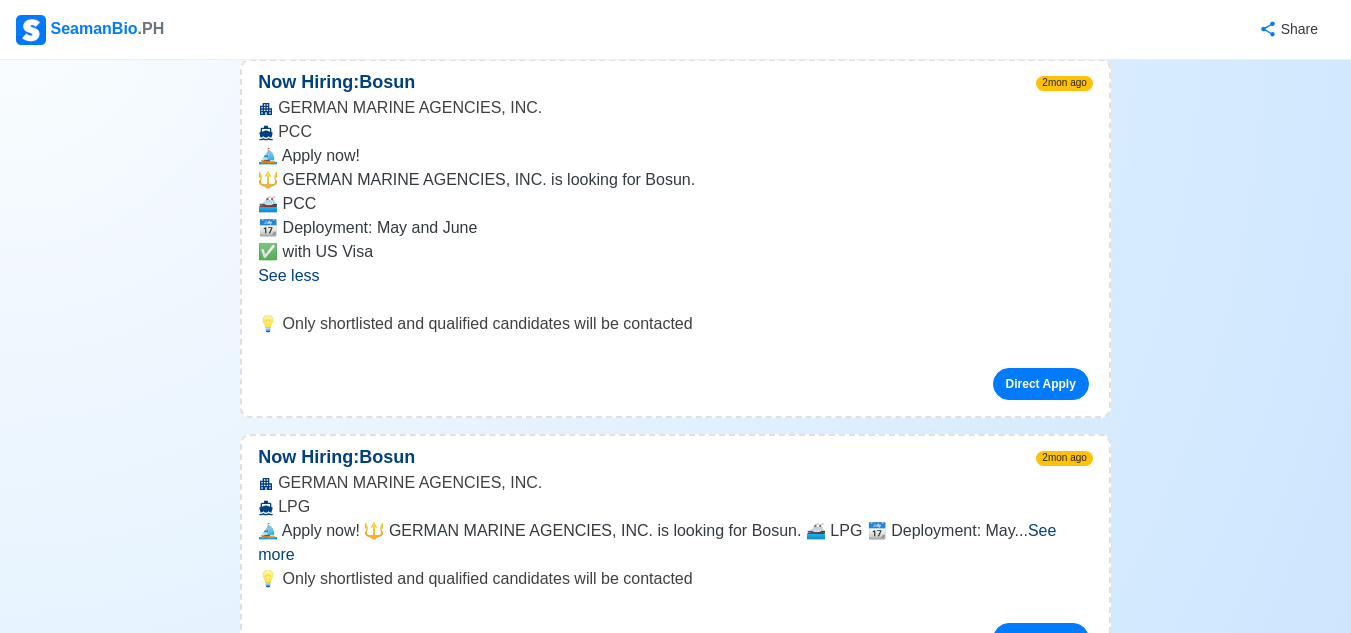 scroll, scrollTop: 29100, scrollLeft: 0, axis: vertical 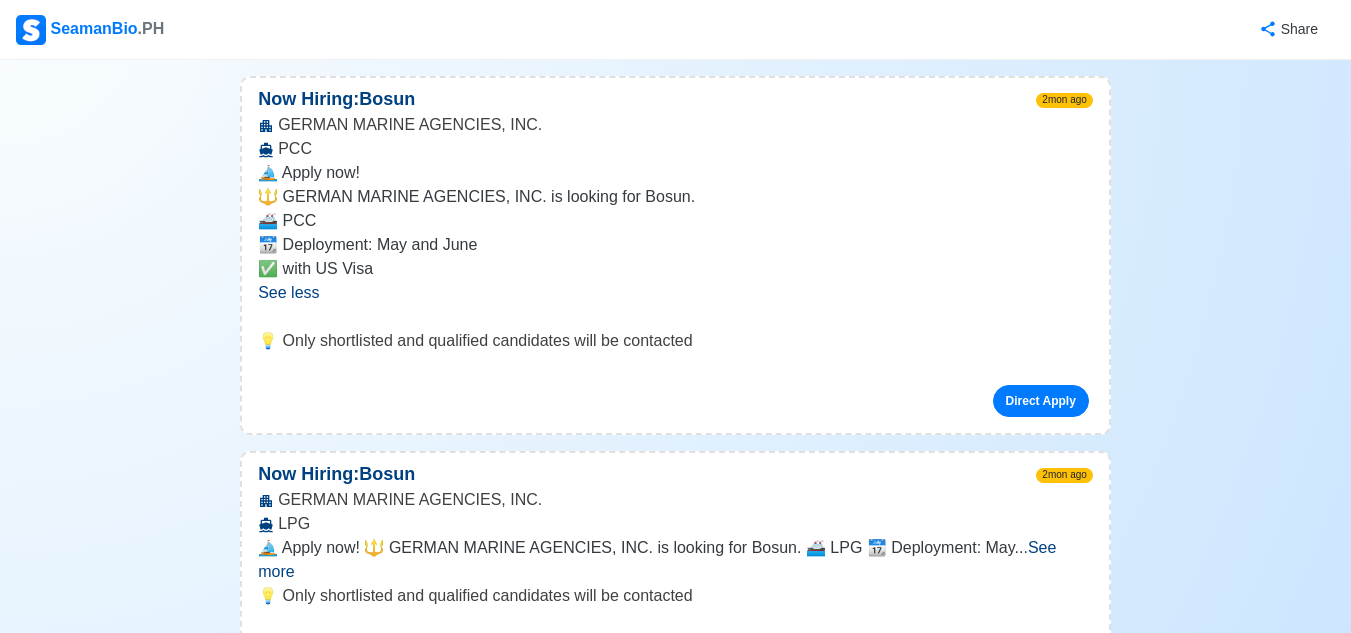 click on "See more" at bounding box center (1047, 1831) 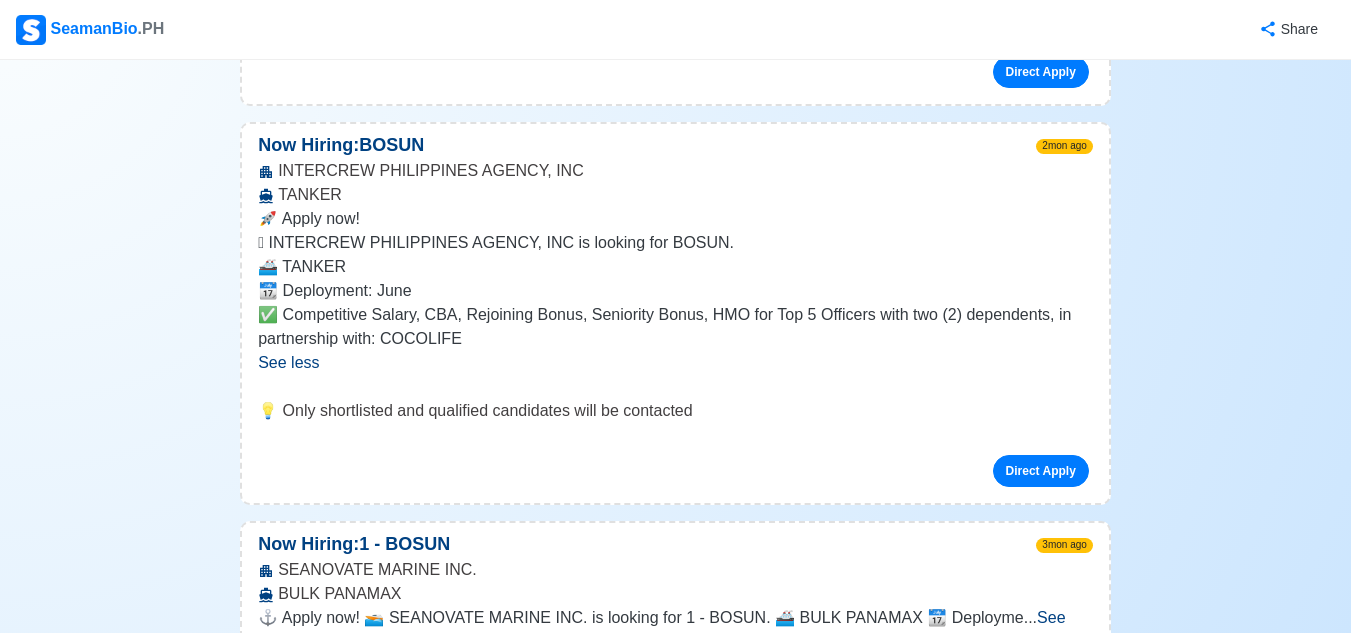 scroll, scrollTop: 29700, scrollLeft: 0, axis: vertical 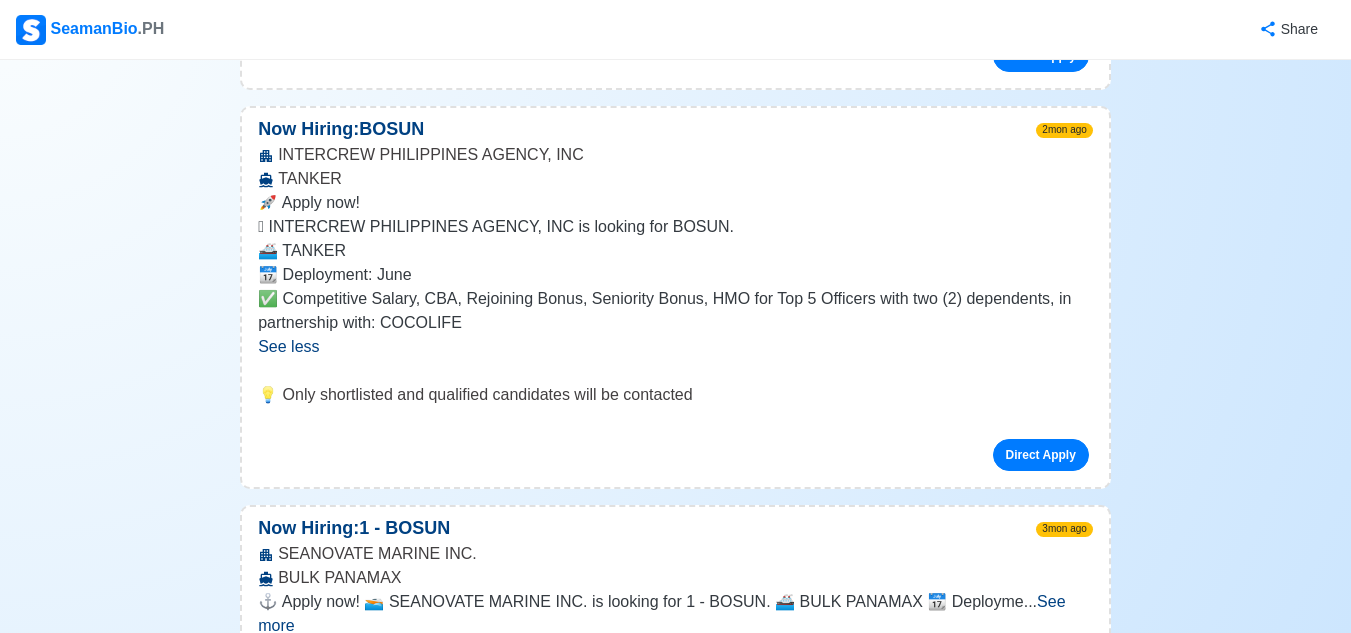 click on "See more" at bounding box center [450, 1885] 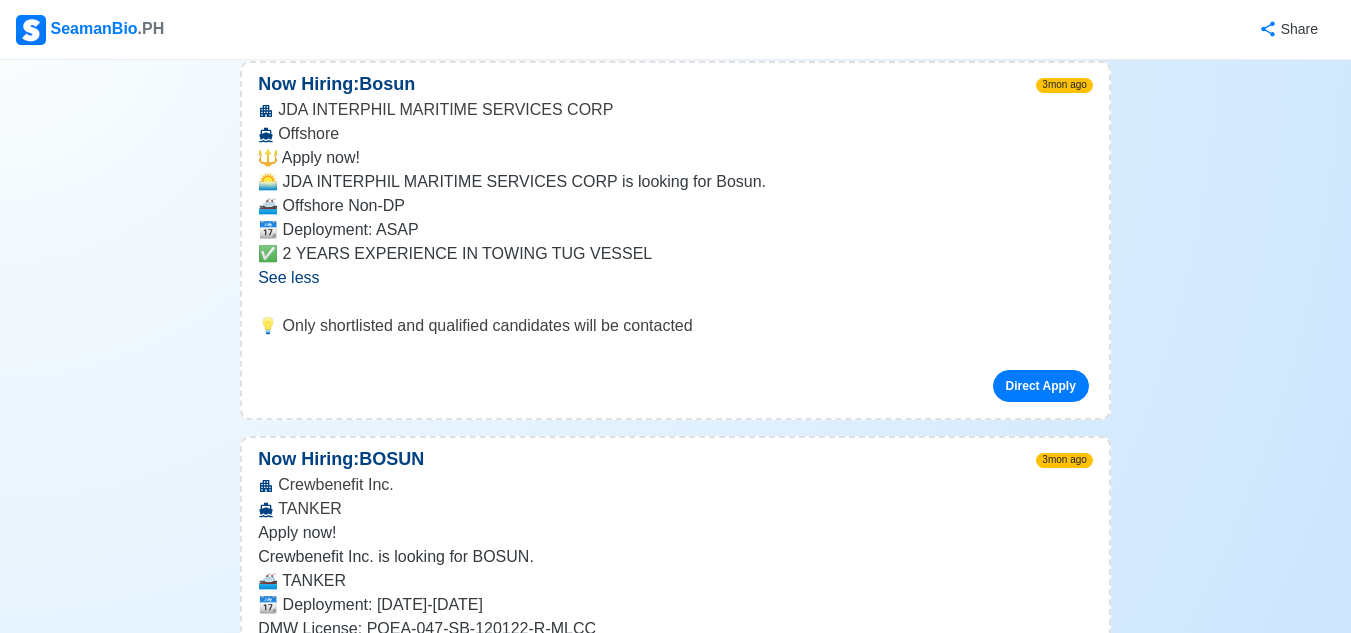 scroll, scrollTop: 30400, scrollLeft: 0, axis: vertical 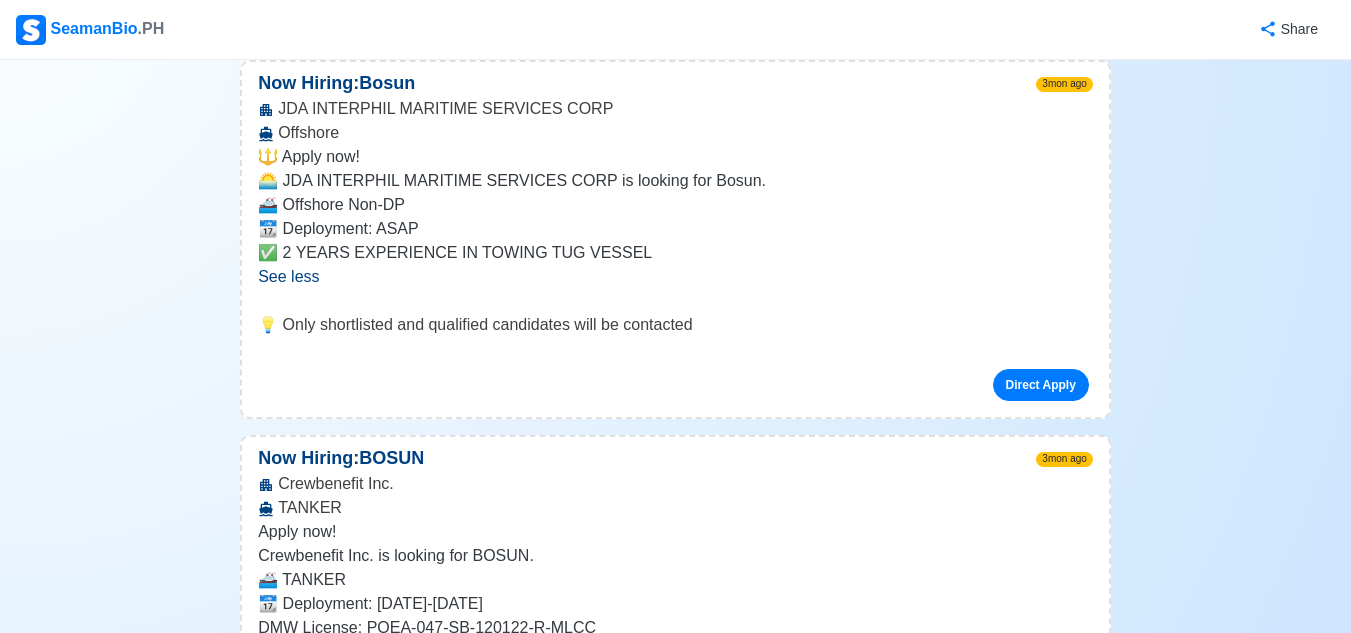 click on "See more" at bounding box center (669, 2058) 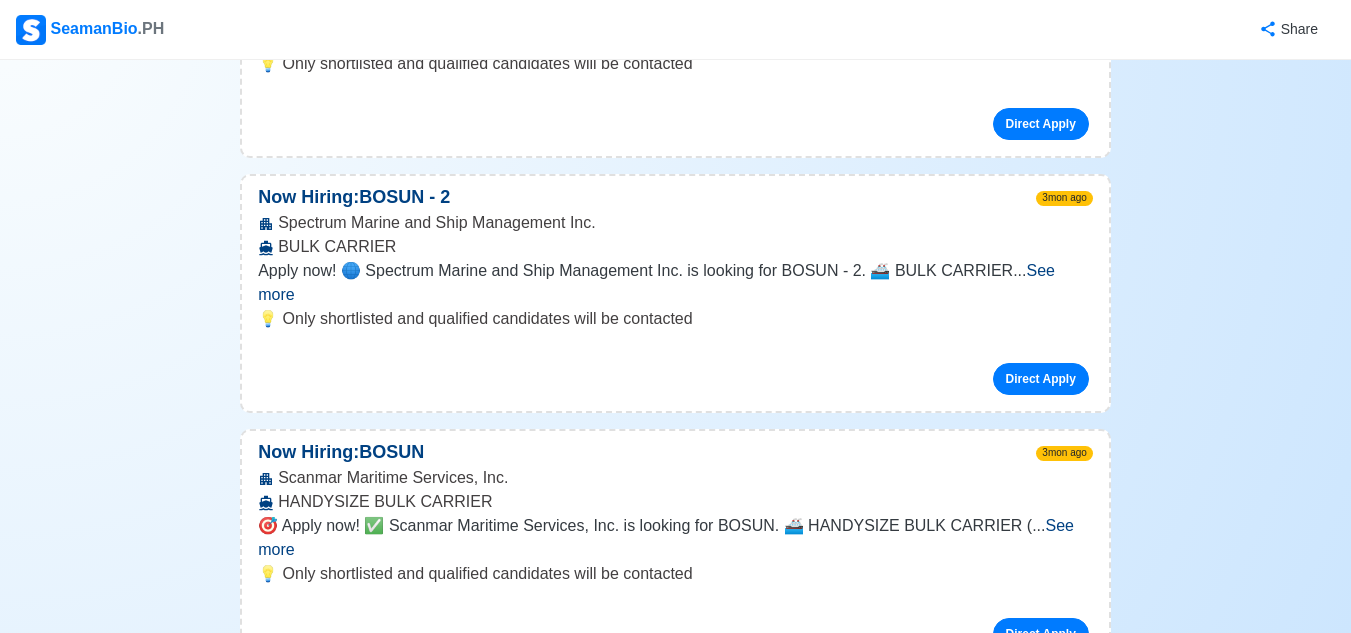 scroll, scrollTop: 34800, scrollLeft: 0, axis: vertical 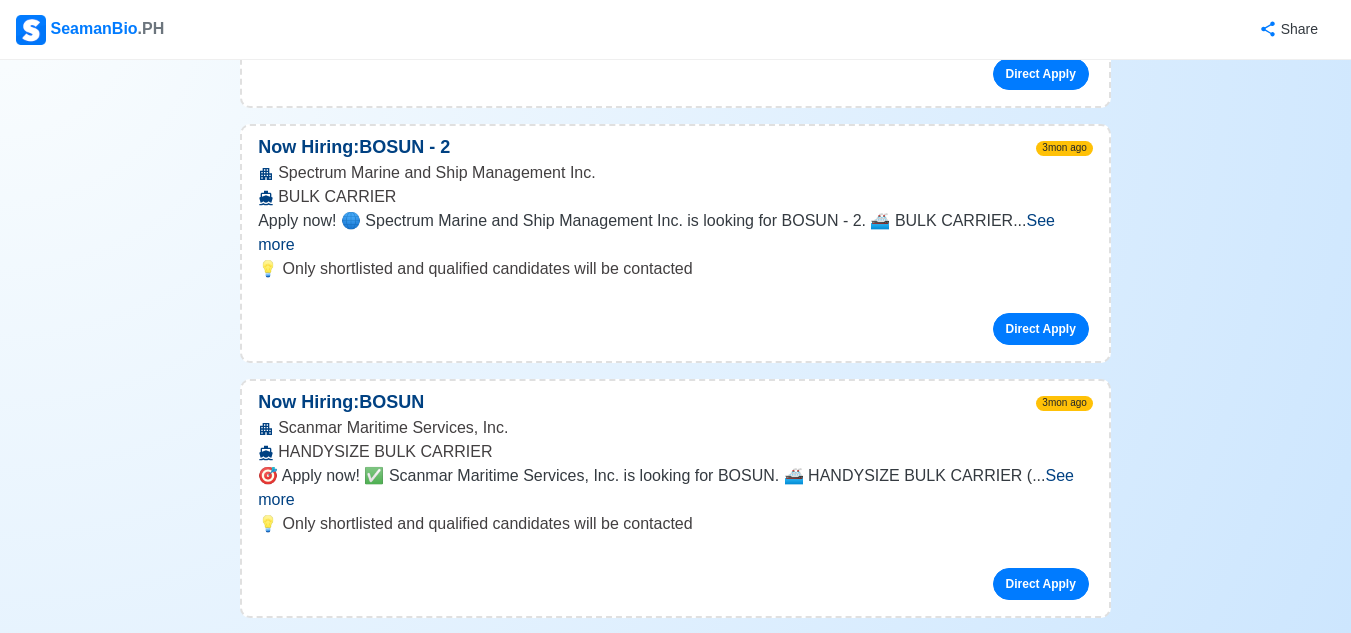 click on "See more" at bounding box center (658, 2248) 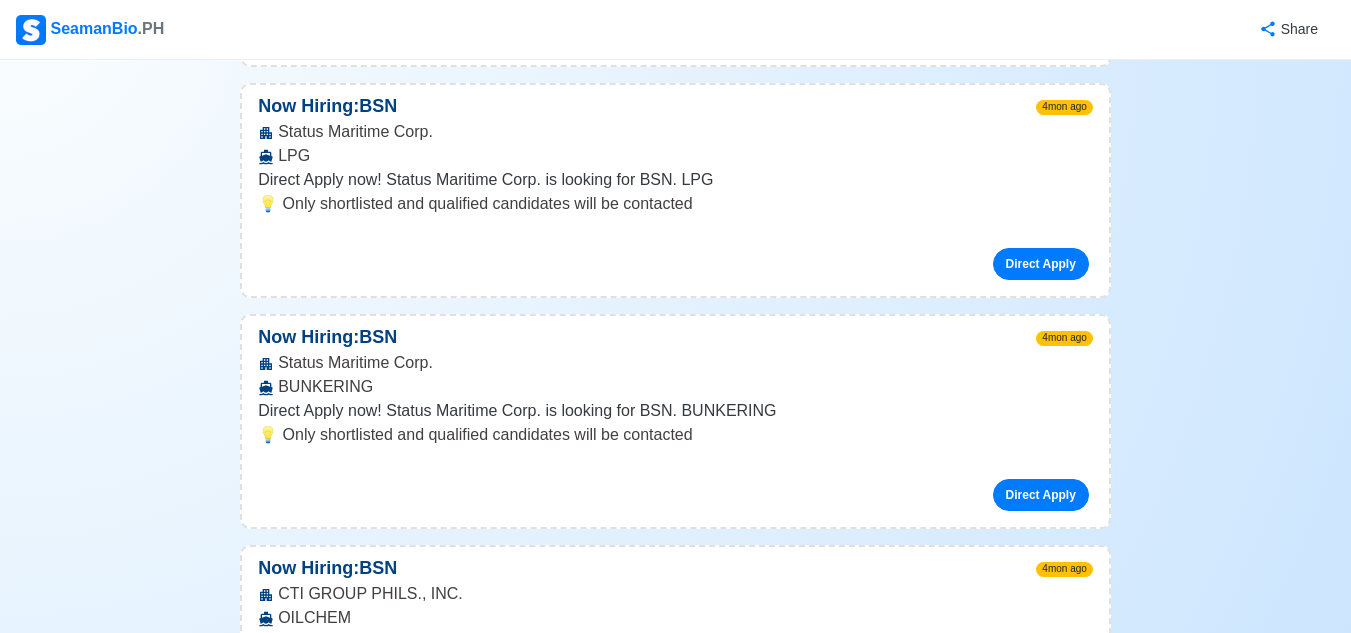 scroll, scrollTop: 42400, scrollLeft: 0, axis: vertical 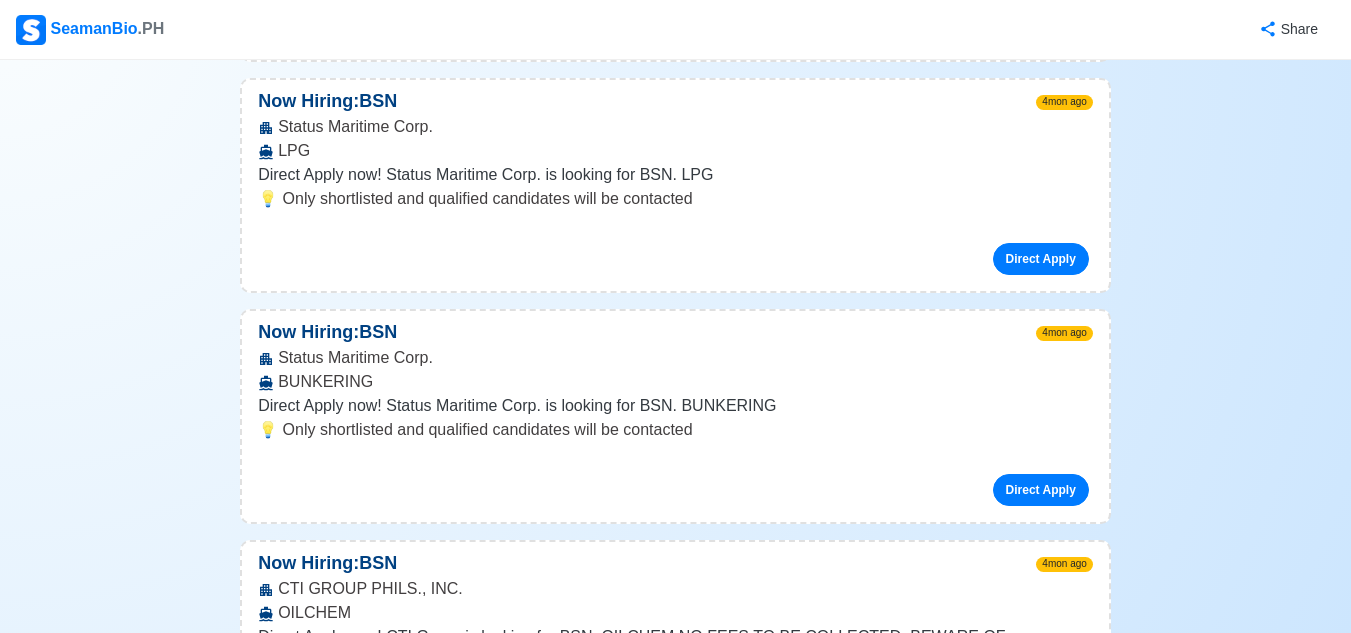 click on "See more" at bounding box center (669, 2616) 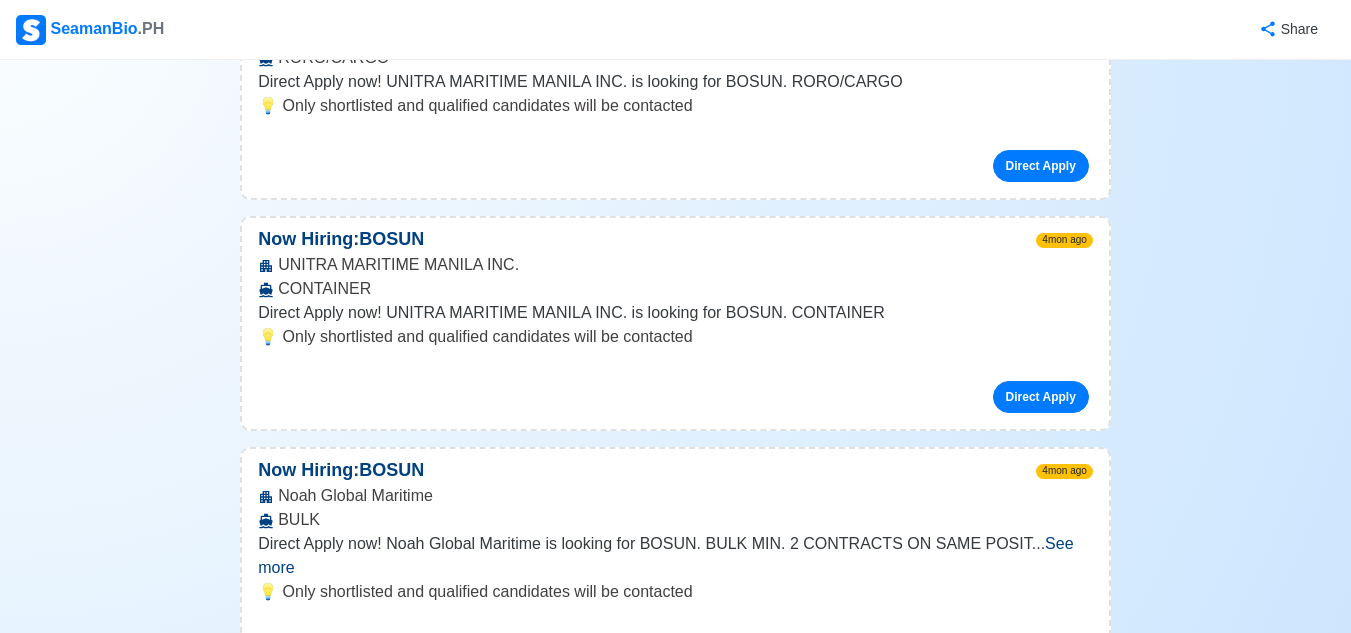 scroll, scrollTop: 43700, scrollLeft: 0, axis: vertical 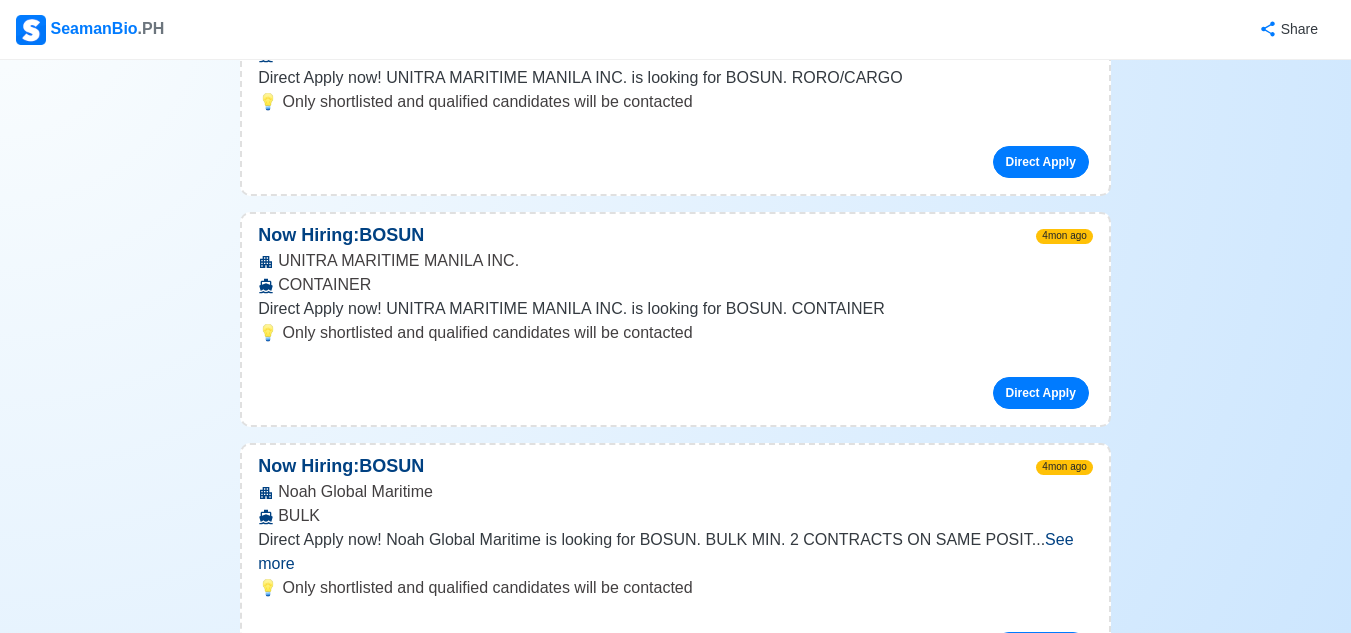 click on "See more" at bounding box center [437, 2684] 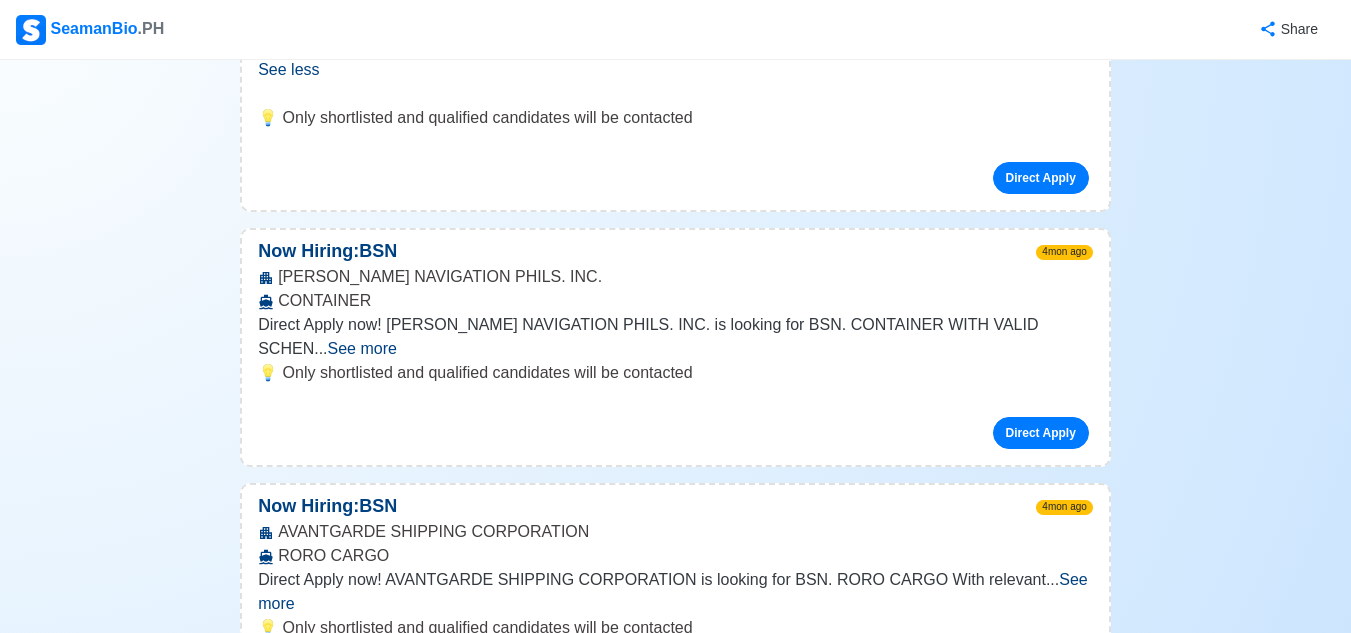 scroll, scrollTop: 45300, scrollLeft: 0, axis: vertical 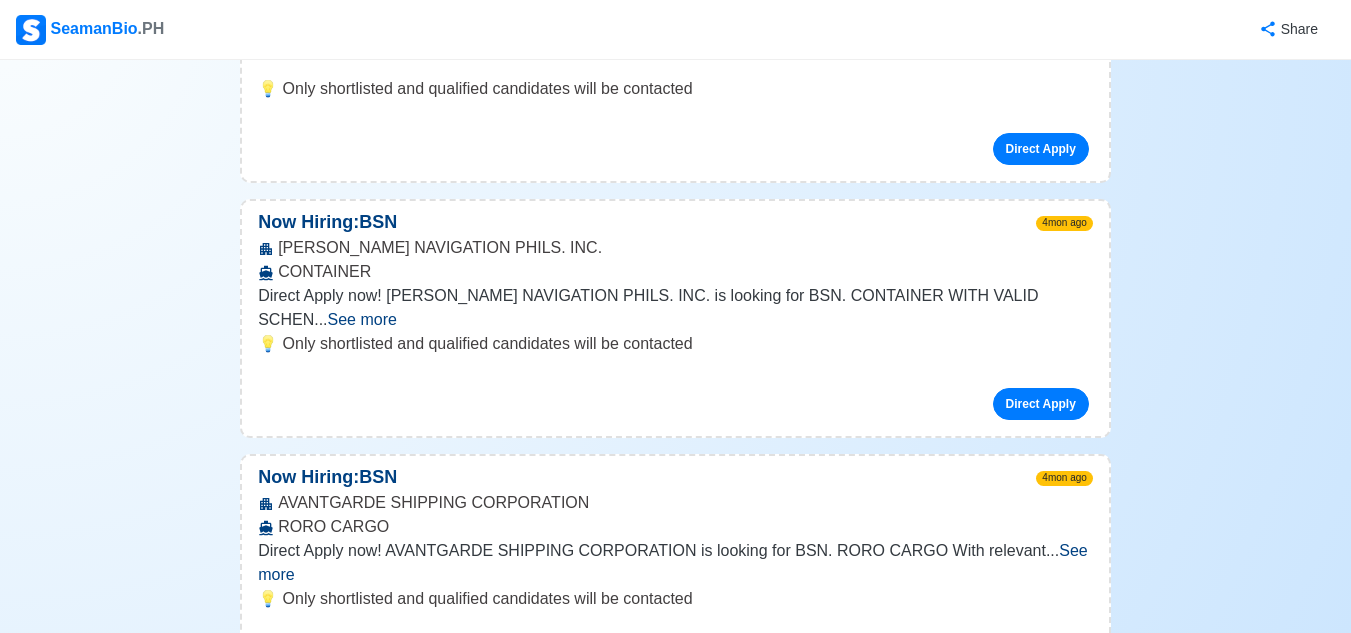 click on "See more" at bounding box center [668, 2953] 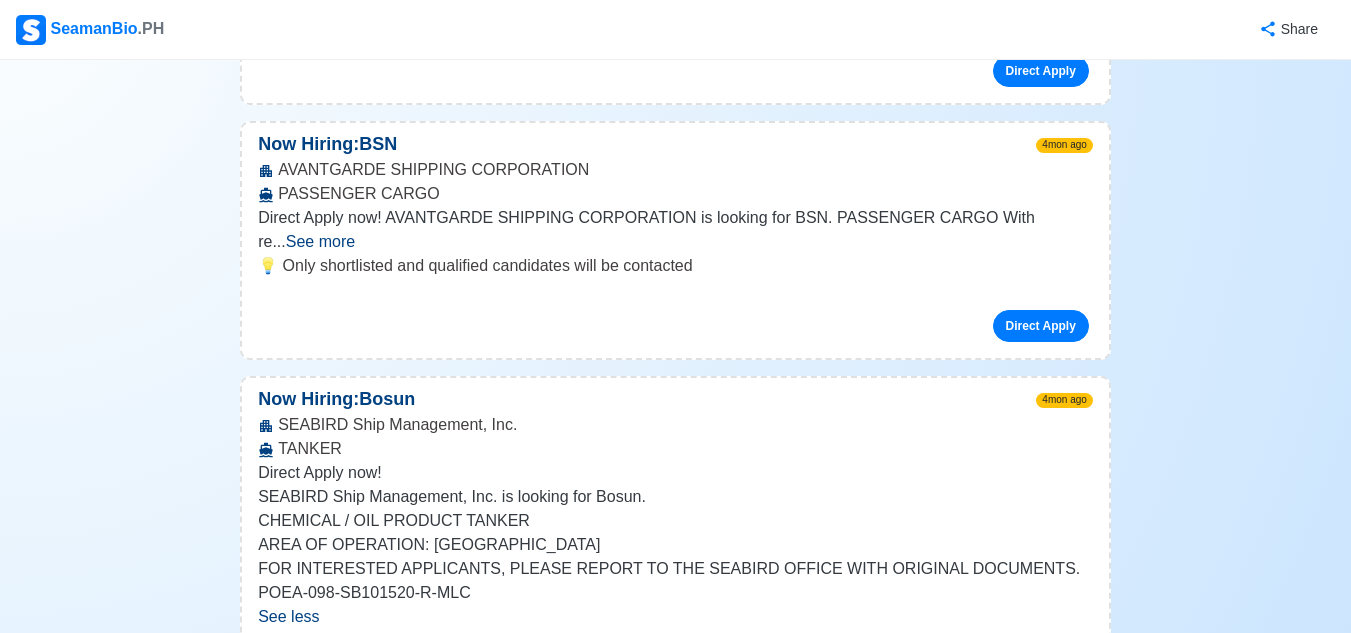 scroll, scrollTop: 46000, scrollLeft: 0, axis: vertical 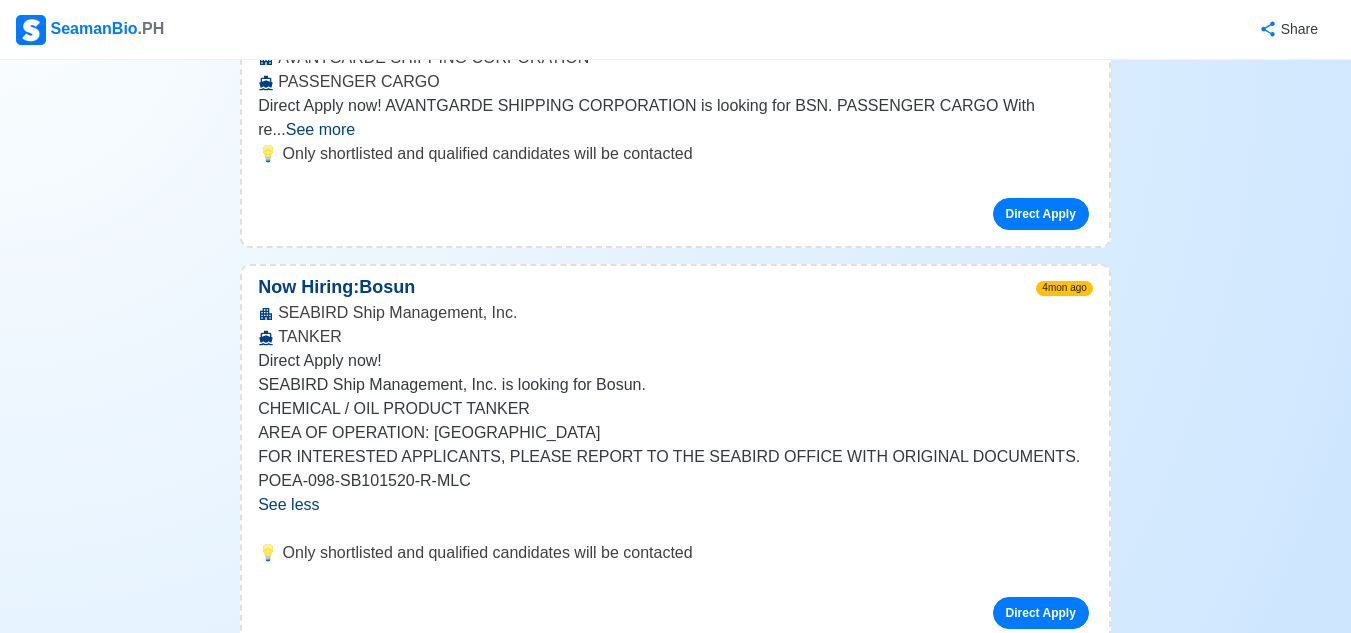 click on "See more" at bounding box center [437, 2895] 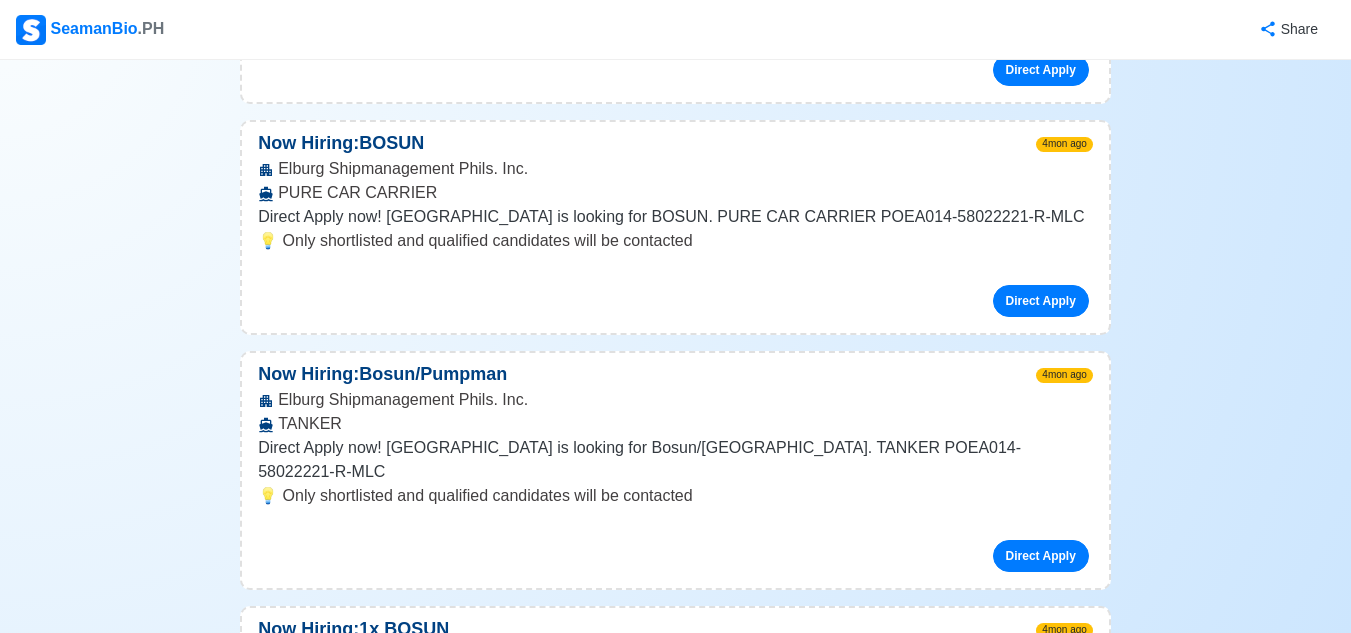 scroll, scrollTop: 46800, scrollLeft: 0, axis: vertical 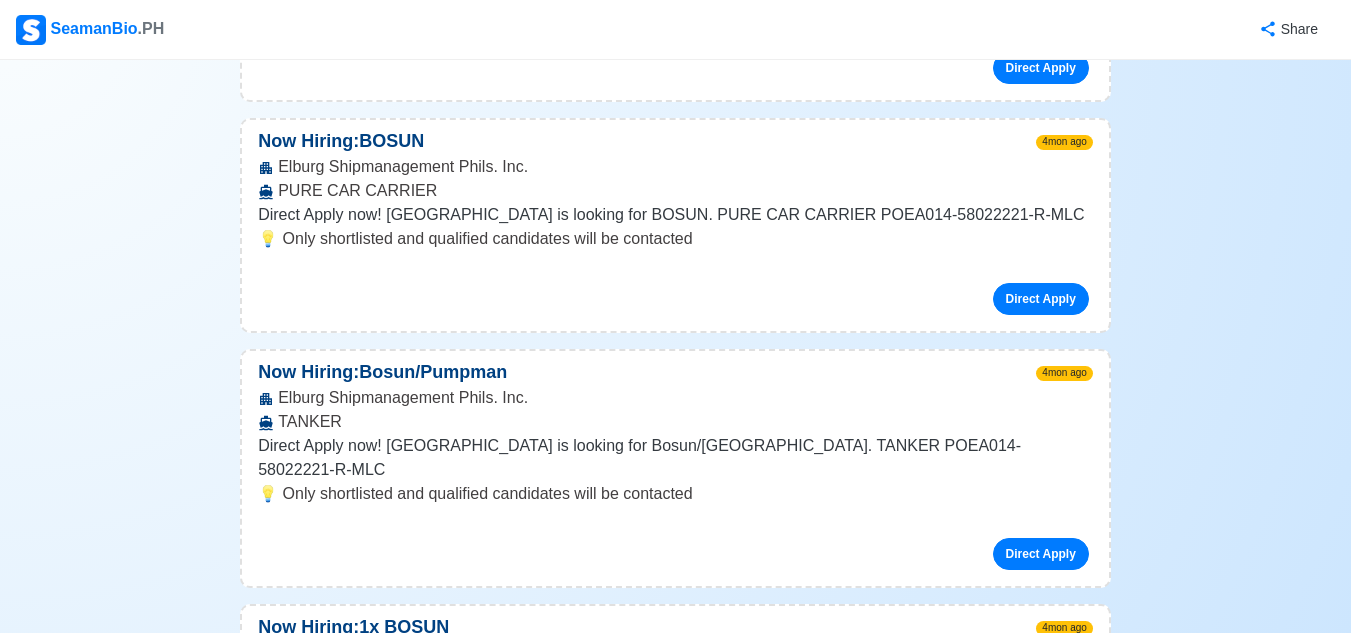 click on "See more" at bounding box center [669, 2920] 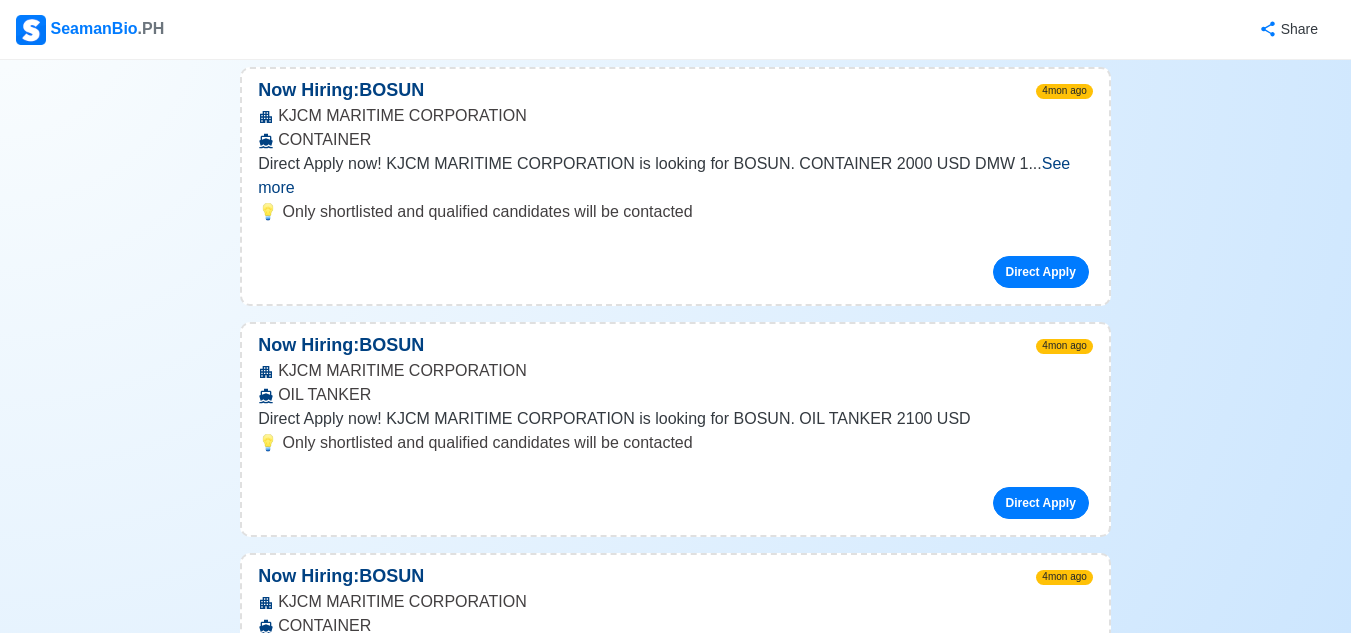 scroll, scrollTop: 47600, scrollLeft: 0, axis: vertical 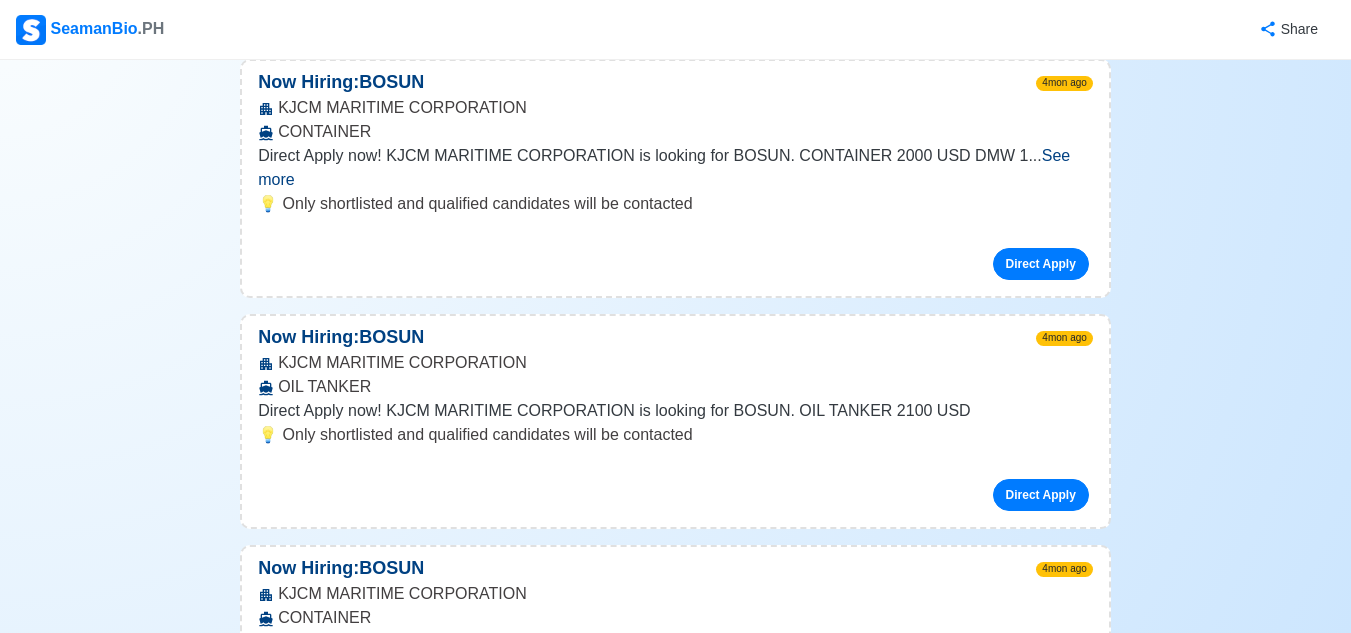 click on "See more" at bounding box center (385, 2786) 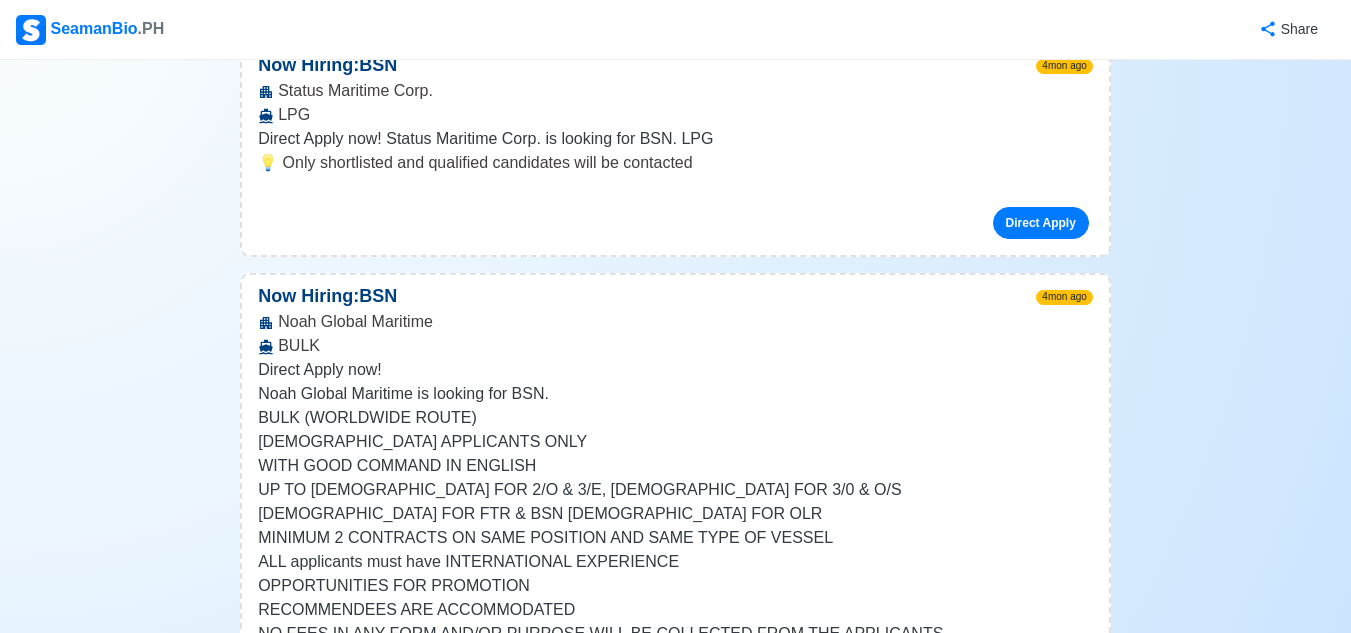 scroll, scrollTop: 50000, scrollLeft: 0, axis: vertical 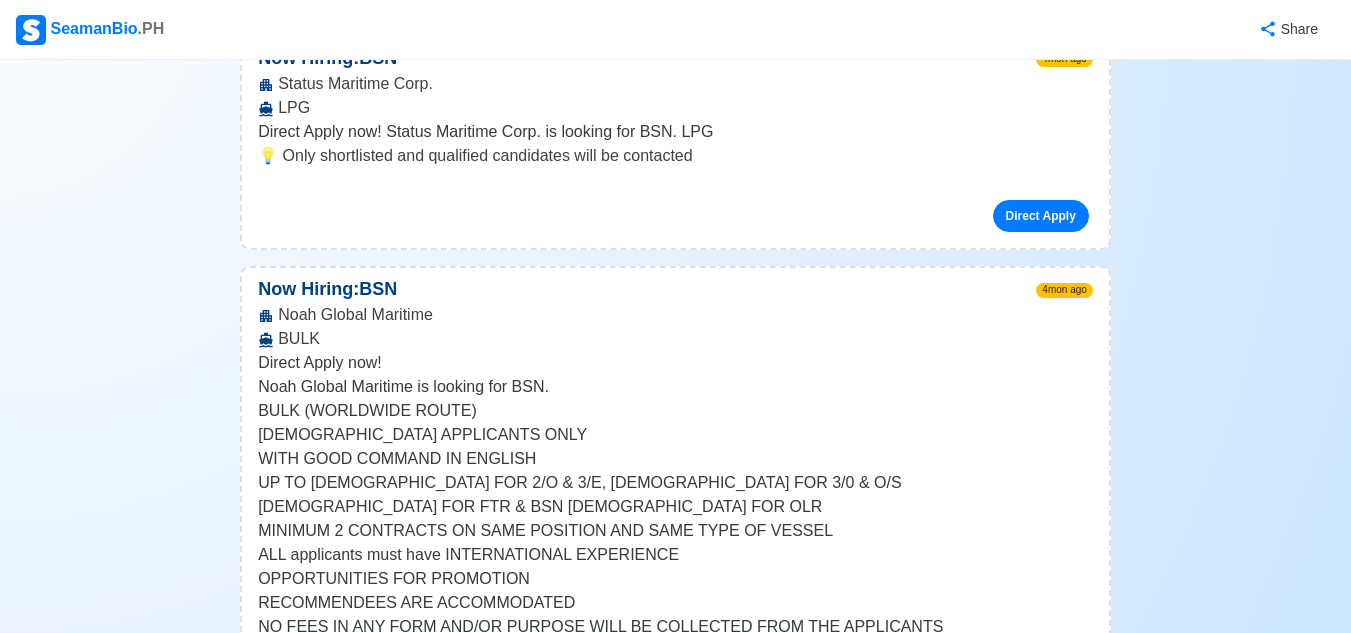 click on "See more" at bounding box center (672, 2957) 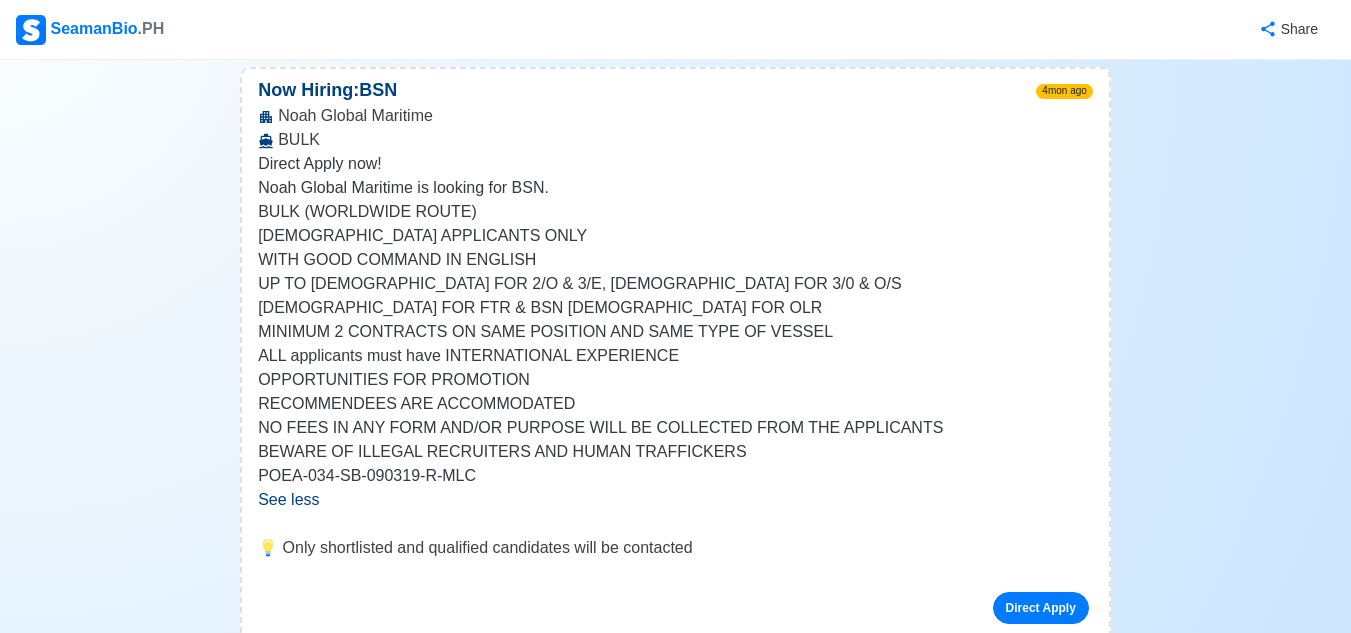 scroll, scrollTop: 50200, scrollLeft: 0, axis: vertical 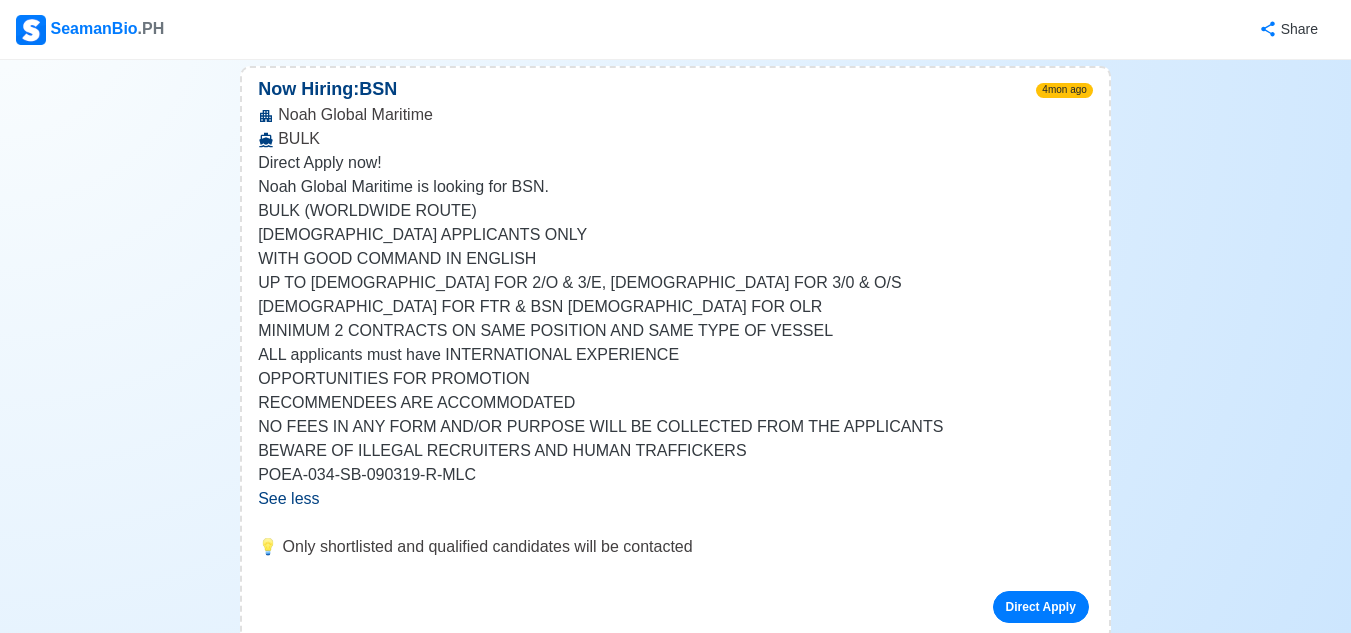 click on "See more" at bounding box center [656, 3204] 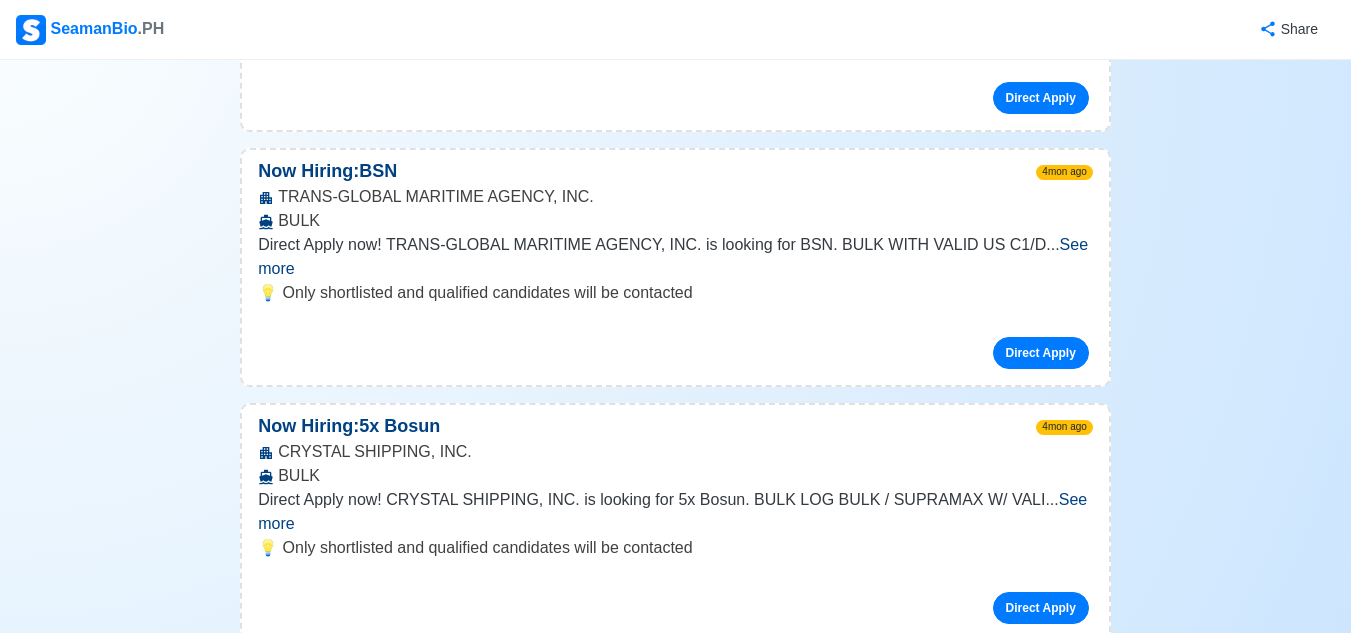 scroll, scrollTop: 51000, scrollLeft: 0, axis: vertical 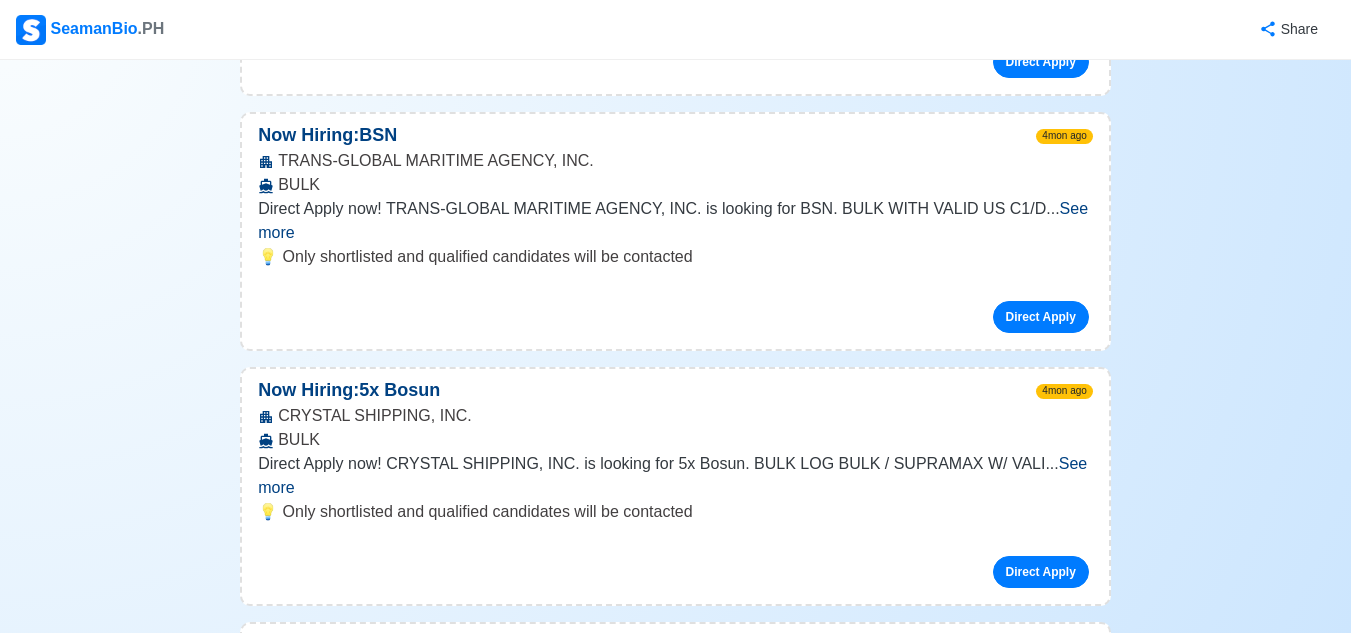 click on "See more" at bounding box center (669, 3106) 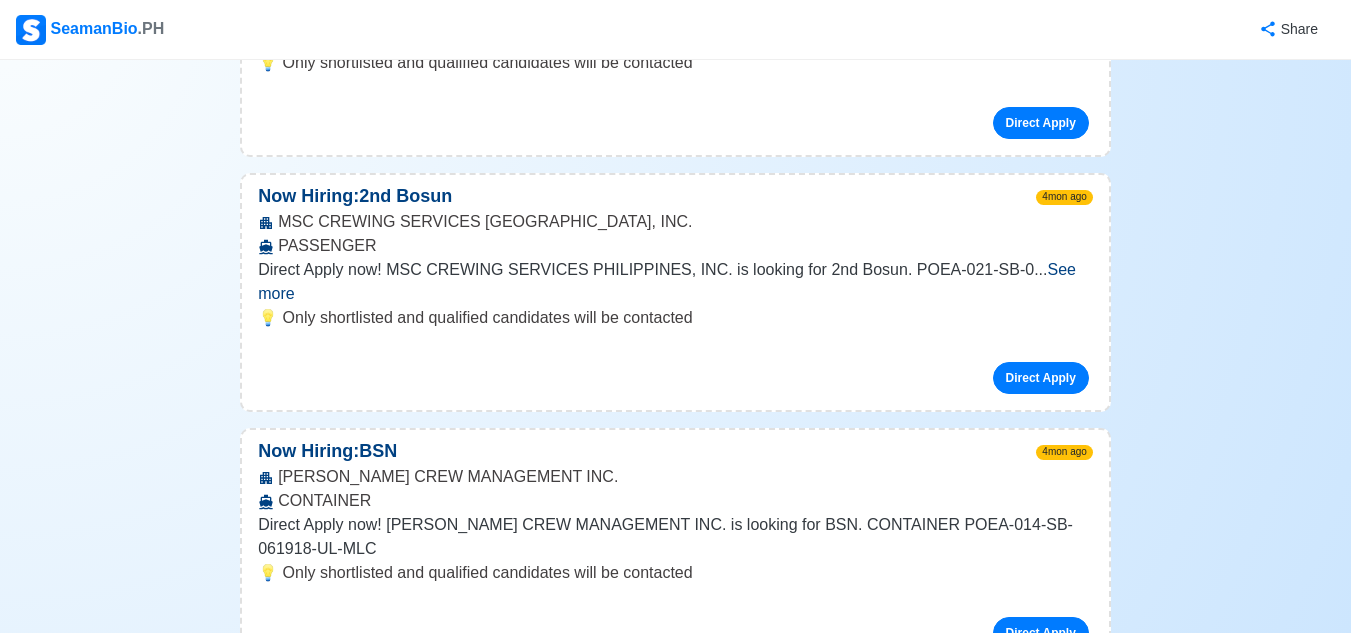 scroll, scrollTop: 52200, scrollLeft: 0, axis: vertical 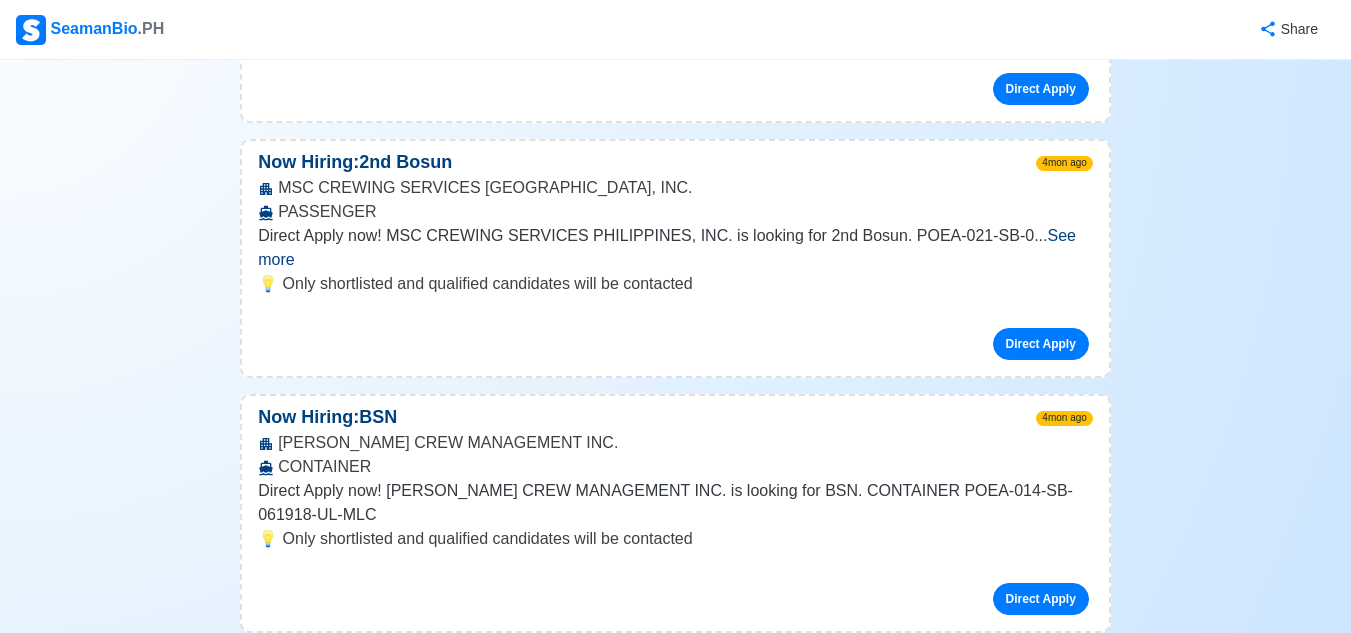 click on "See more" at bounding box center [663, 3118] 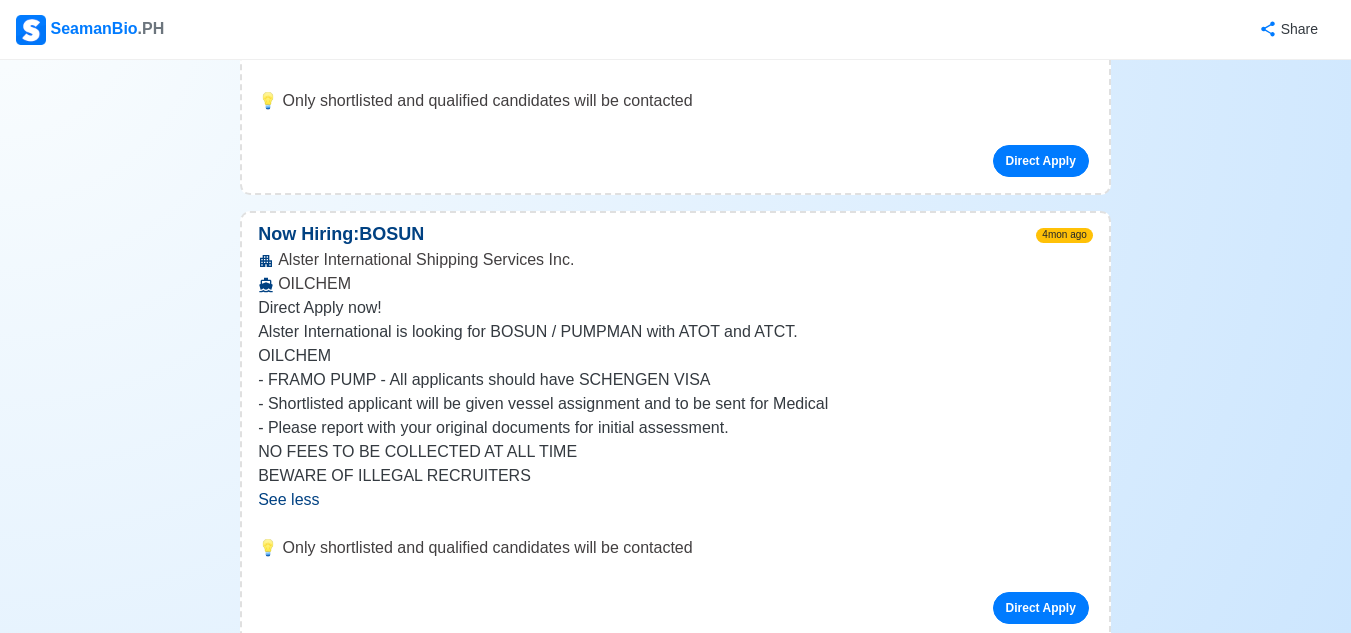 scroll, scrollTop: 53200, scrollLeft: 0, axis: vertical 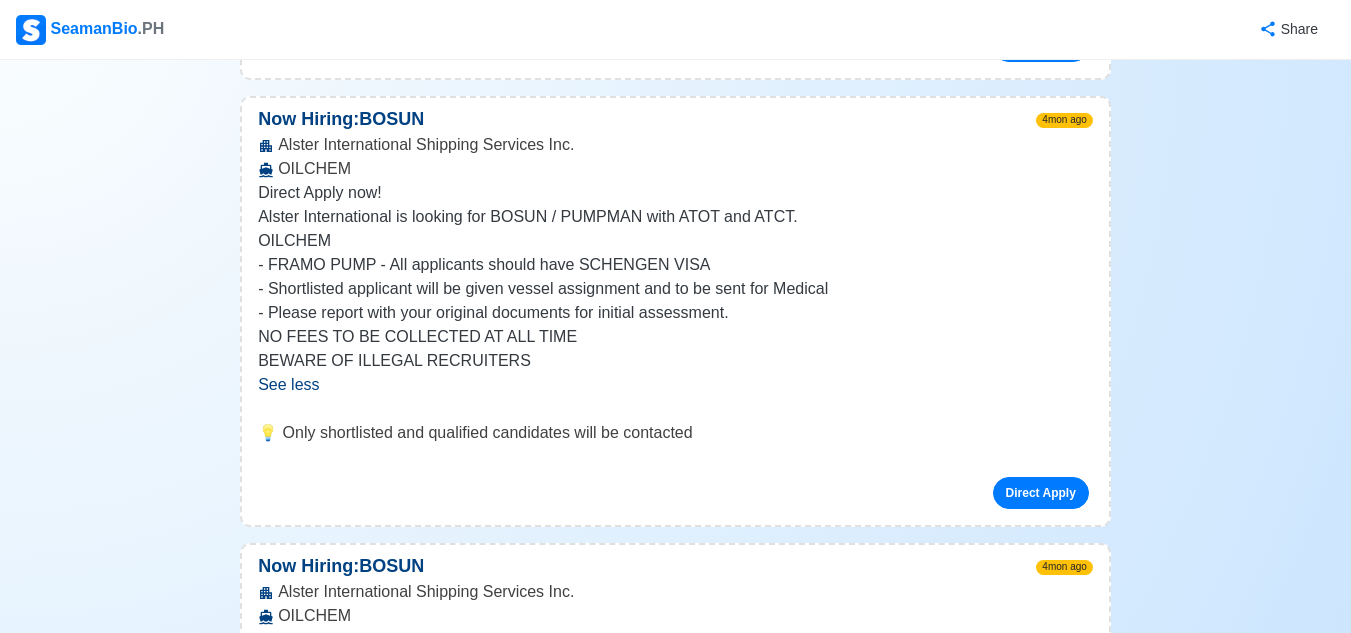 click on "See more" at bounding box center [351, 3222] 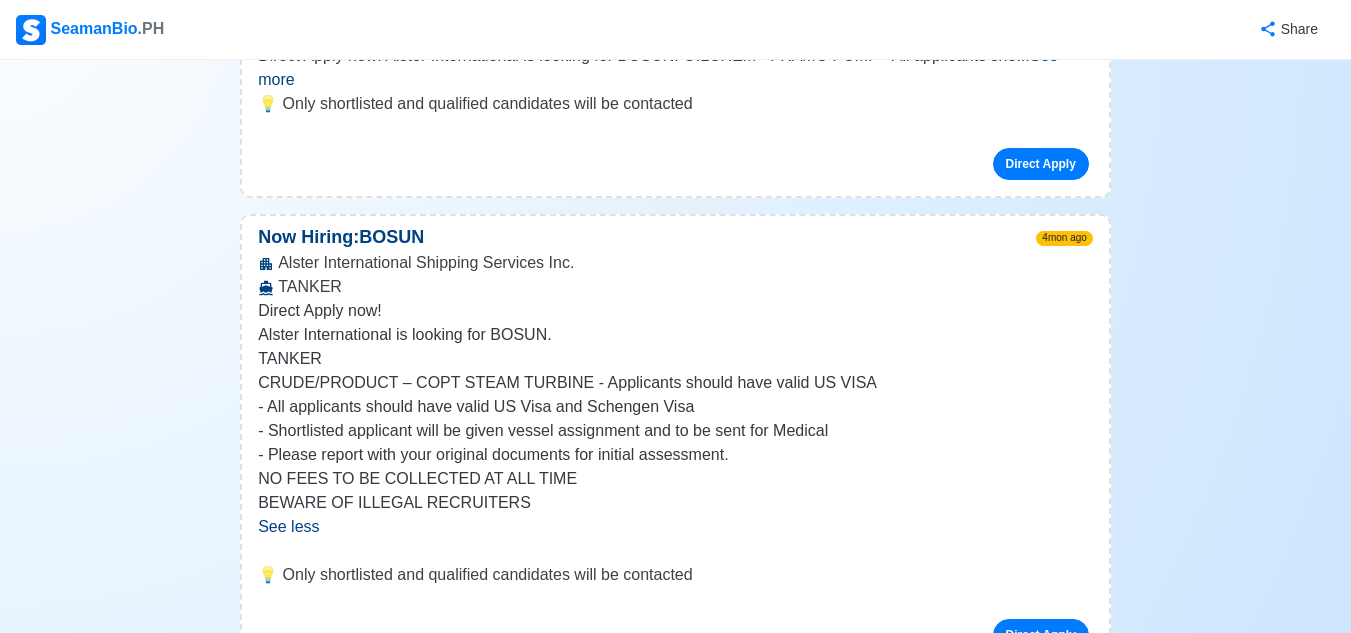 scroll, scrollTop: 53900, scrollLeft: 0, axis: vertical 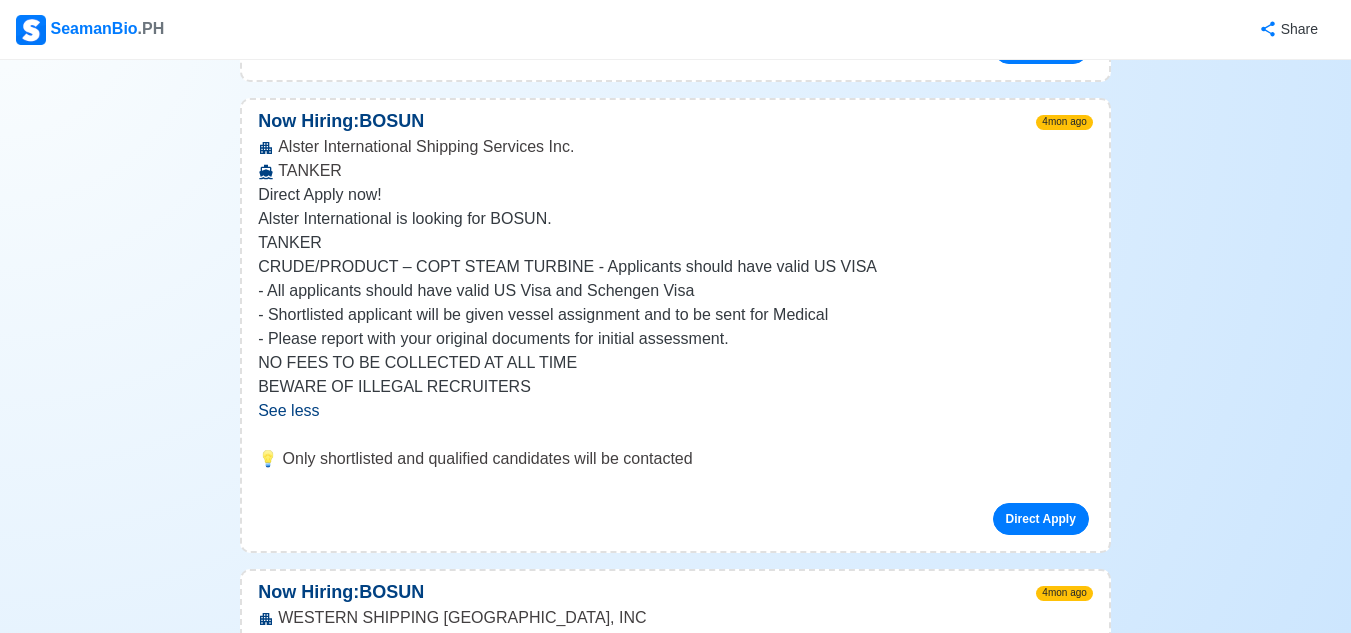 click on "See more" at bounding box center (666, 3308) 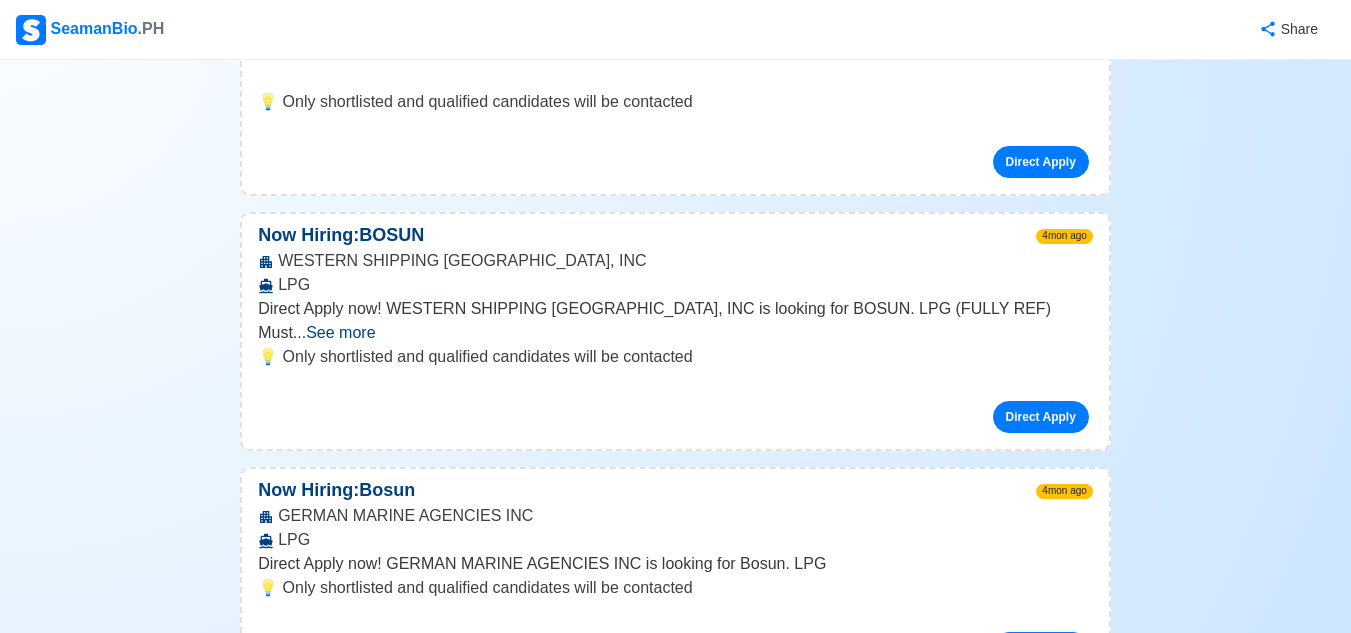 scroll, scrollTop: 54300, scrollLeft: 0, axis: vertical 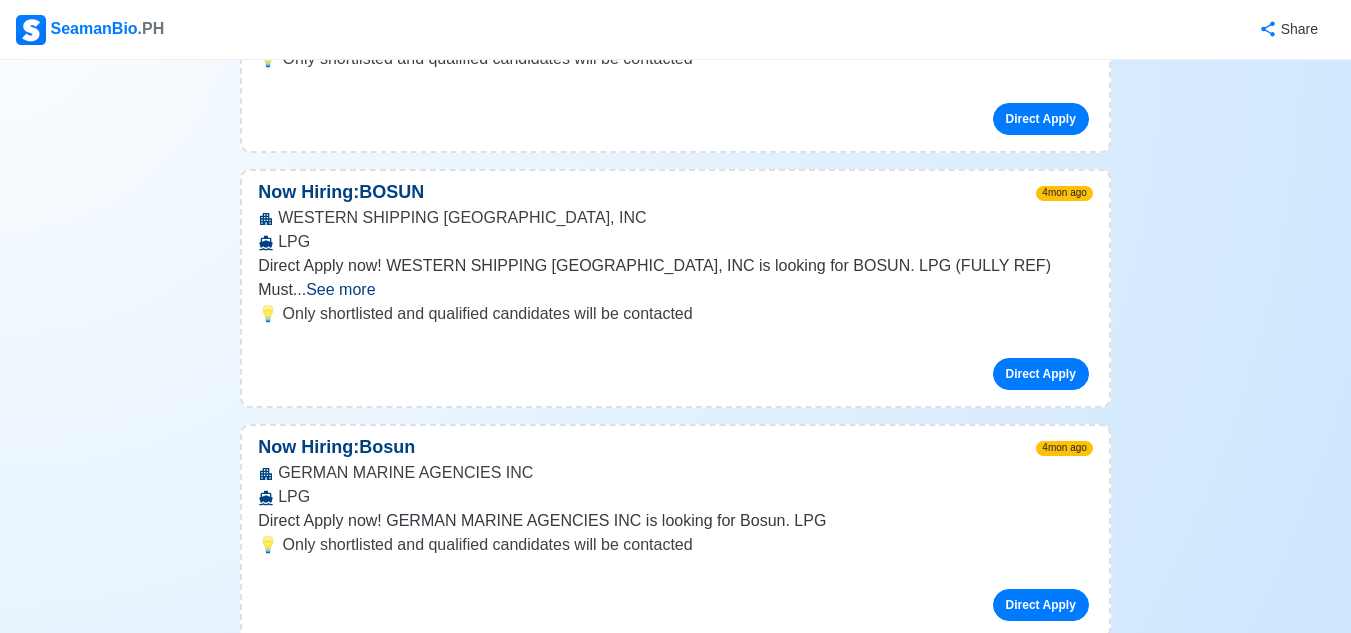 click on "See more" at bounding box center [347, 3295] 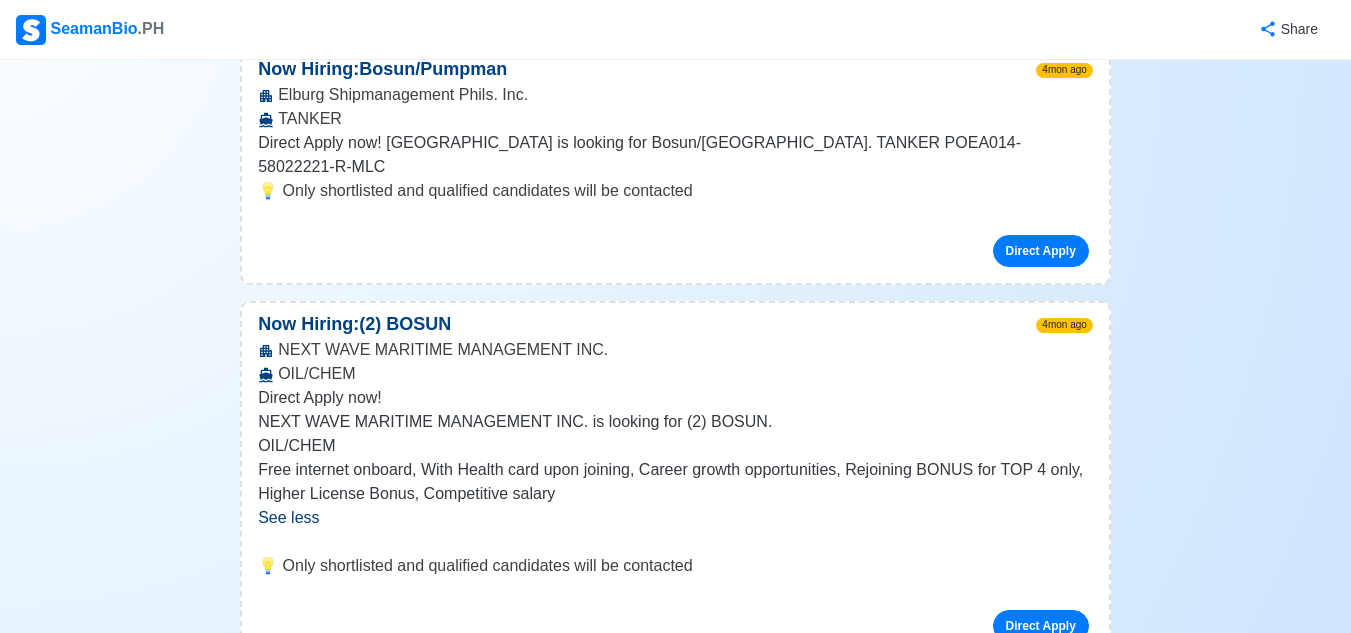 scroll, scrollTop: 54901, scrollLeft: 0, axis: vertical 